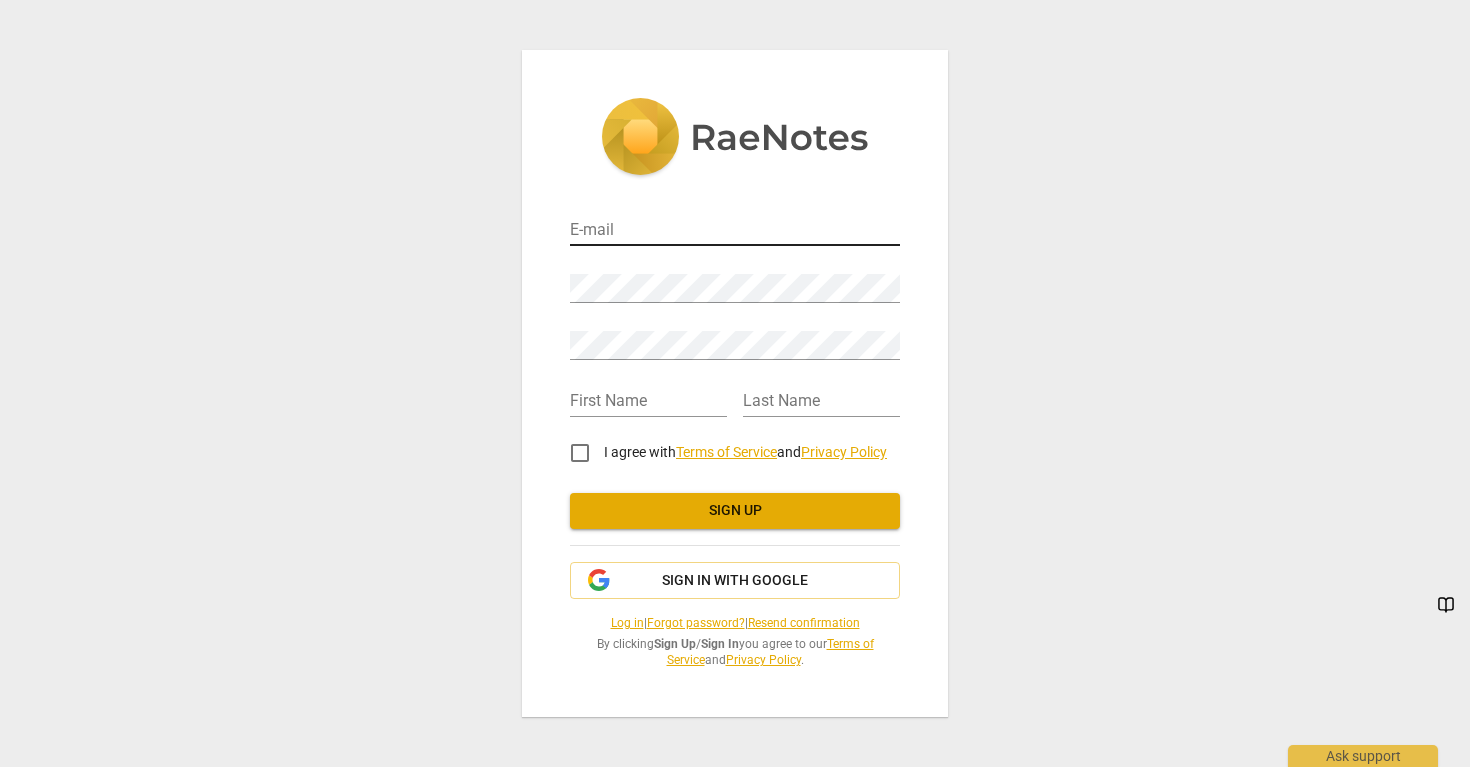 scroll, scrollTop: 0, scrollLeft: 0, axis: both 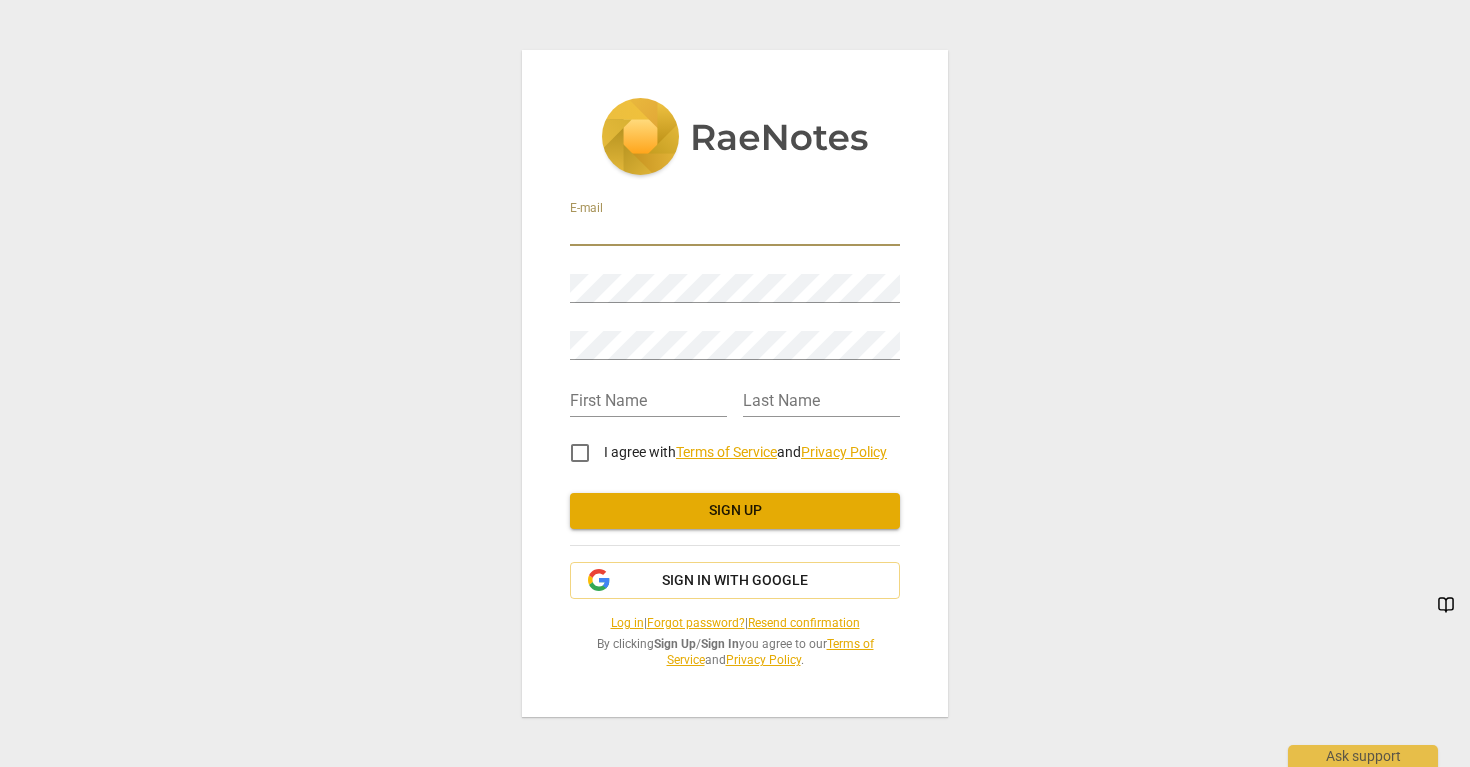 click at bounding box center [735, 231] 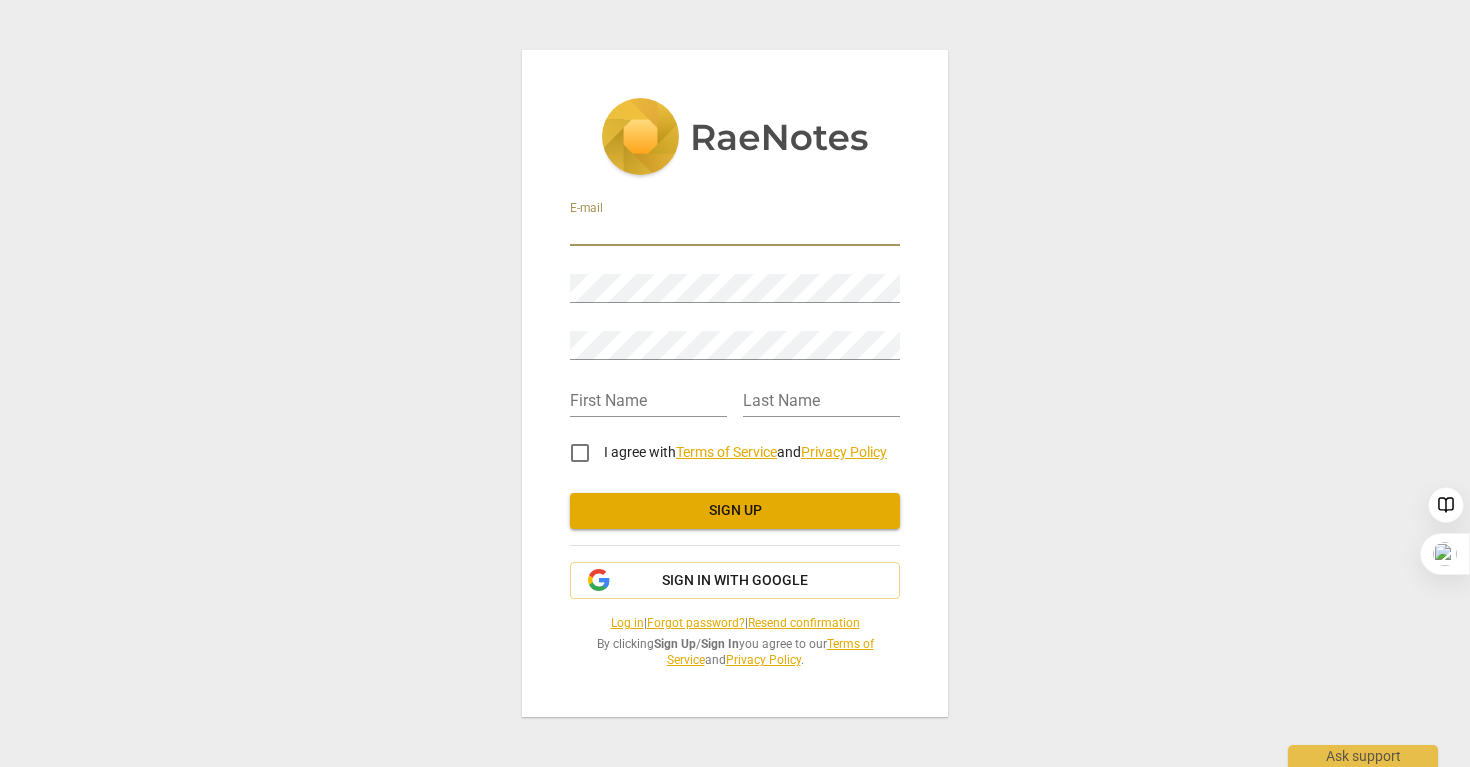 type on "voicemethod@gmail.com" 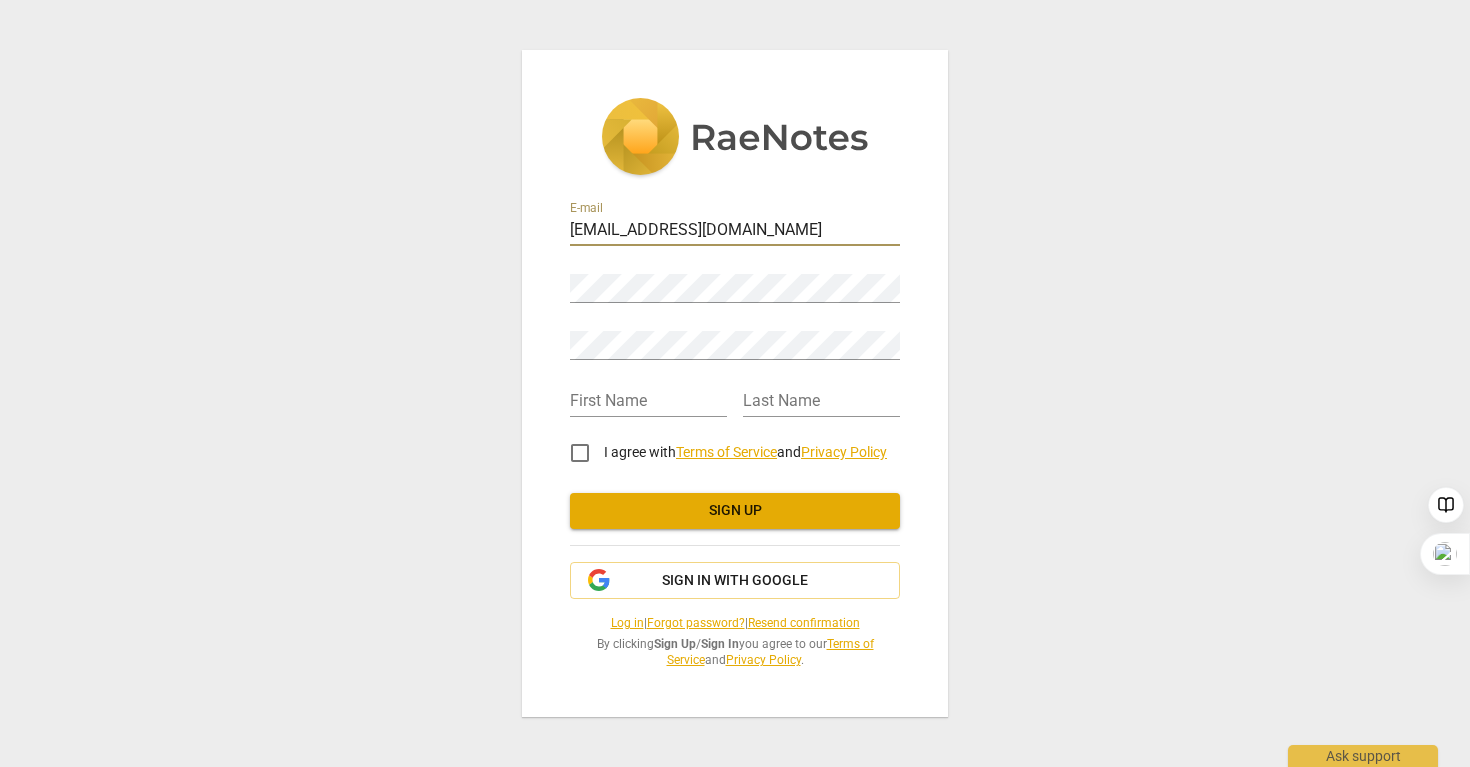 type on "Michelle" 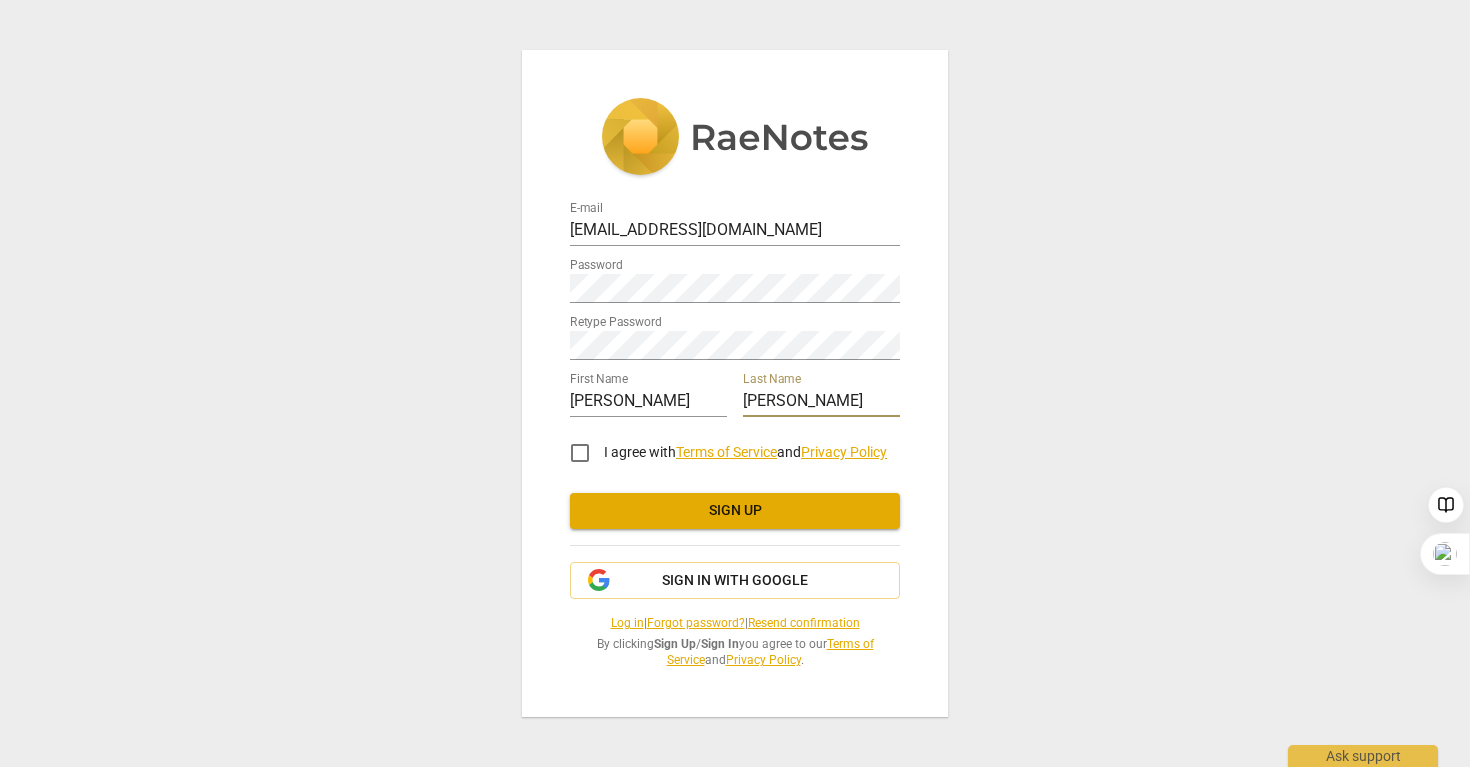 click on "Martin" at bounding box center [821, 402] 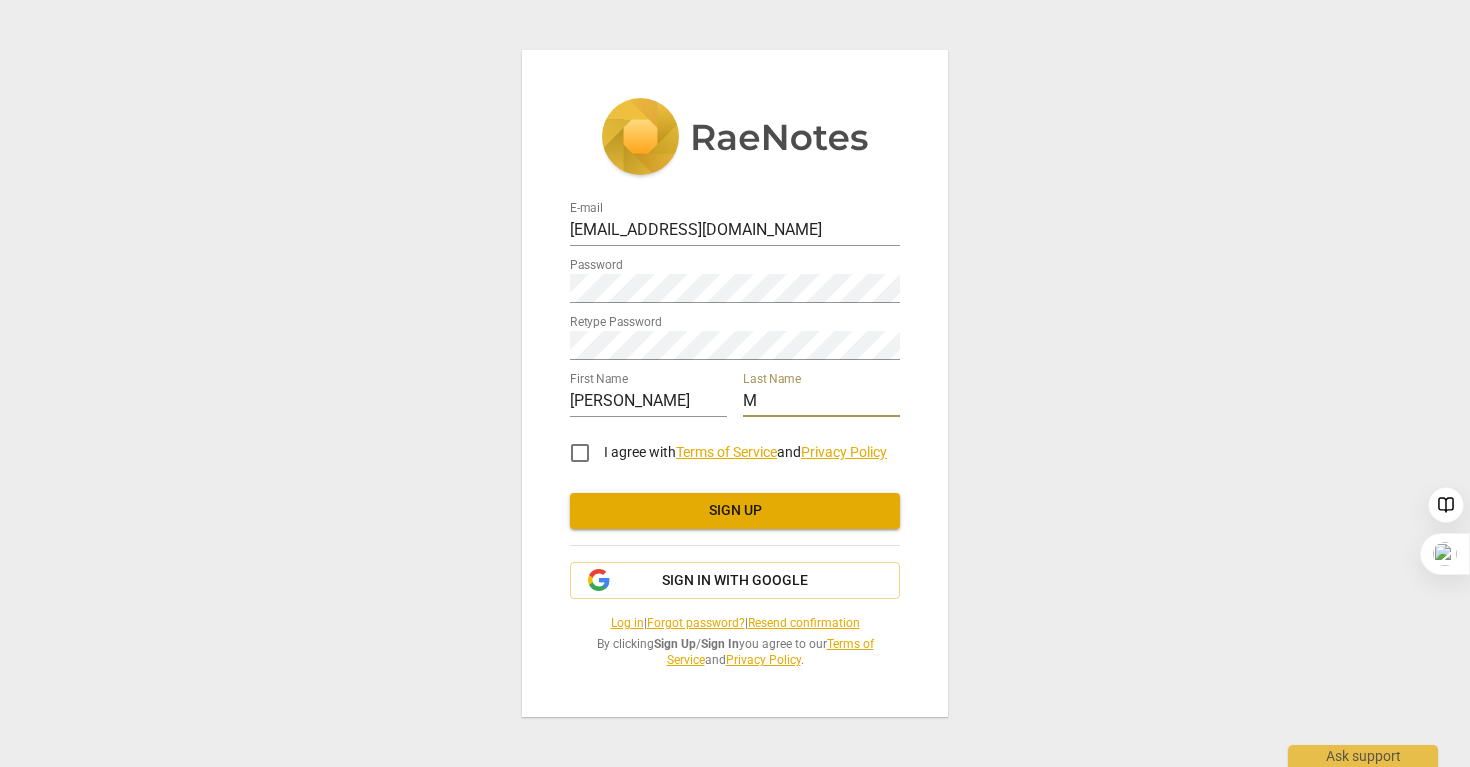 type on "M" 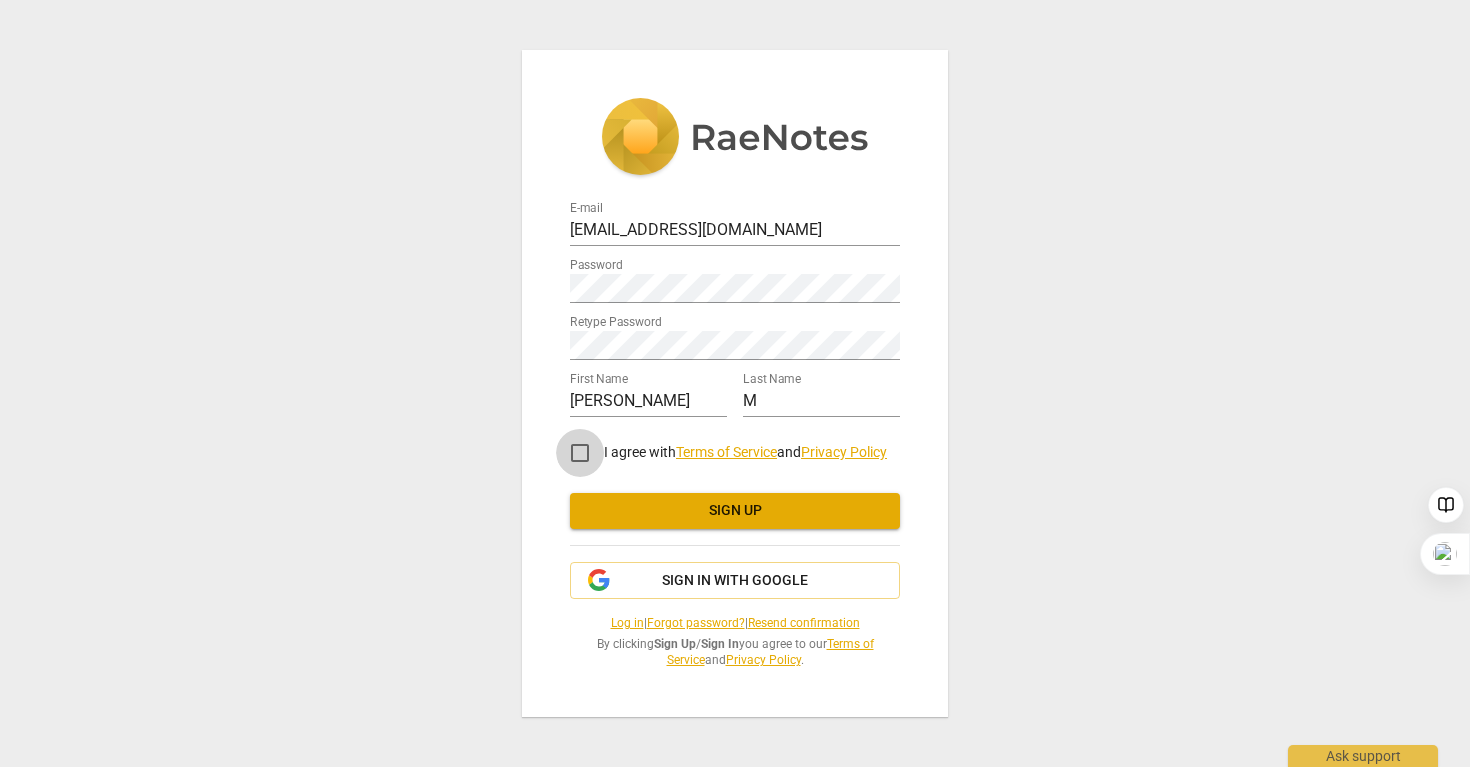 click on "I agree with  Terms of Service  and  Privacy Policy" at bounding box center [580, 453] 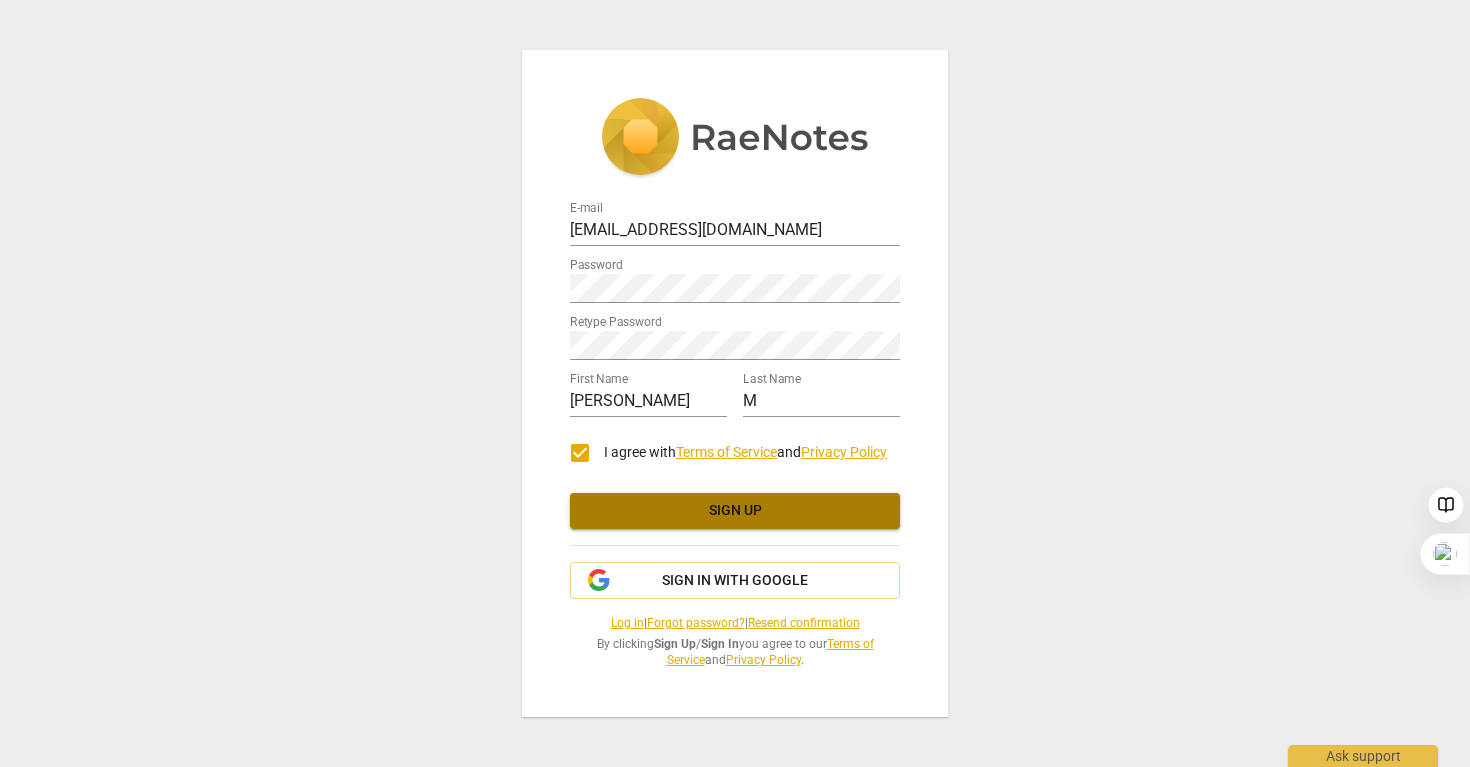 click on "Sign up" at bounding box center (735, 511) 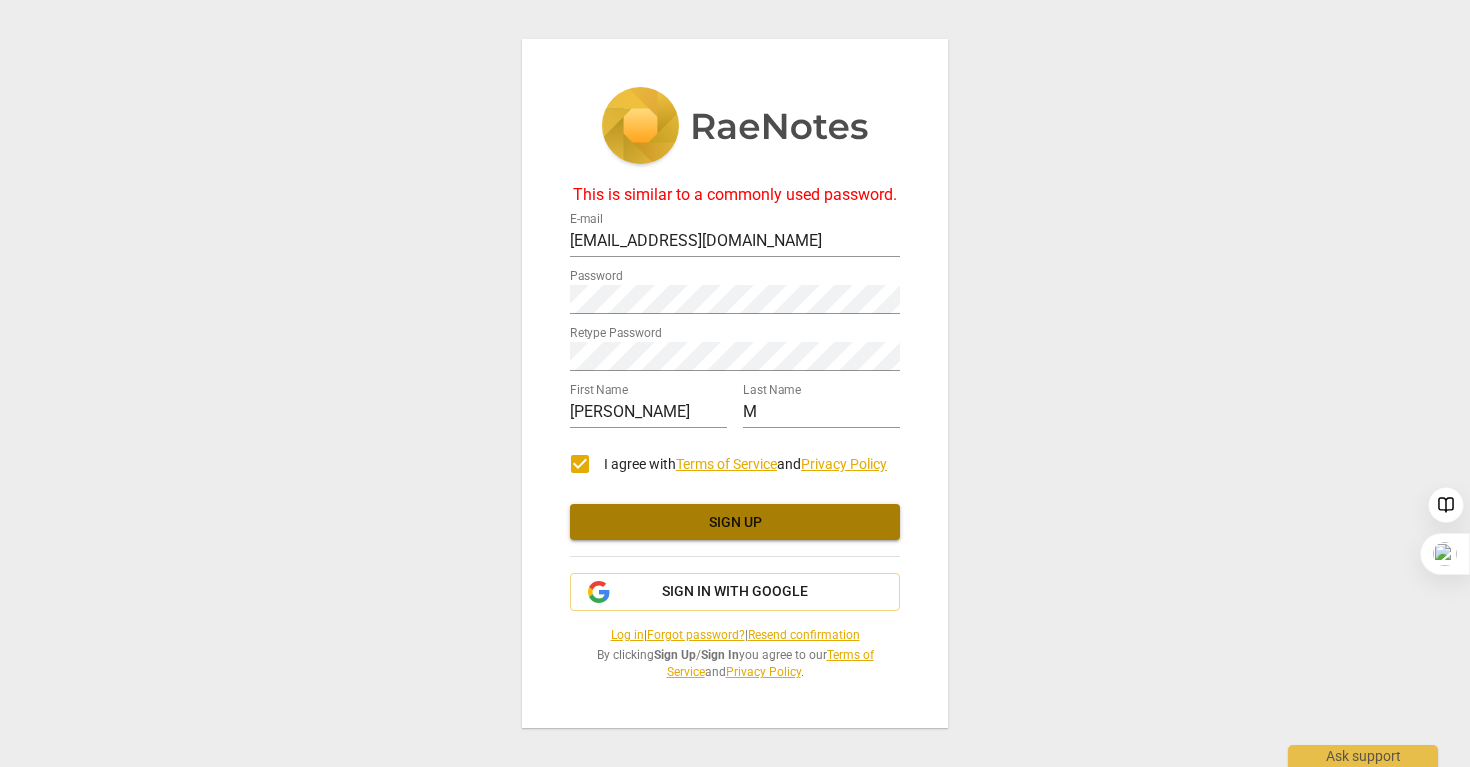 click on "Sign up" at bounding box center [735, 523] 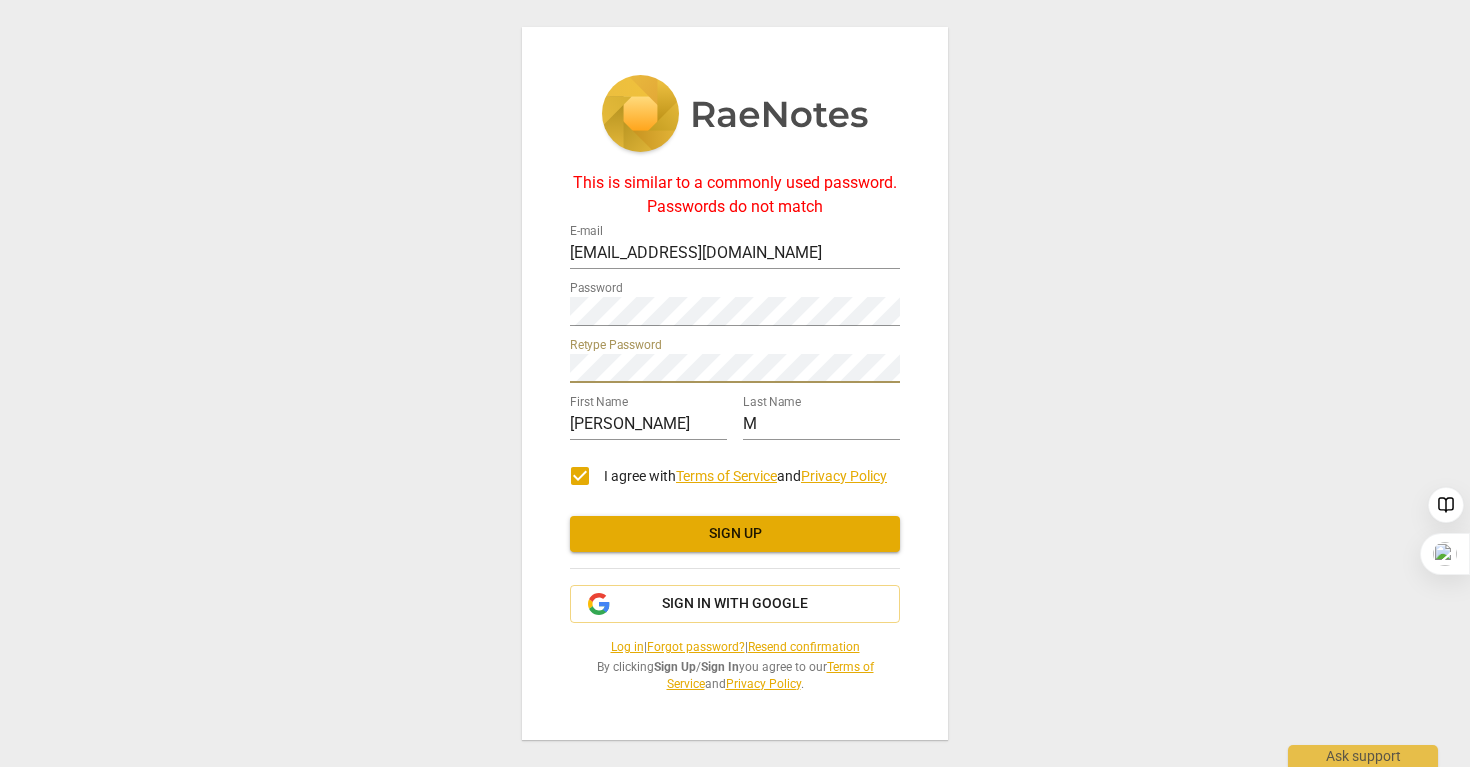 click on "This is similar to a commonly used password. Passwords do not match E-mail voicemethod@gmail.com Password Retype Password First Name Michelle Last Name M I agree with  Terms of Service  and  Privacy Policy Sign up Sign in with Google Log in    |    Forgot password?    |    Resend confirmation By clicking  Sign Up / Sign In  you agree to our  Terms of Service  and  Privacy Policy ." at bounding box center [735, 383] 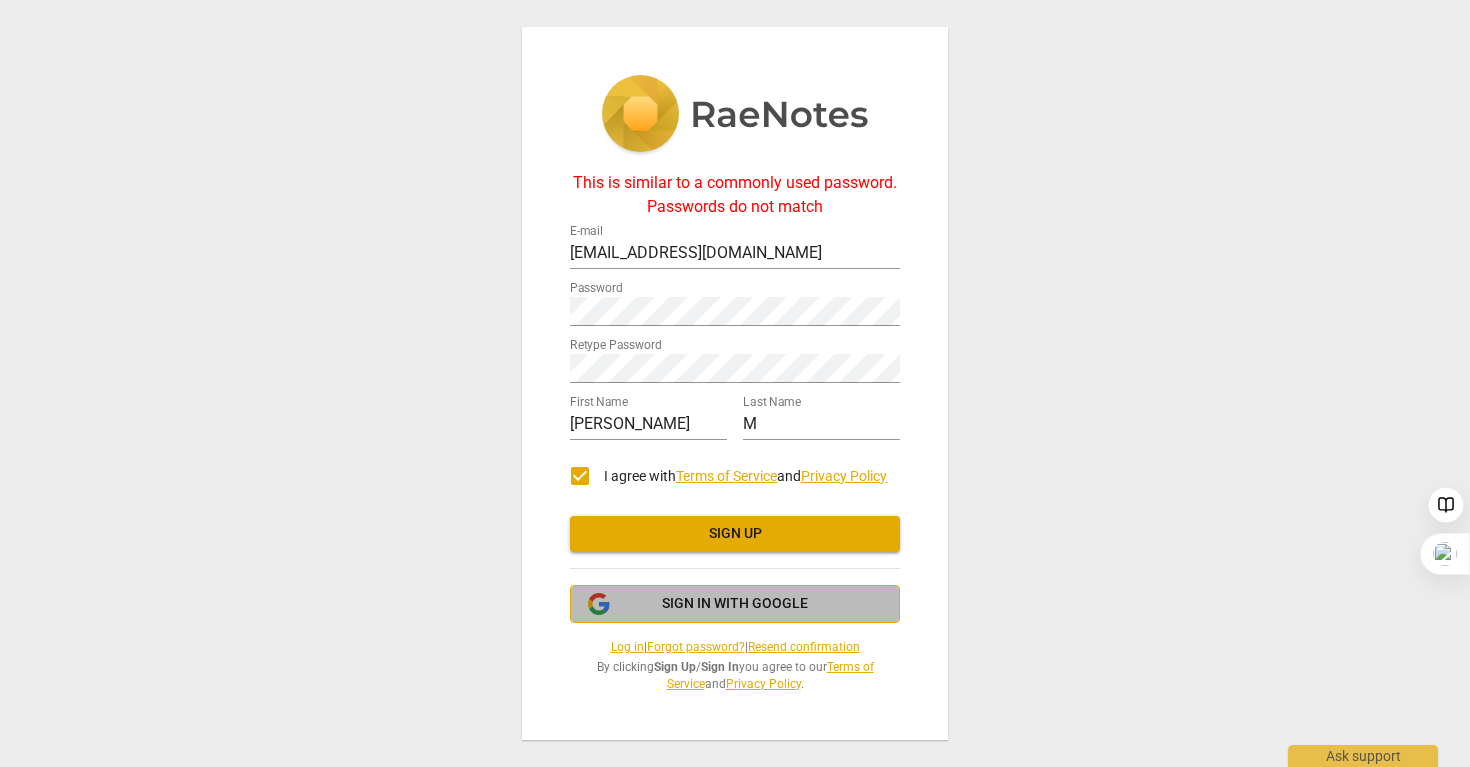 click on "Sign in with Google" at bounding box center (735, 604) 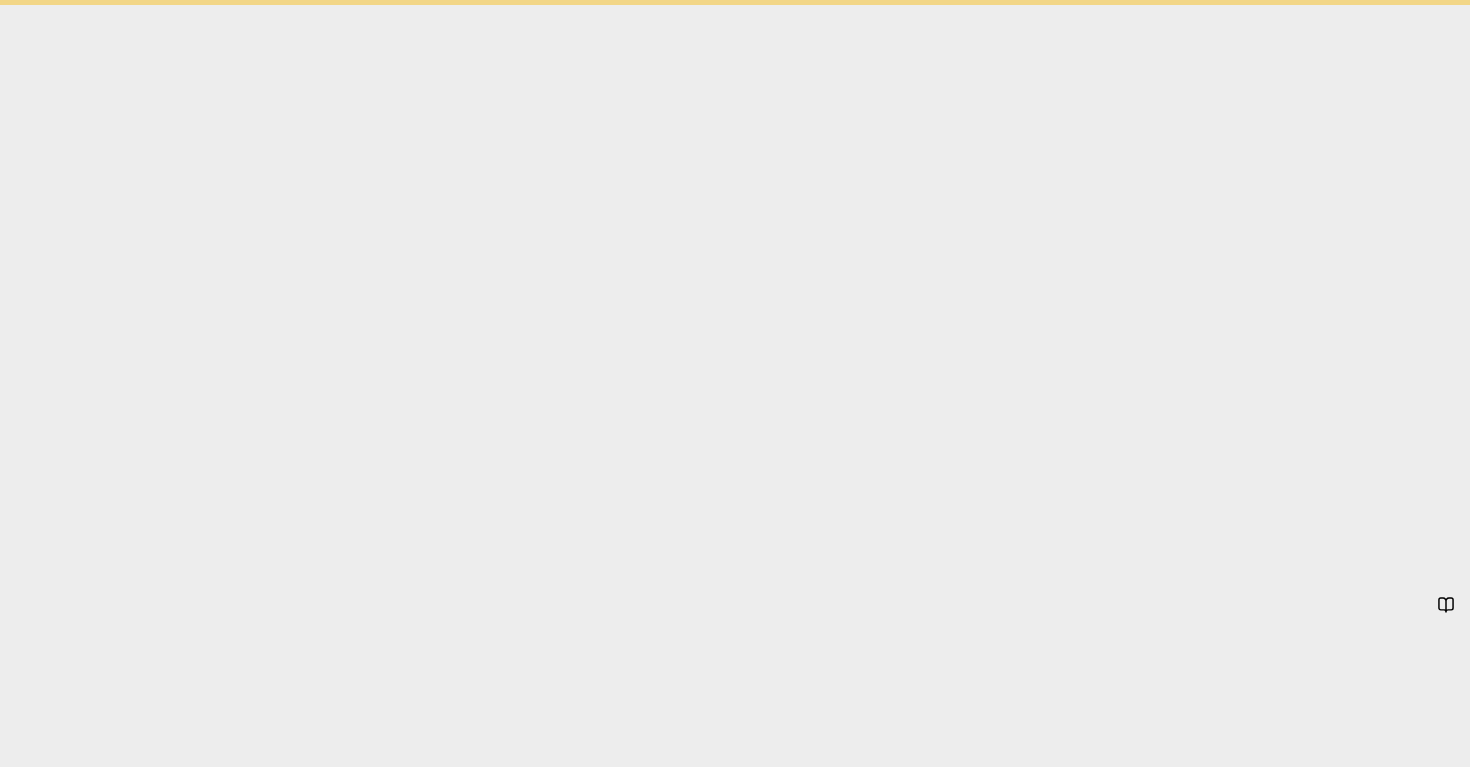 scroll, scrollTop: 0, scrollLeft: 0, axis: both 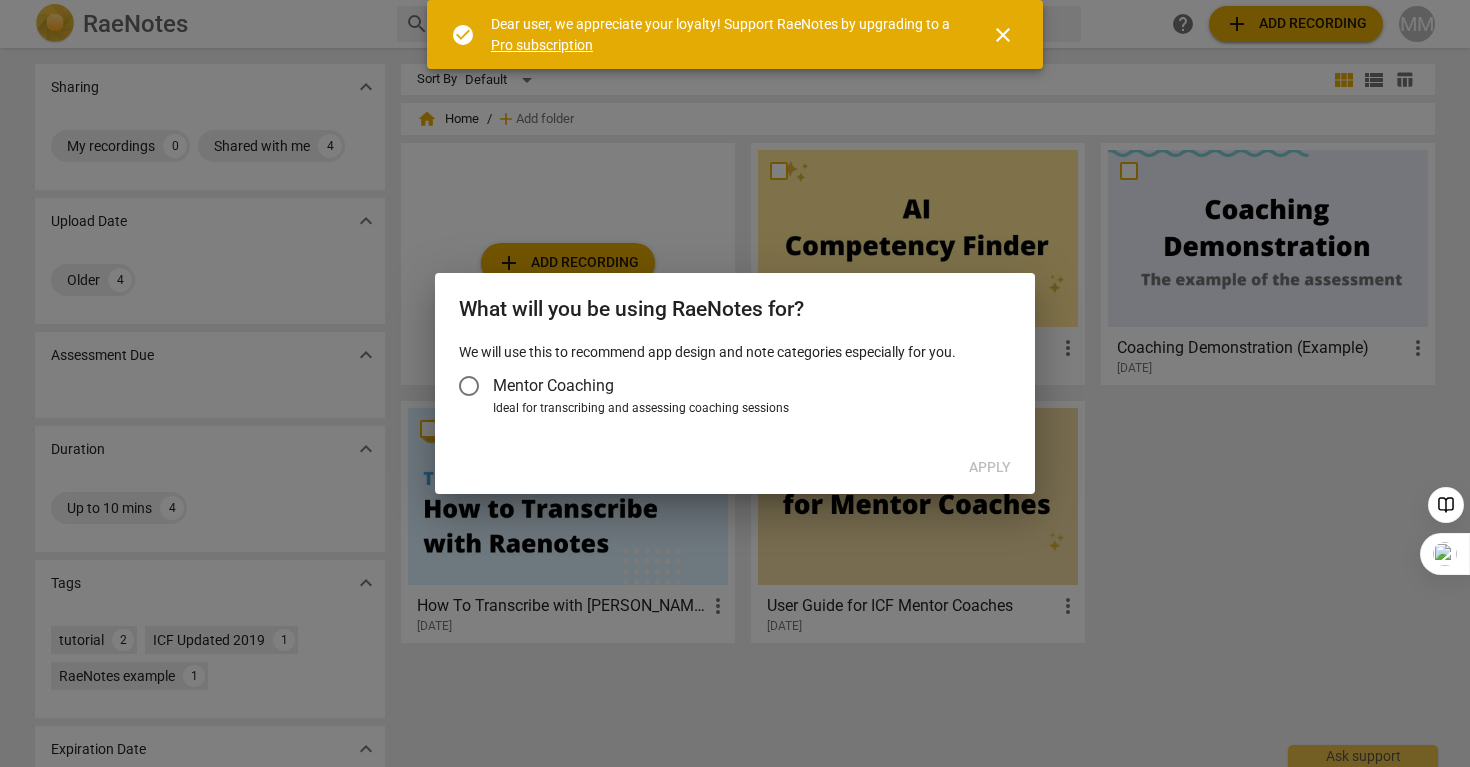 click on "Mentor Coaching" at bounding box center [725, 386] 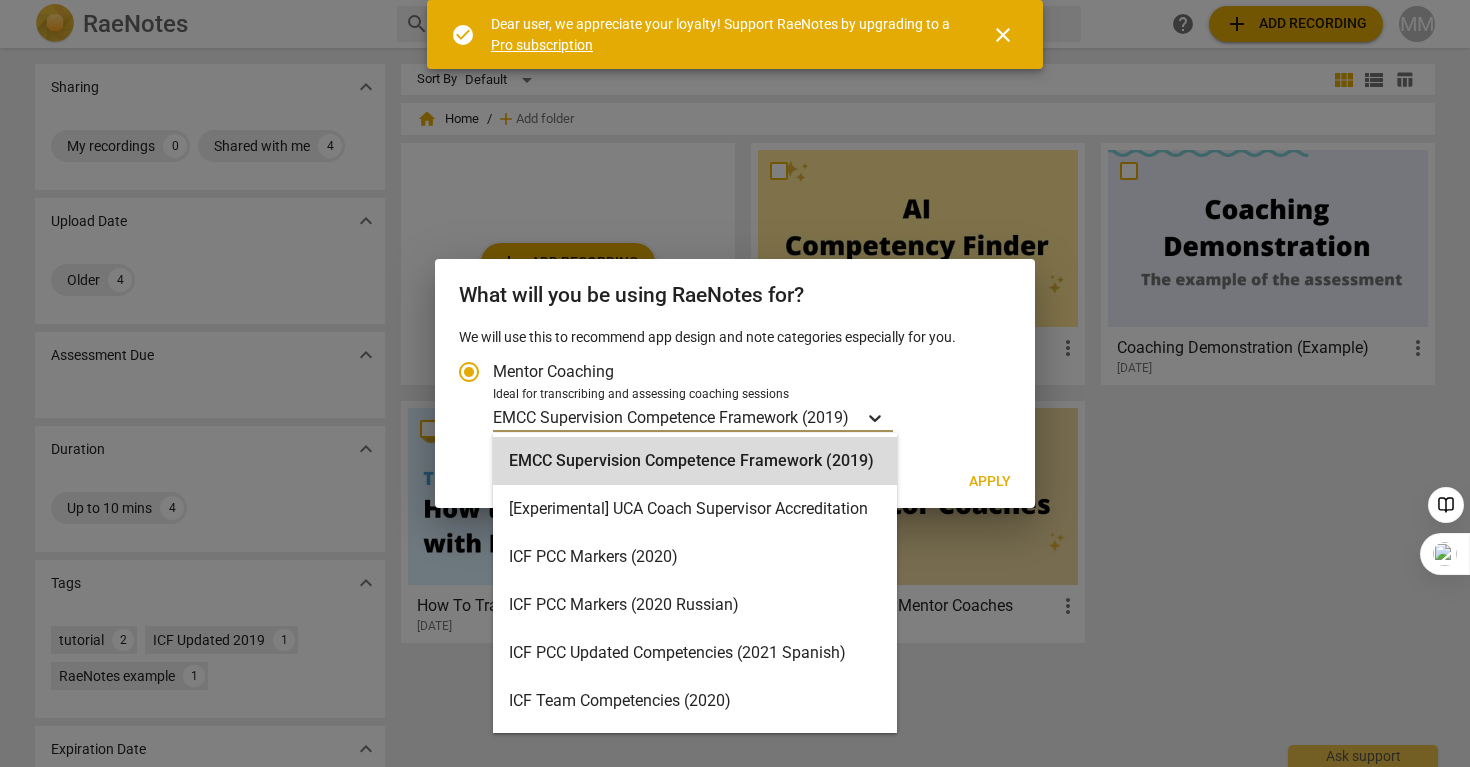 click 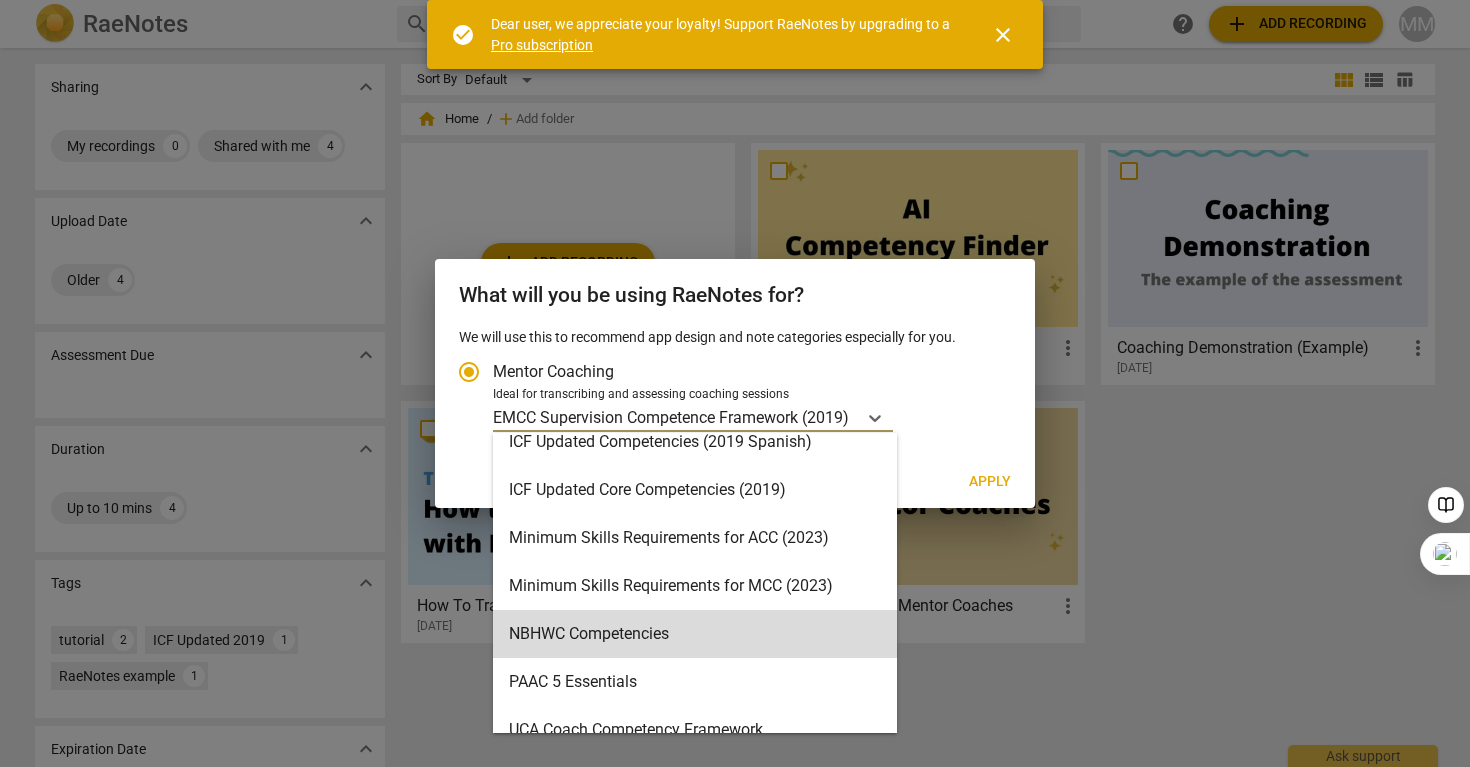 scroll, scrollTop: 352, scrollLeft: 0, axis: vertical 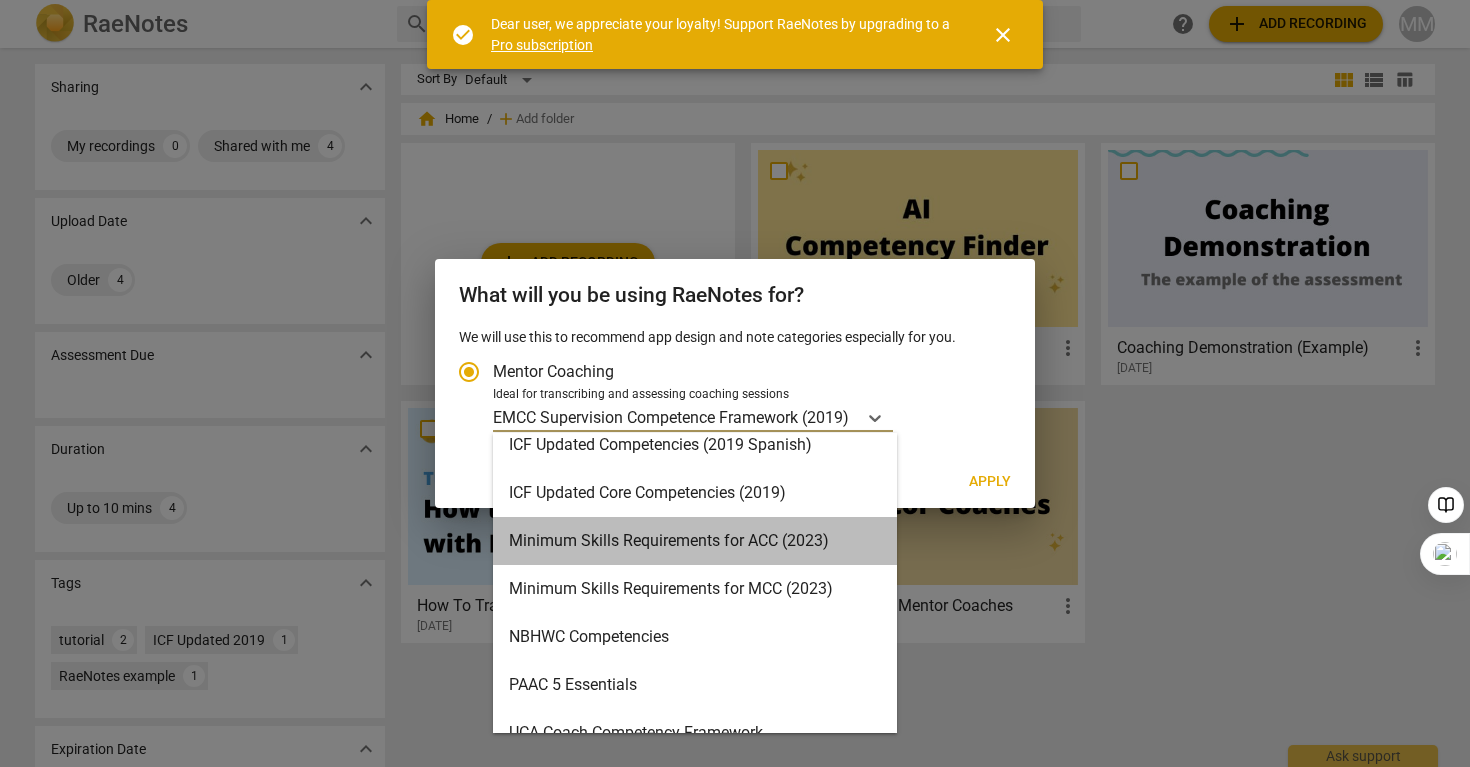 click on "Minimum Skills Requirements for ACC (2023)" at bounding box center (695, 541) 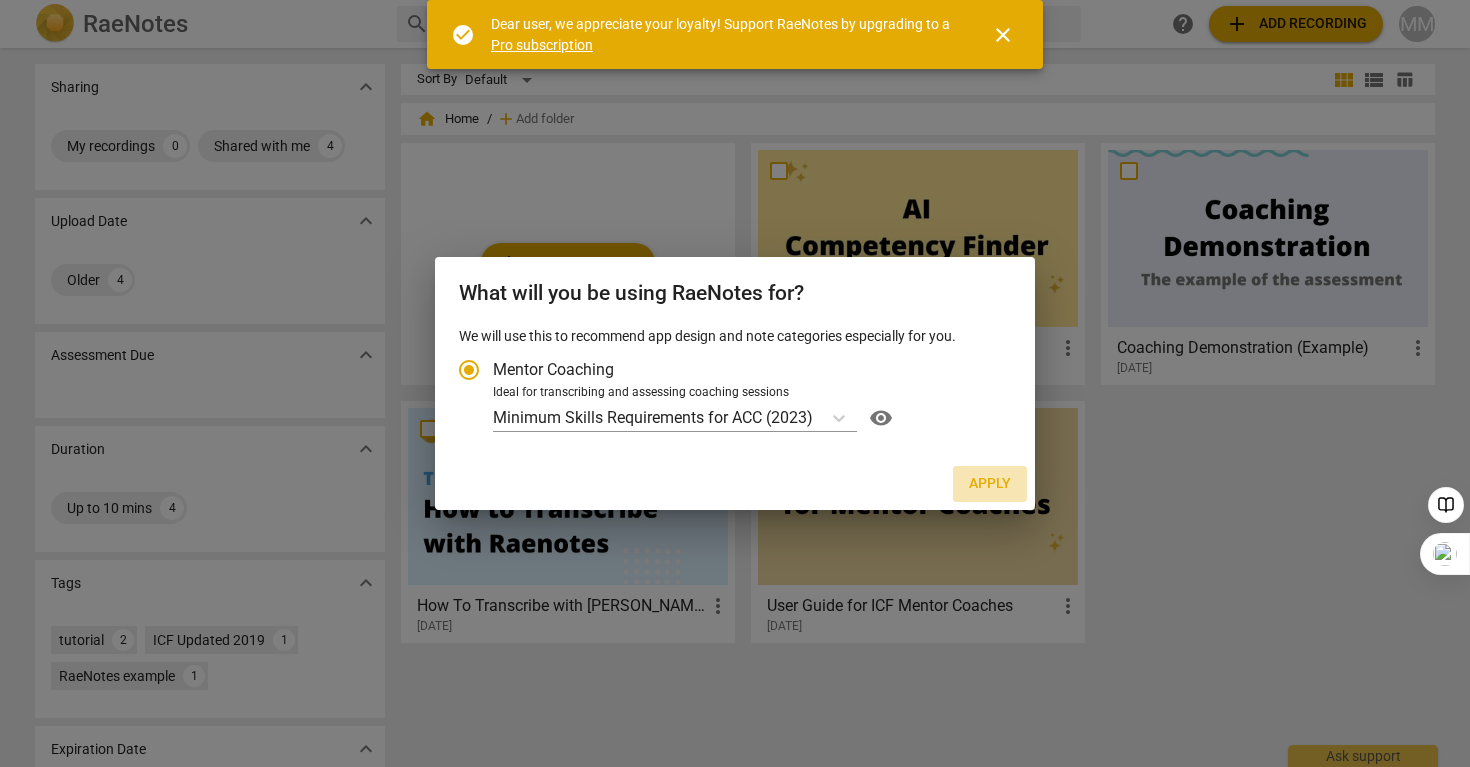 click on "Apply" at bounding box center (990, 484) 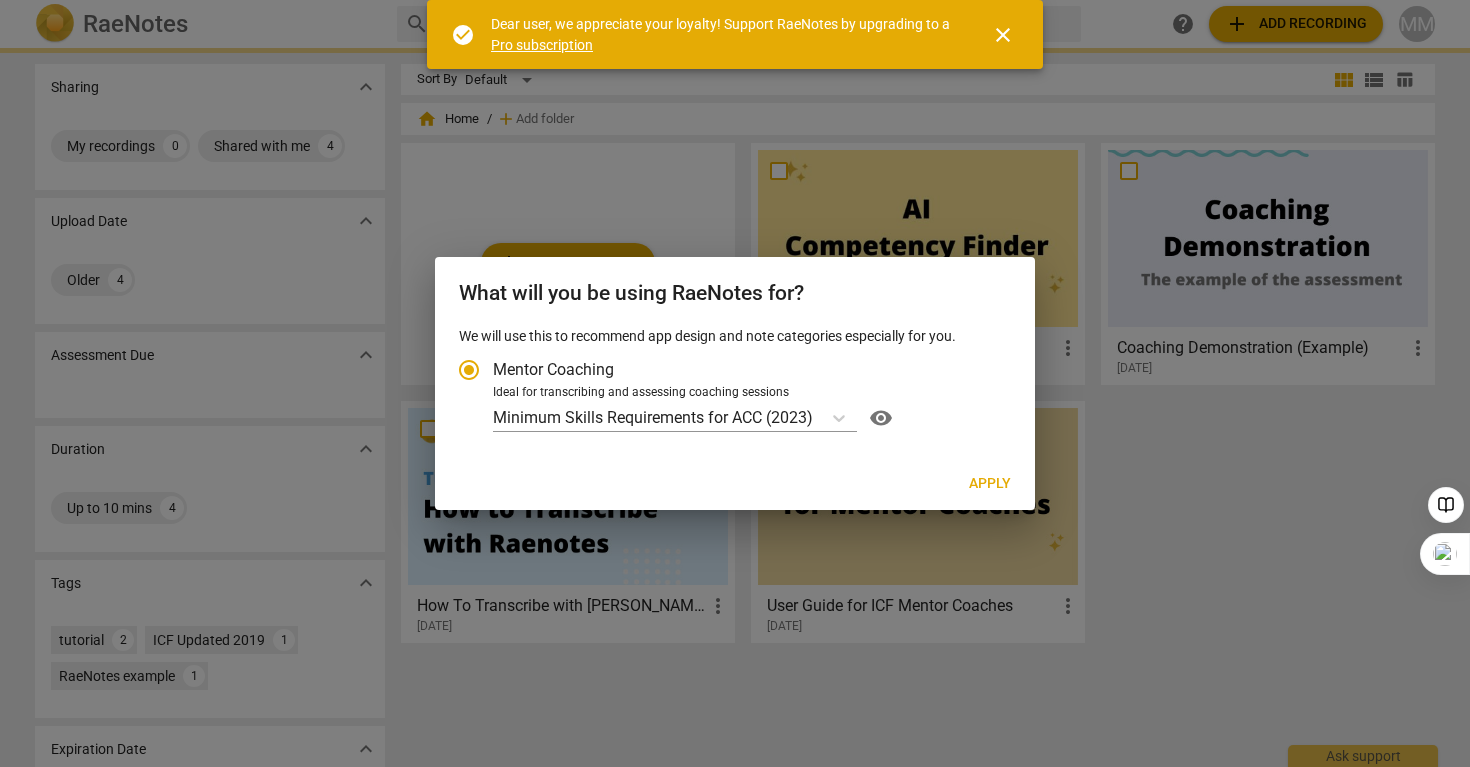 radio on "false" 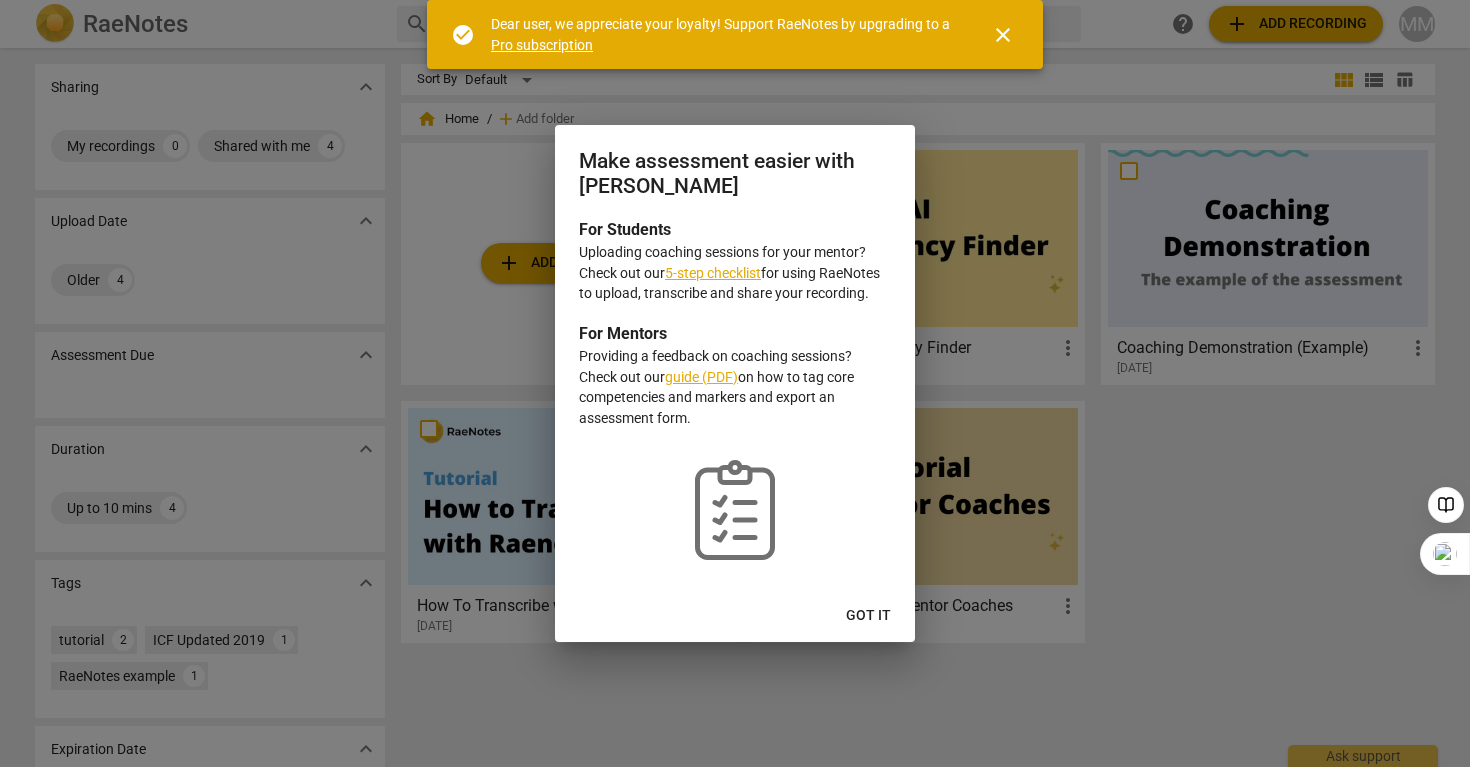 click on "5-step checklist" at bounding box center (713, 273) 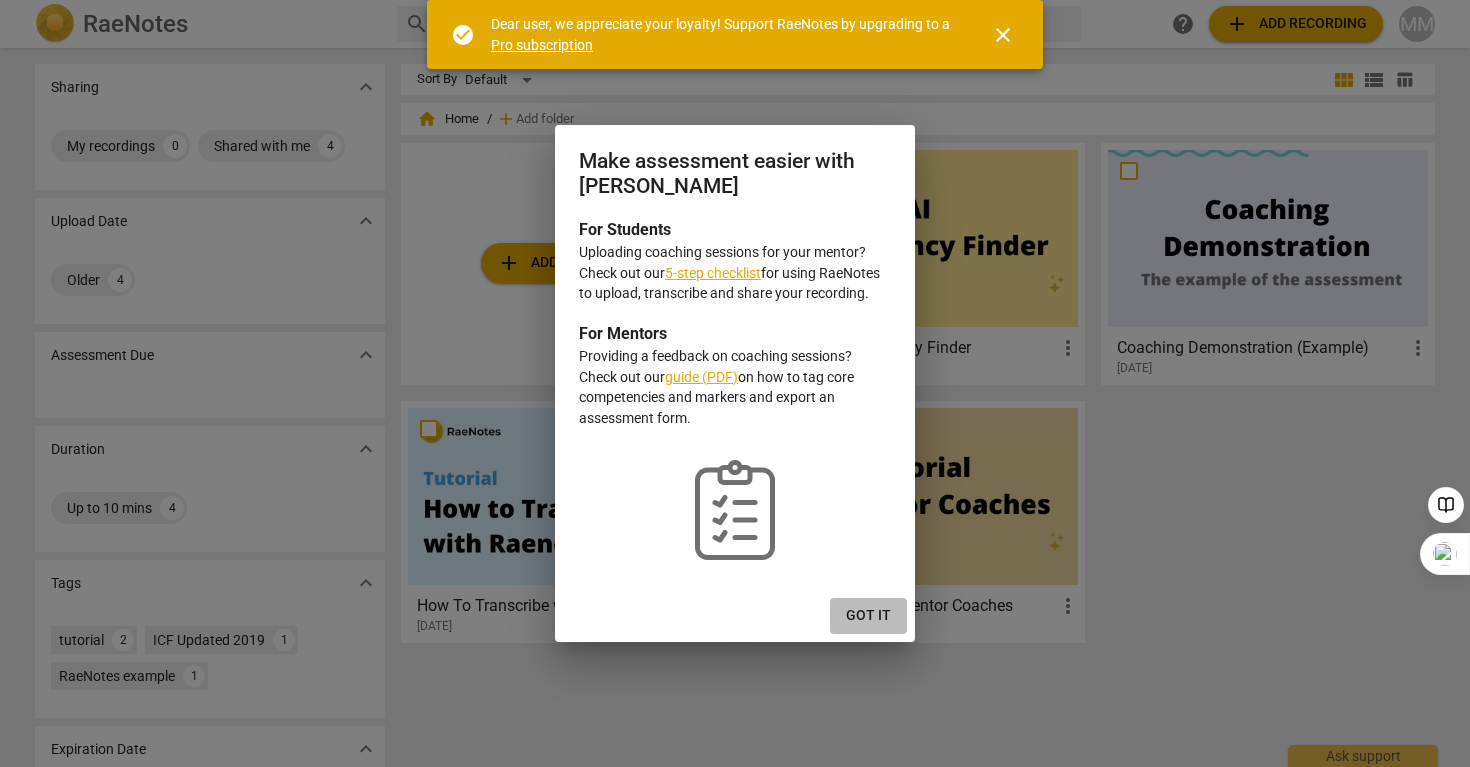 click on "Got it" at bounding box center (868, 616) 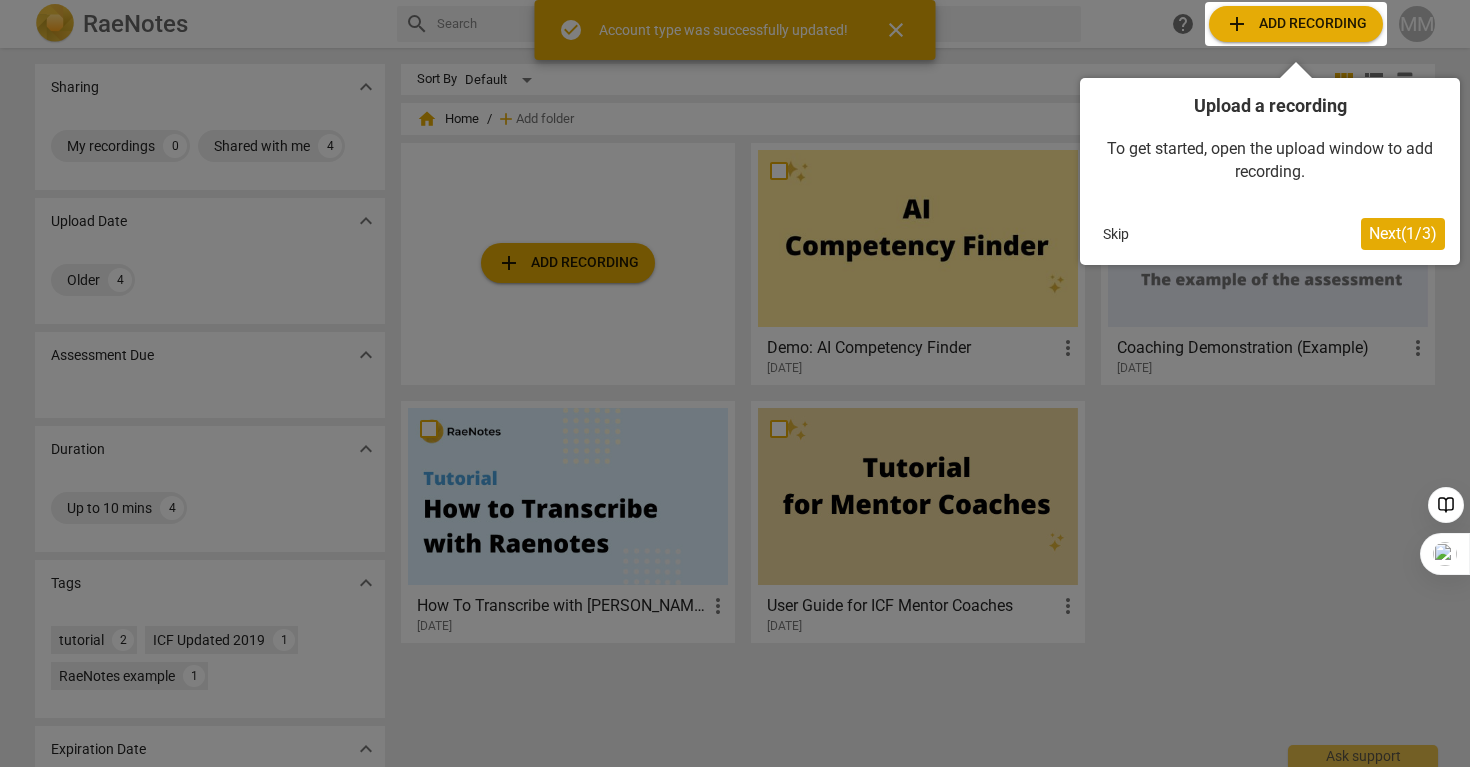 click at bounding box center (735, 383) 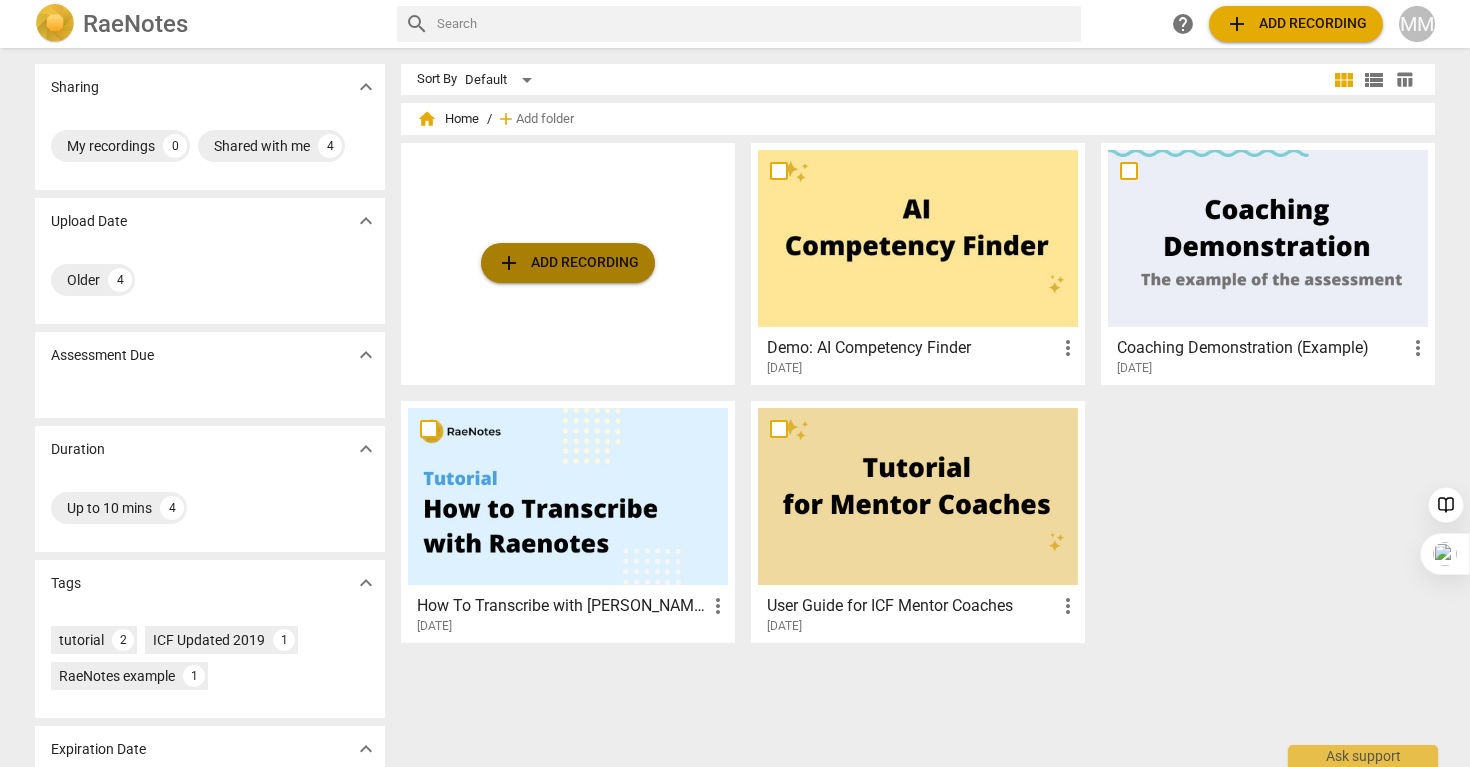 click on "add   Add recording" at bounding box center (568, 263) 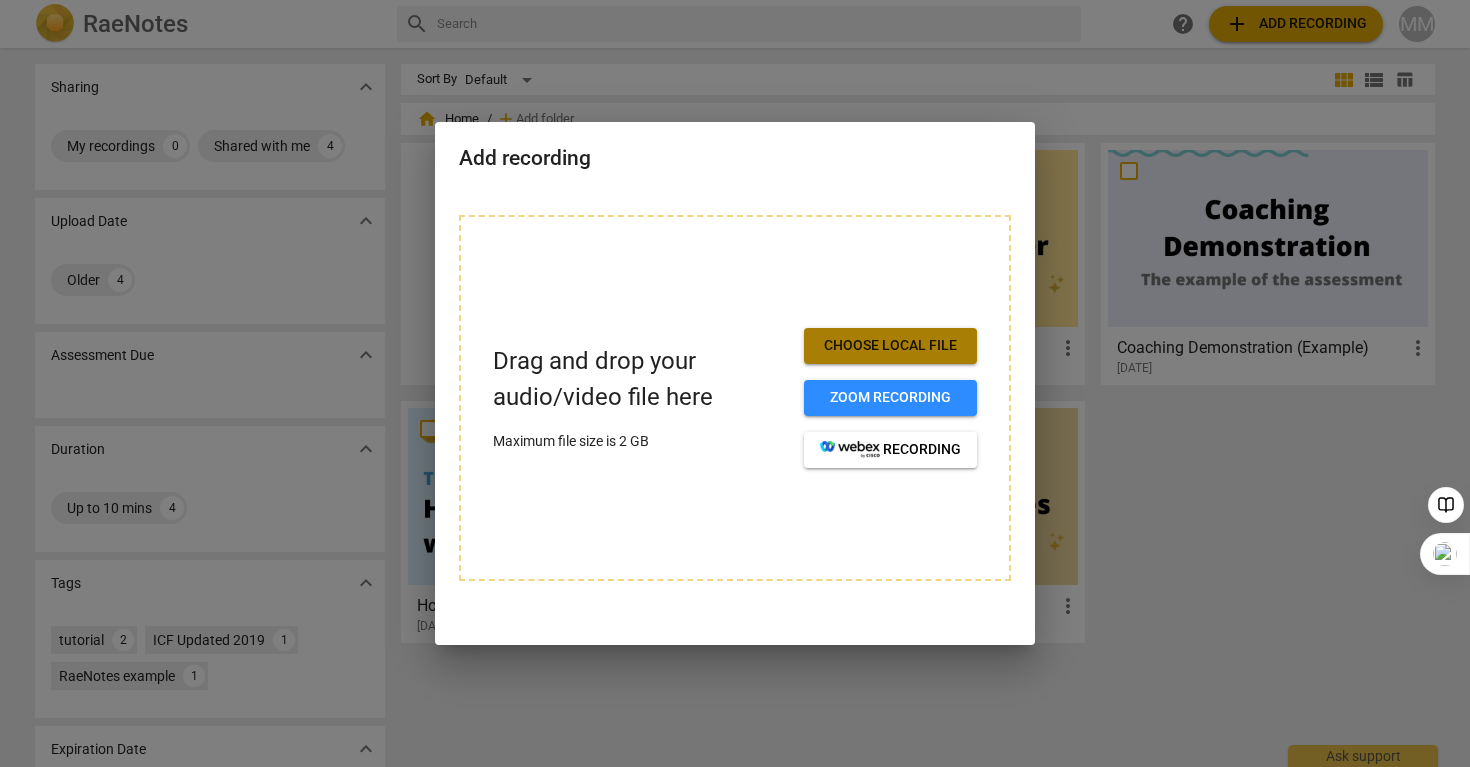 click on "Choose local file" at bounding box center (890, 346) 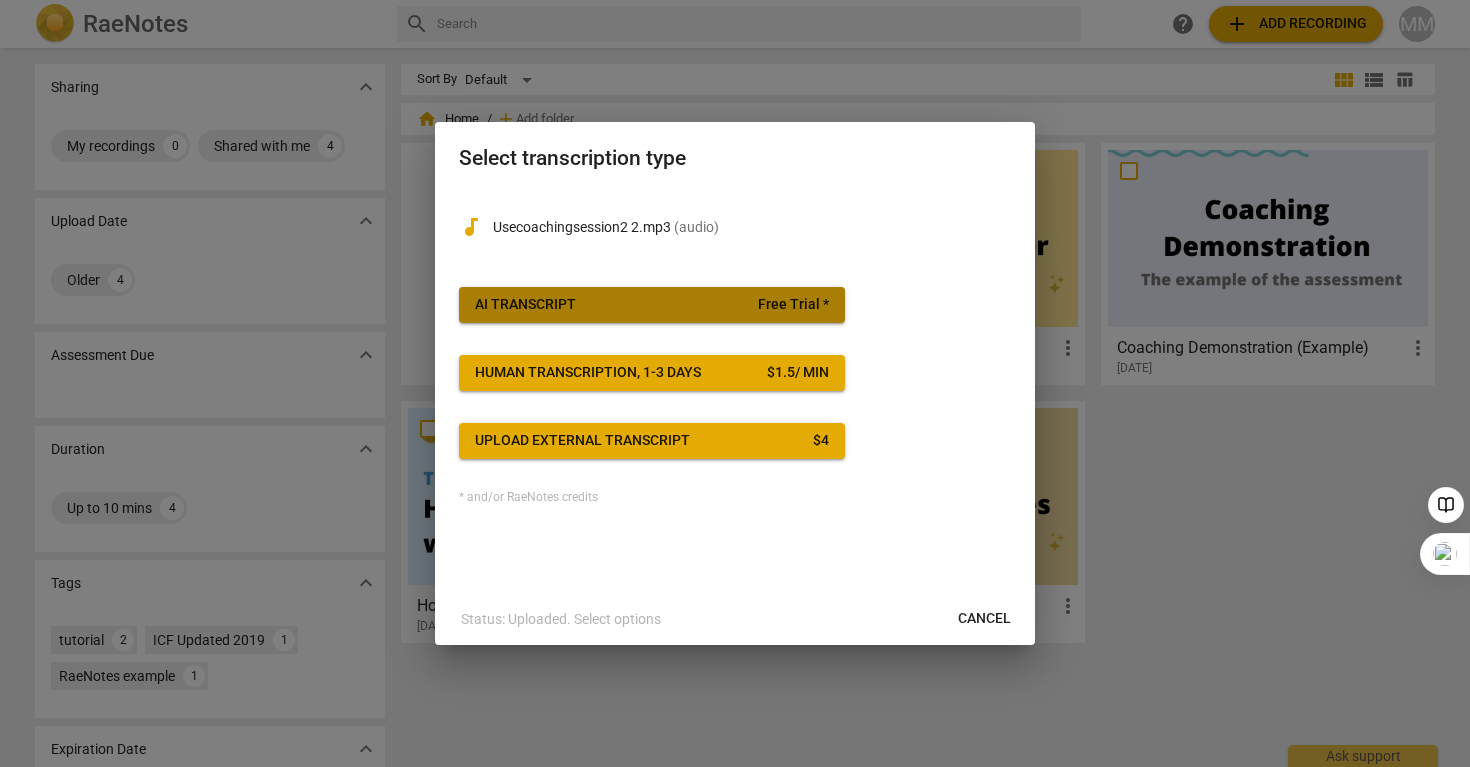 click on "AI Transcript Free Trial *" at bounding box center [652, 305] 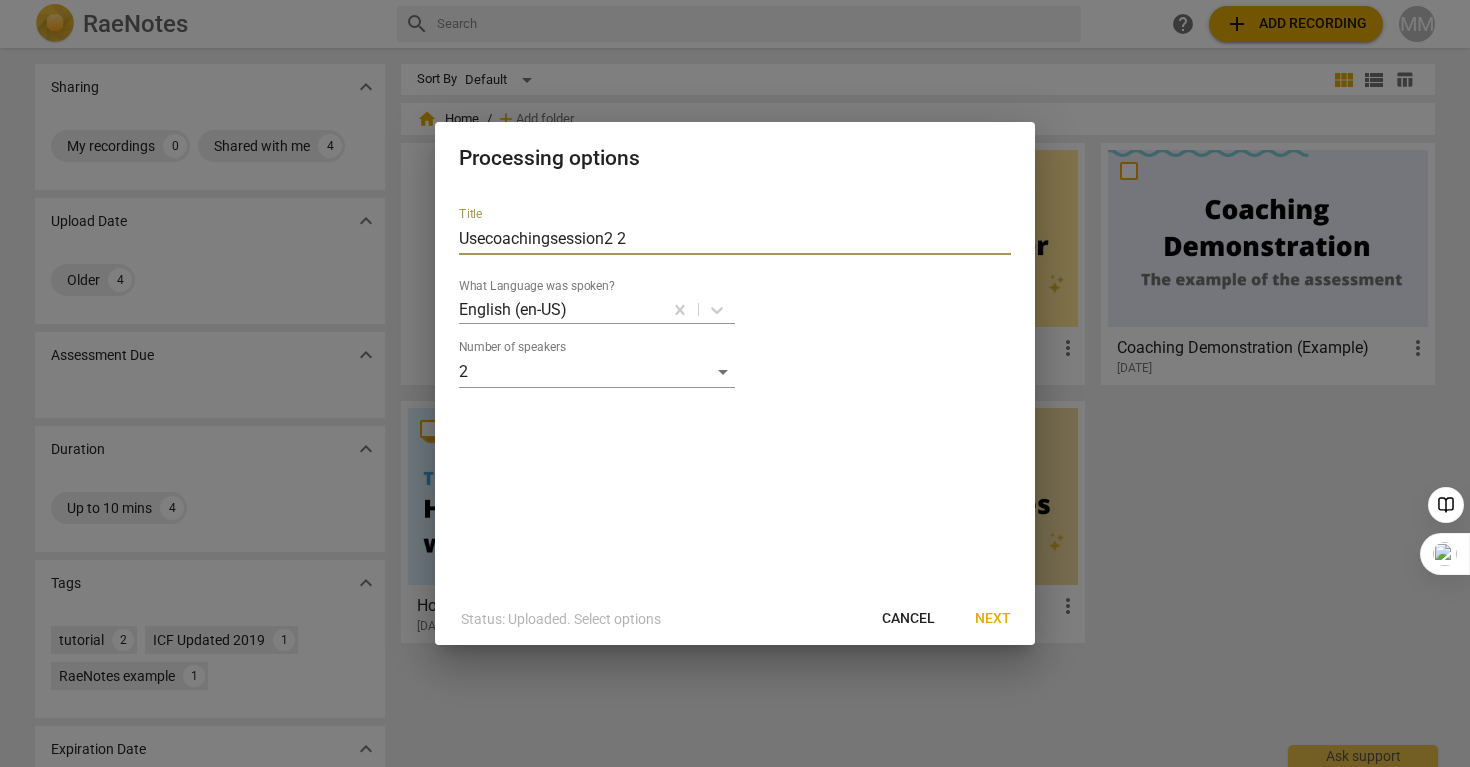 click on "Usecoachingsession2 2" at bounding box center (735, 239) 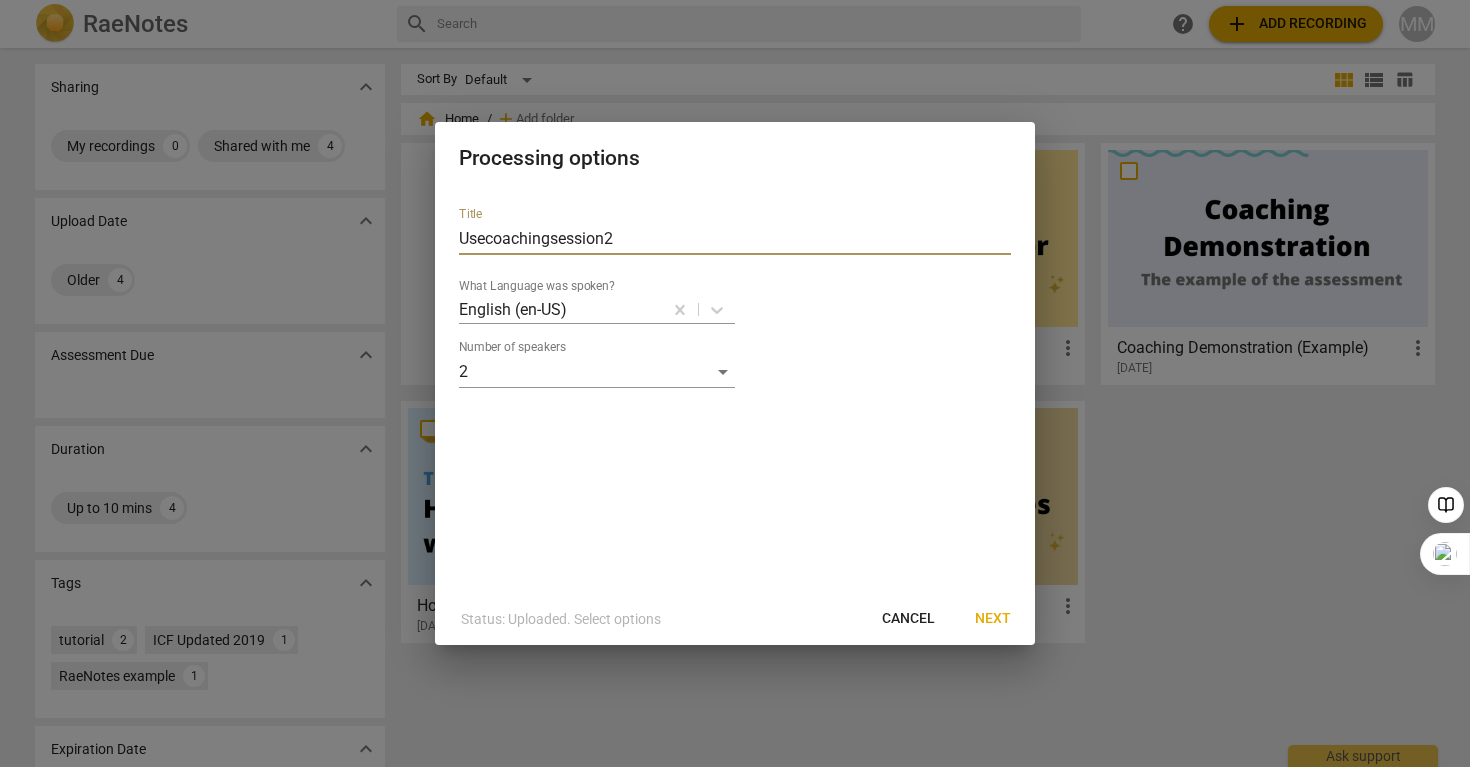 type on "Usecoachingsession2" 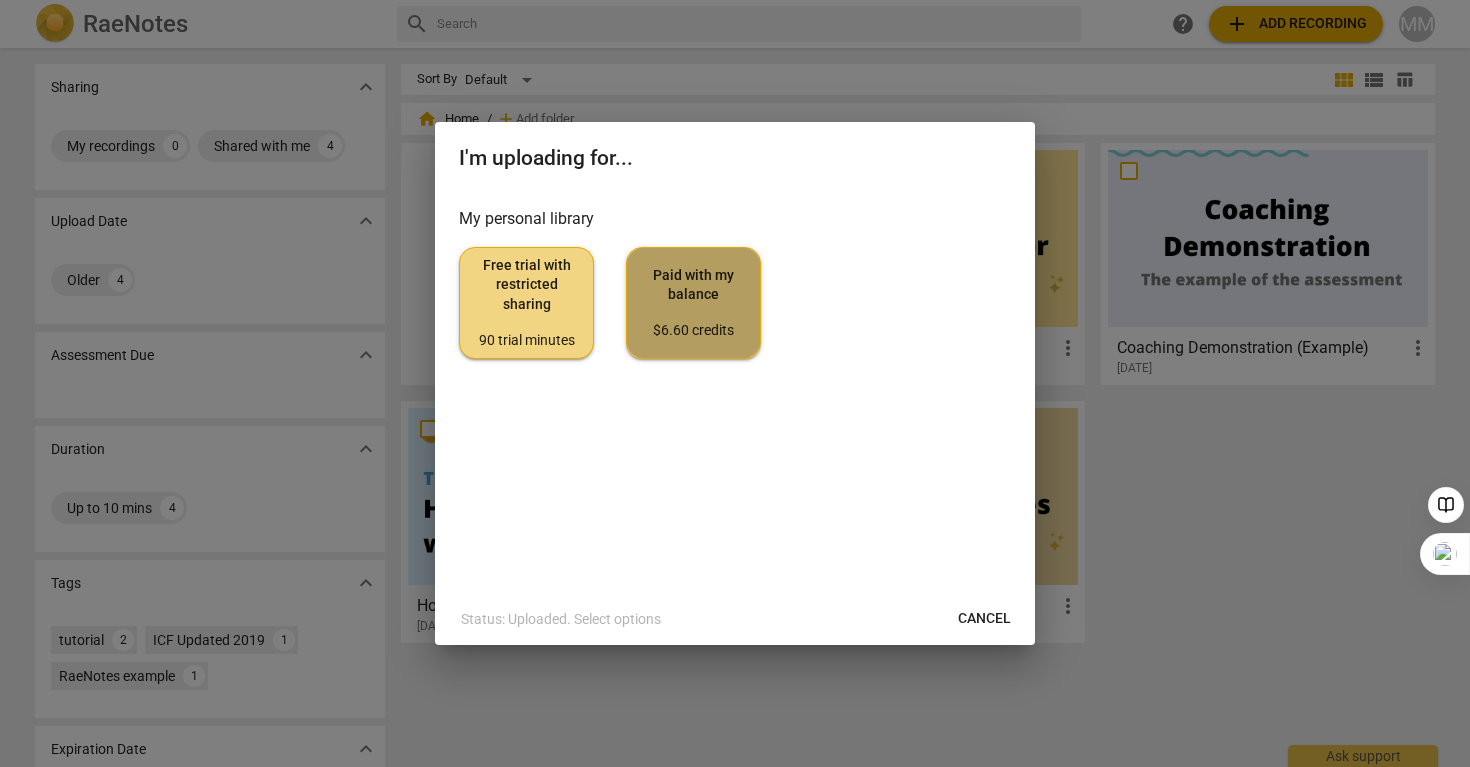 click on "Paid with my balance $6.60 credits" at bounding box center (693, 303) 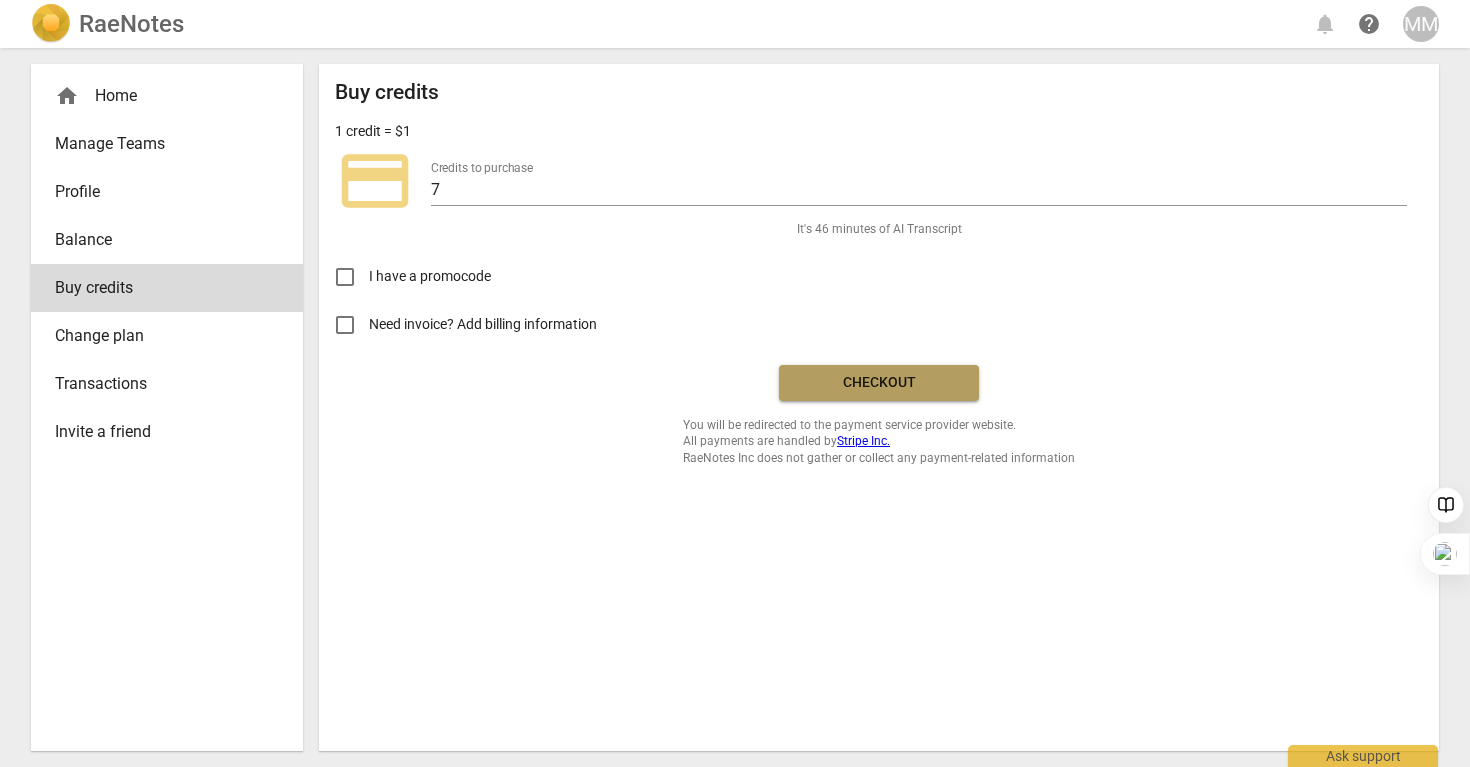 click on "Checkout" at bounding box center [879, 383] 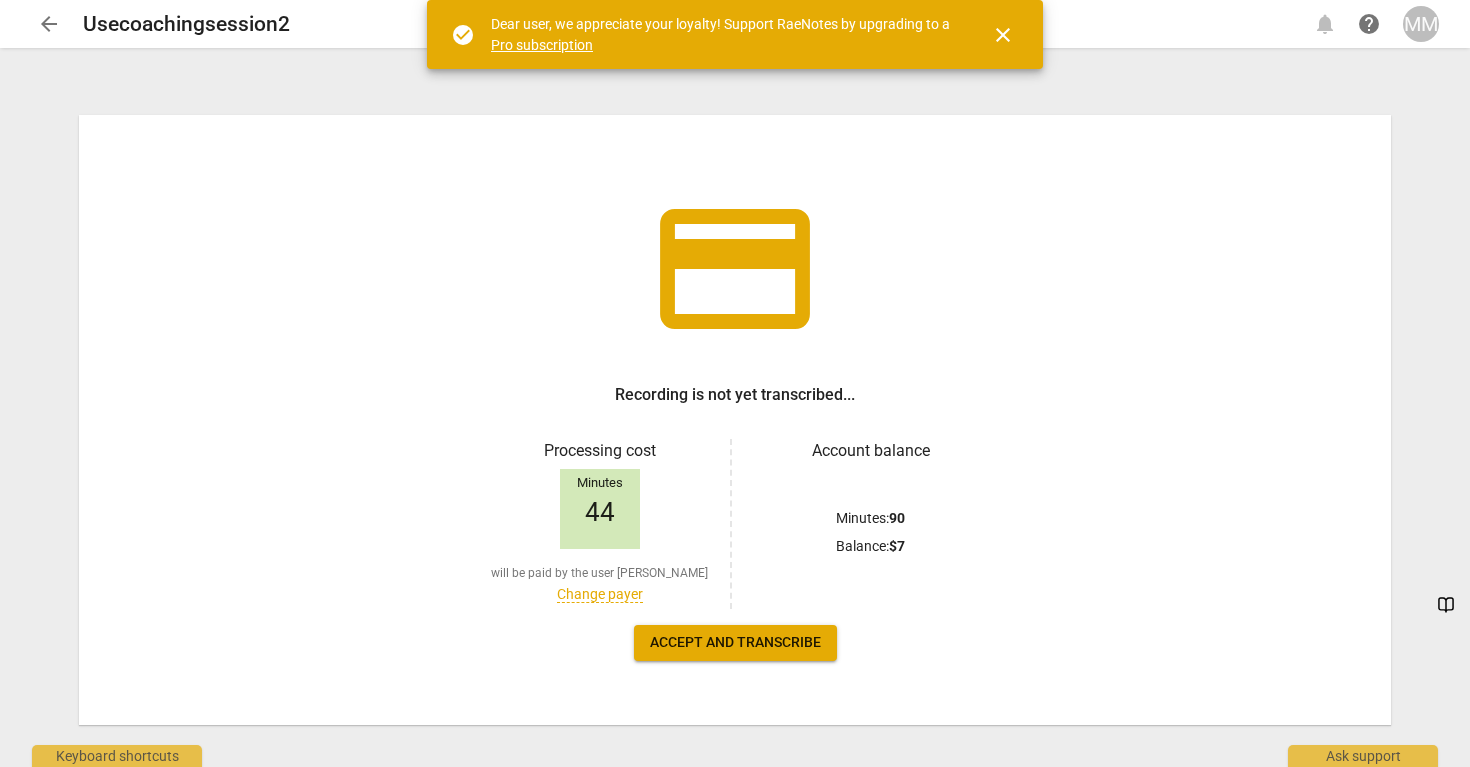 scroll, scrollTop: 0, scrollLeft: 0, axis: both 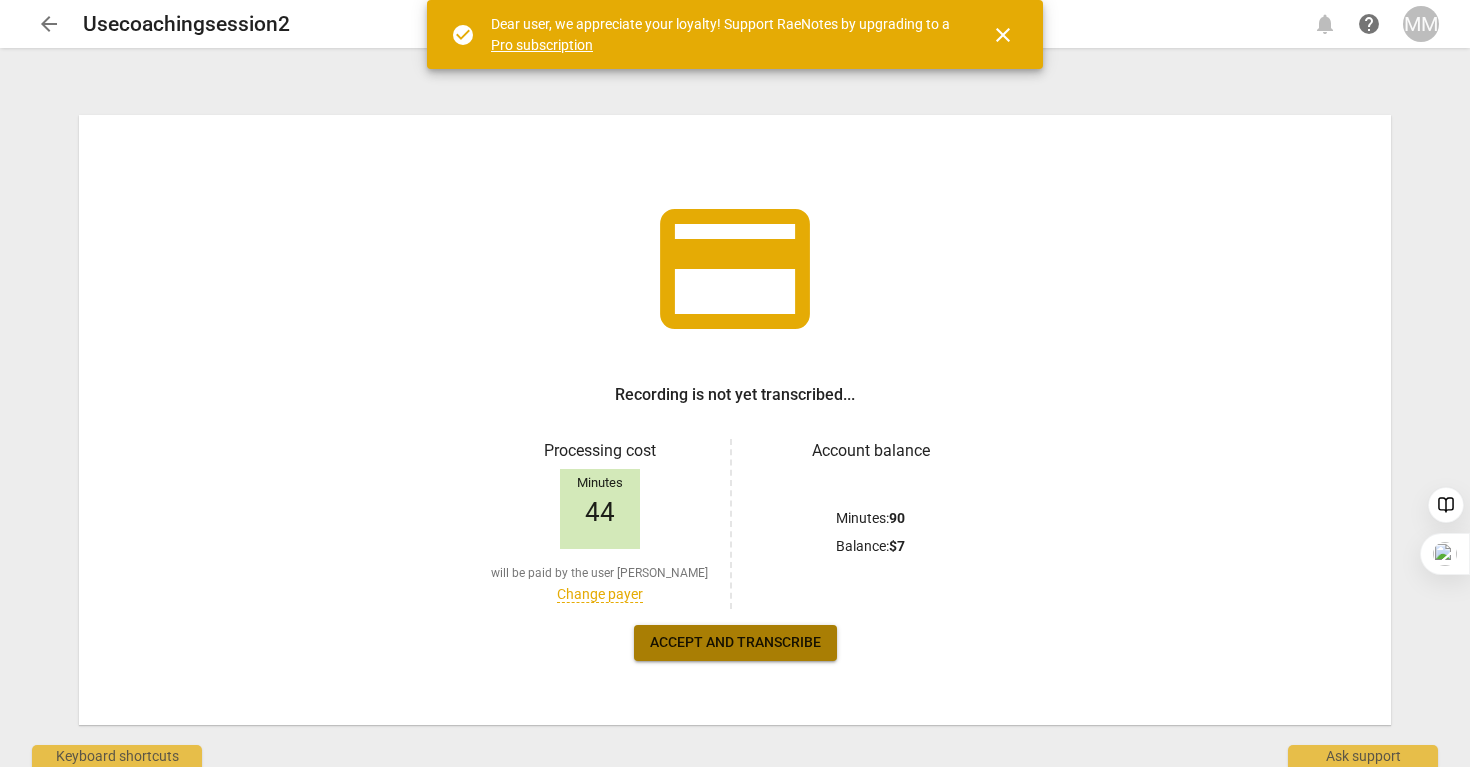 click on "Accept and transcribe" at bounding box center [735, 643] 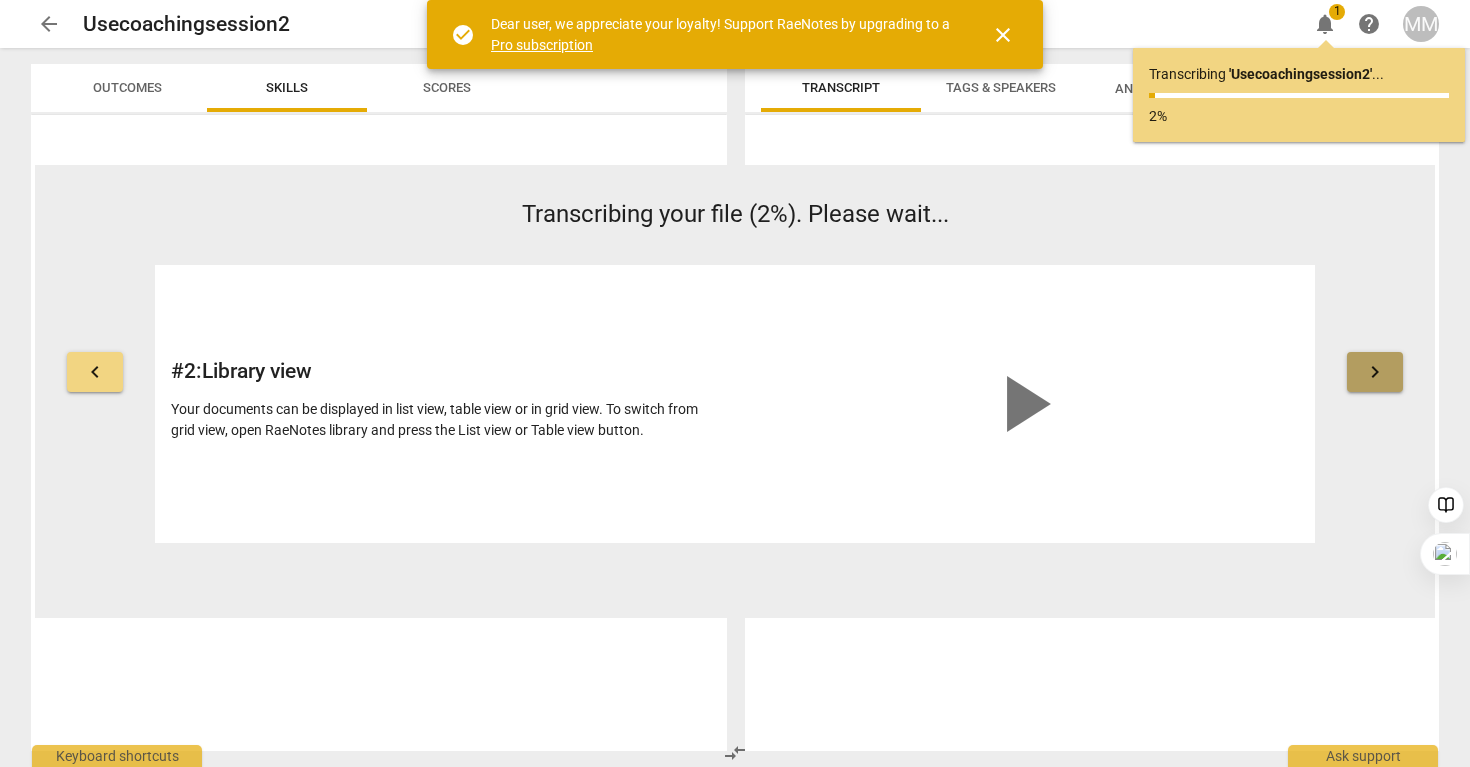 click on "keyboard_arrow_right" at bounding box center (1375, 372) 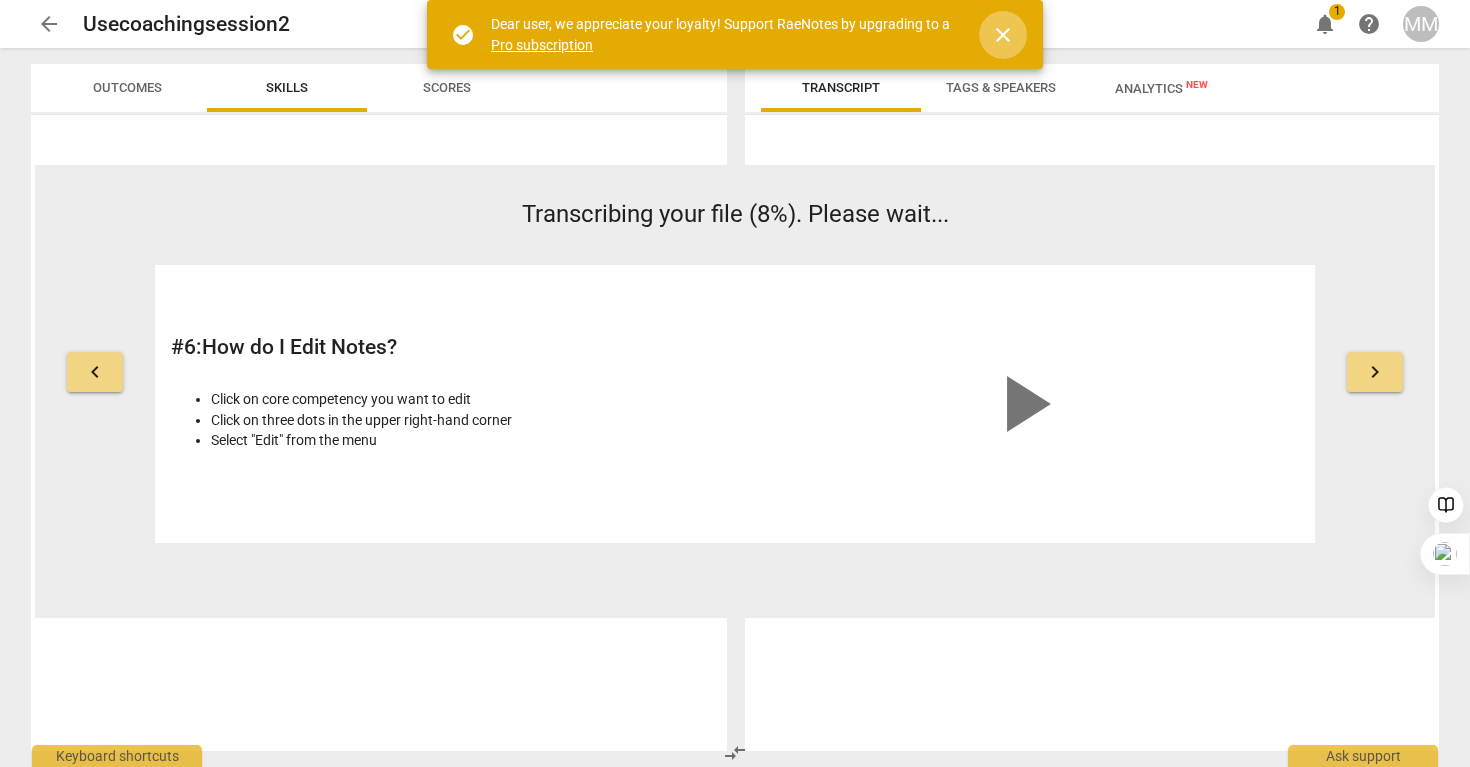 click on "close" at bounding box center [1003, 35] 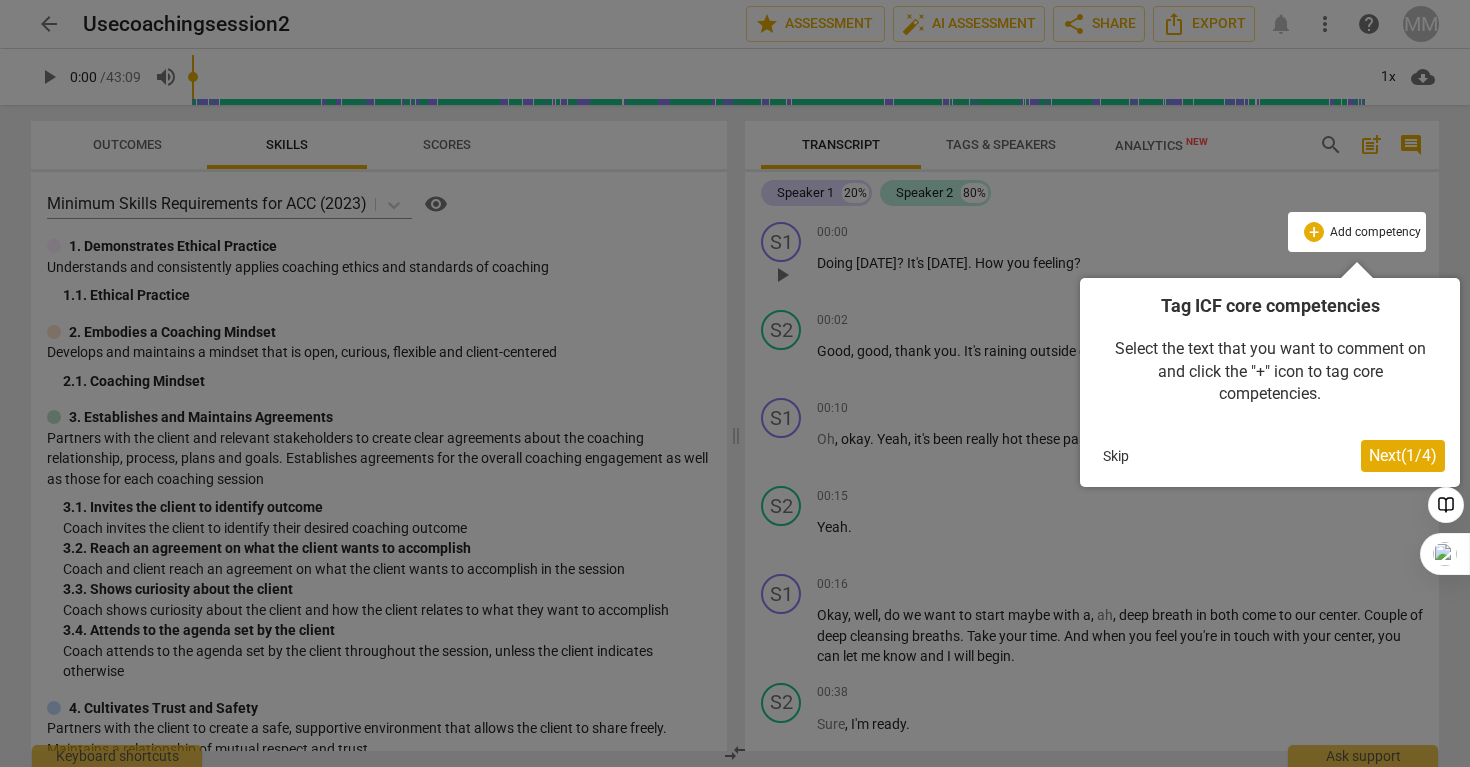 click on "Skip" at bounding box center (1116, 456) 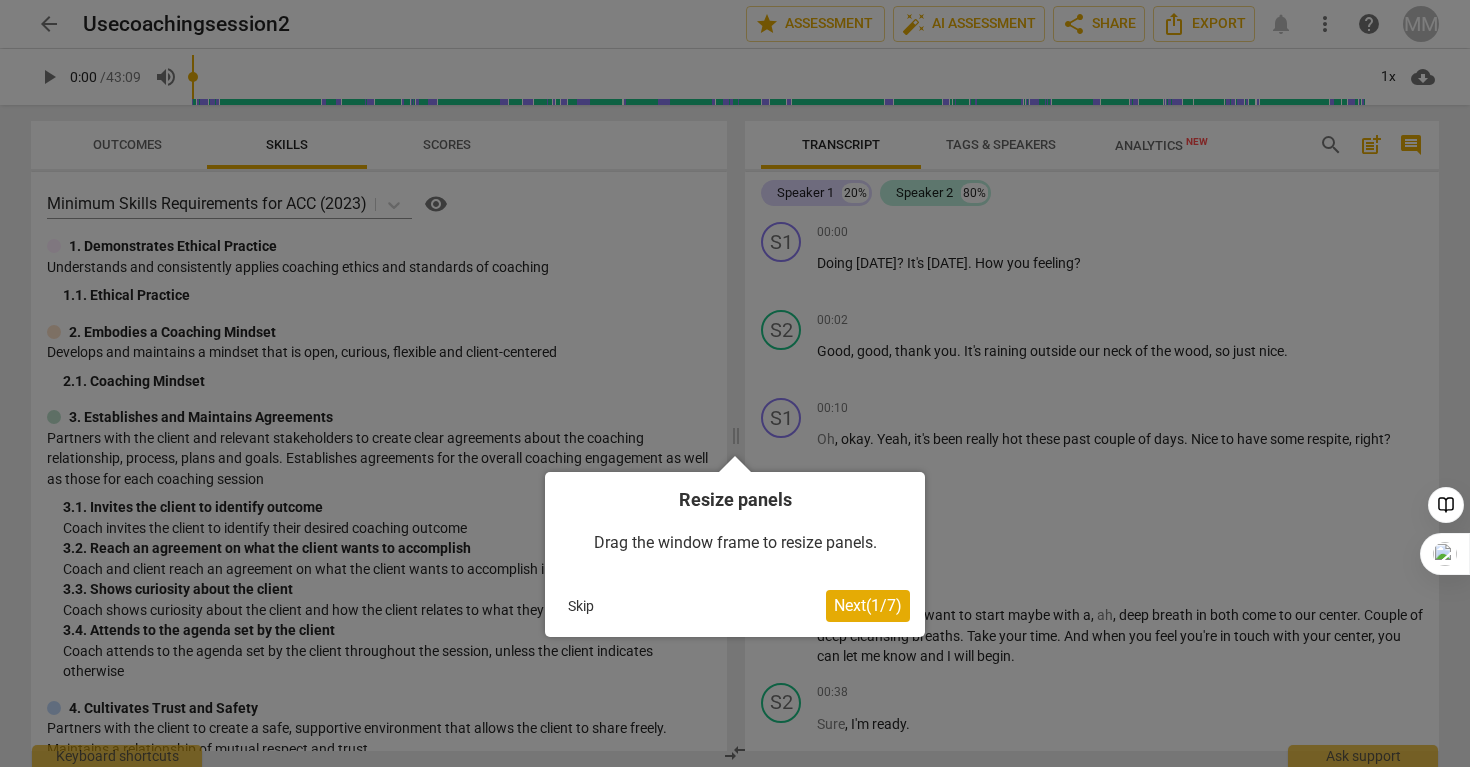 click on "Skip" at bounding box center (581, 606) 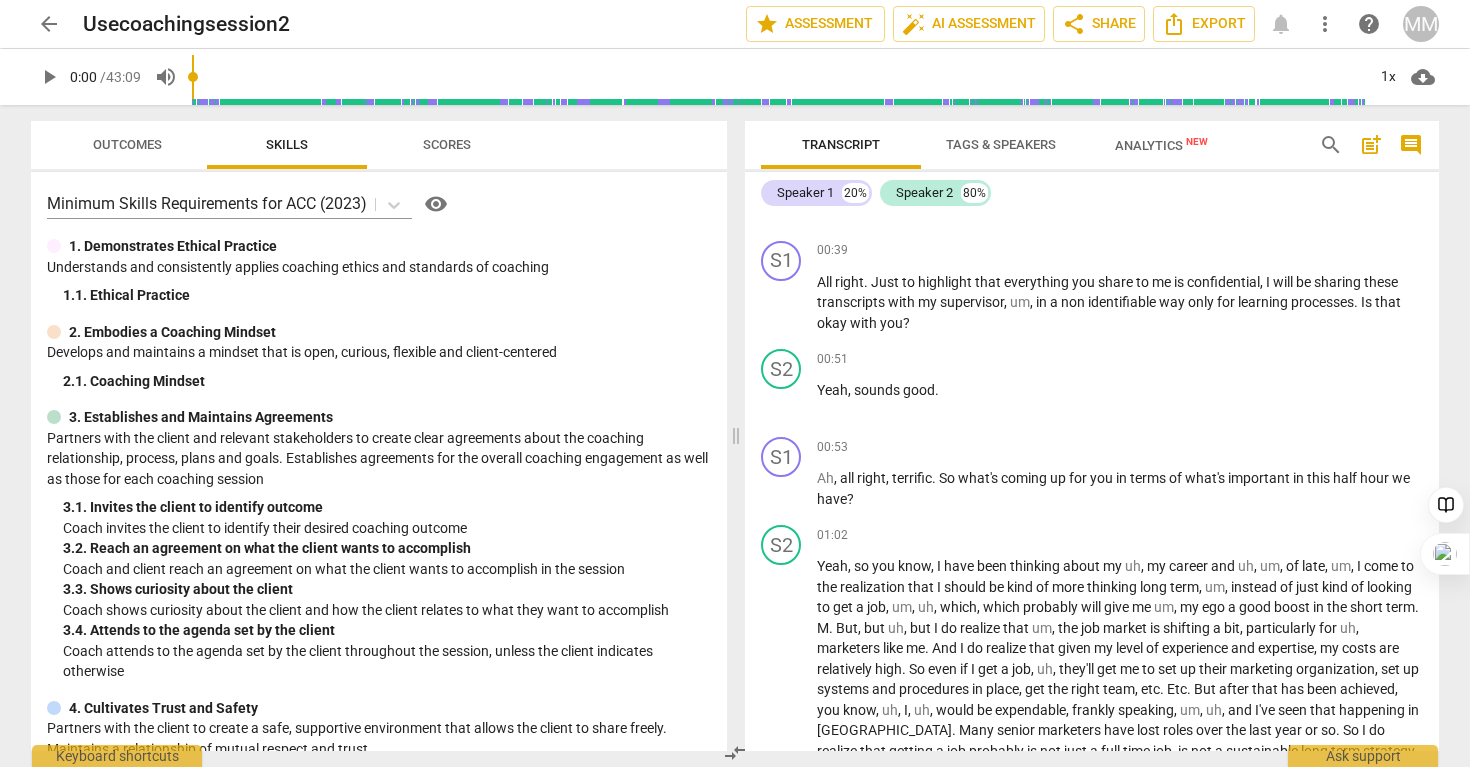 scroll, scrollTop: 532, scrollLeft: 0, axis: vertical 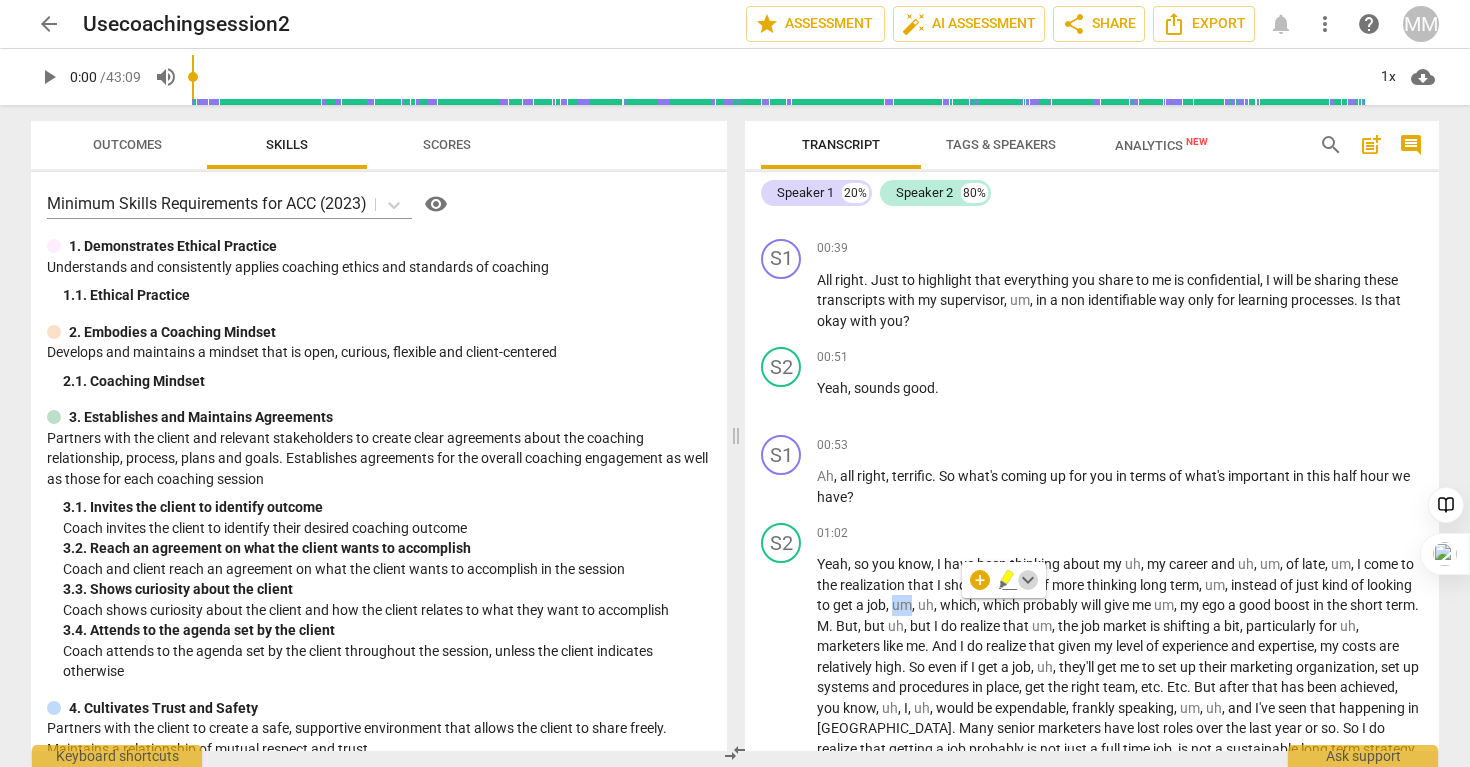 click on "keyboard_arrow_down" at bounding box center [1028, 580] 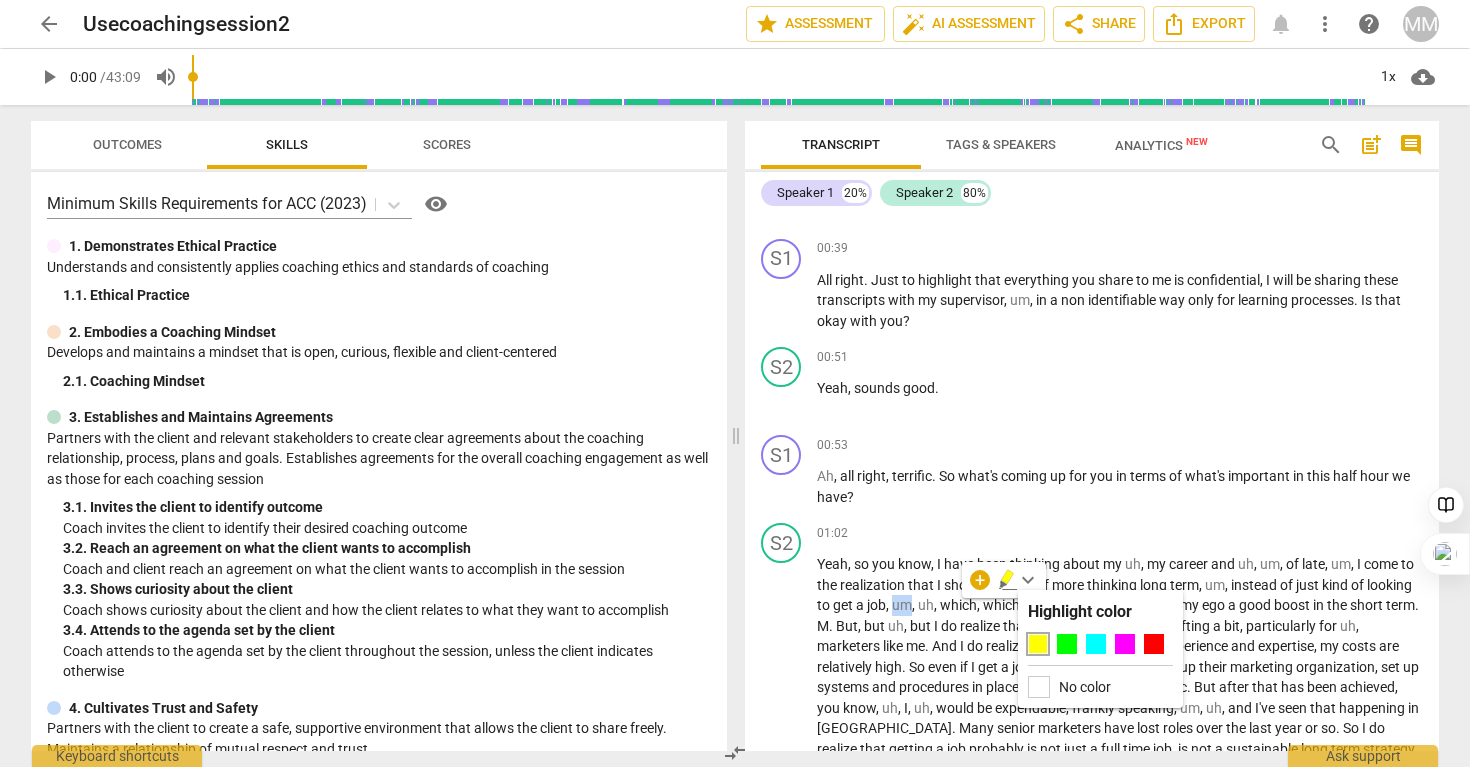click on "keyboard_arrow_down" at bounding box center (1028, 580) 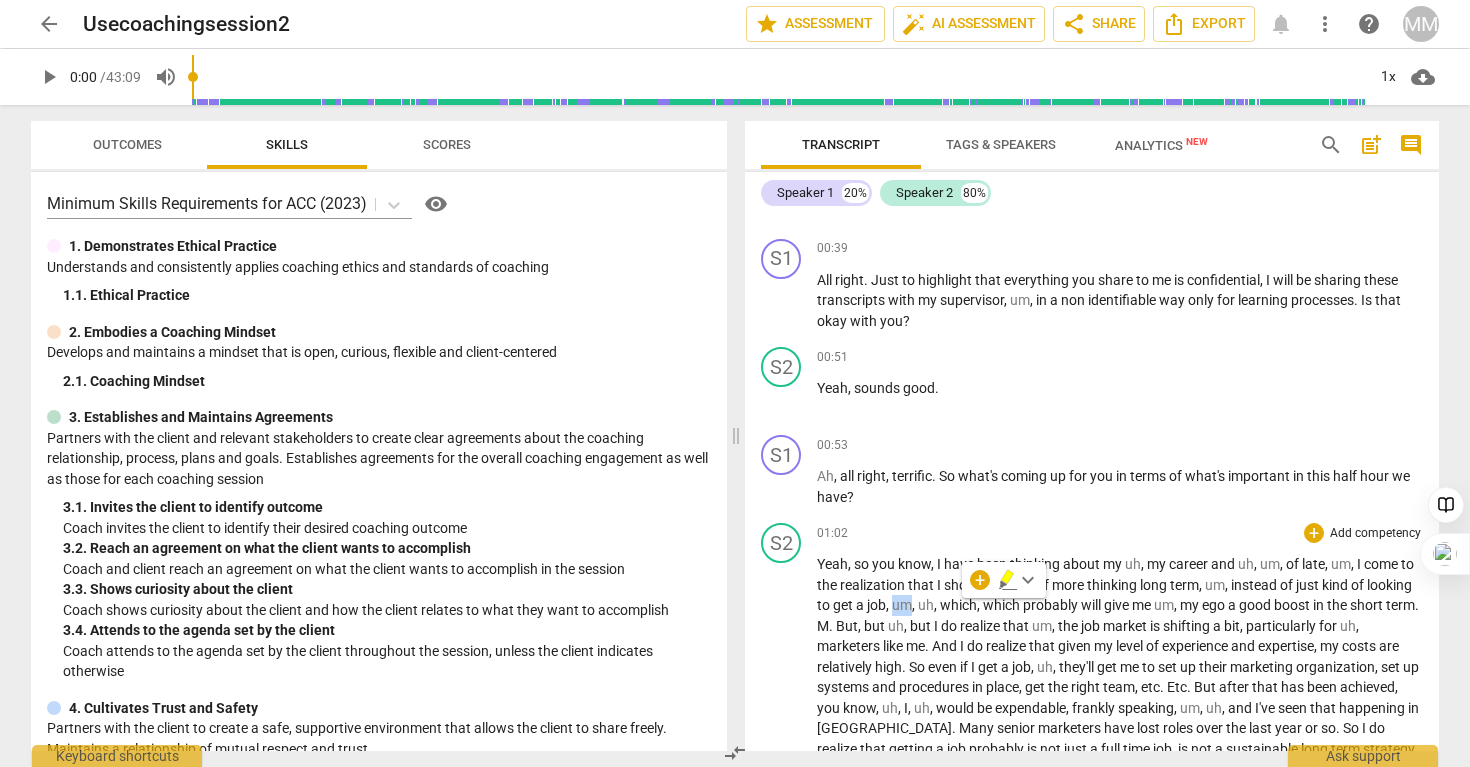 click on "Yeah ,   so   you   know ,   I   have   been   thinking   about   my   uh ,   my   career   and   uh ,   um ,   of   late ,   um ,   I   come   to   the   realization   that   I   should   be   kind   of   more   thinking   long   term ,   um ,   instead   of   just   kind   of   looking   to   get   a   job ,   um ,   uh ,   which ,   which   probably   will   give   me   um ,   my   ego   a   good   boost   in   the   short   term .   M .   But ,   but   uh ,   but   I   do   realize   that   um ,   the   job   market   is   shifting   a   bit ,   particularly   for   uh ,   marketers   like   me .   And   I   do   realize   that   given   my   level   of   experience   and   expertise ,   my   costs   are   relatively   high .   So   even   if   I   get   a   job ,   uh ,   they'll   get   me   to   set   up   their   marketing   organization ,   set   up   systems   and   procedures   in   place ,   get   the   right   team ,   etc .   Etc .   But   after   that   has   been   achieved ,   you   know ," at bounding box center [1120, 779] 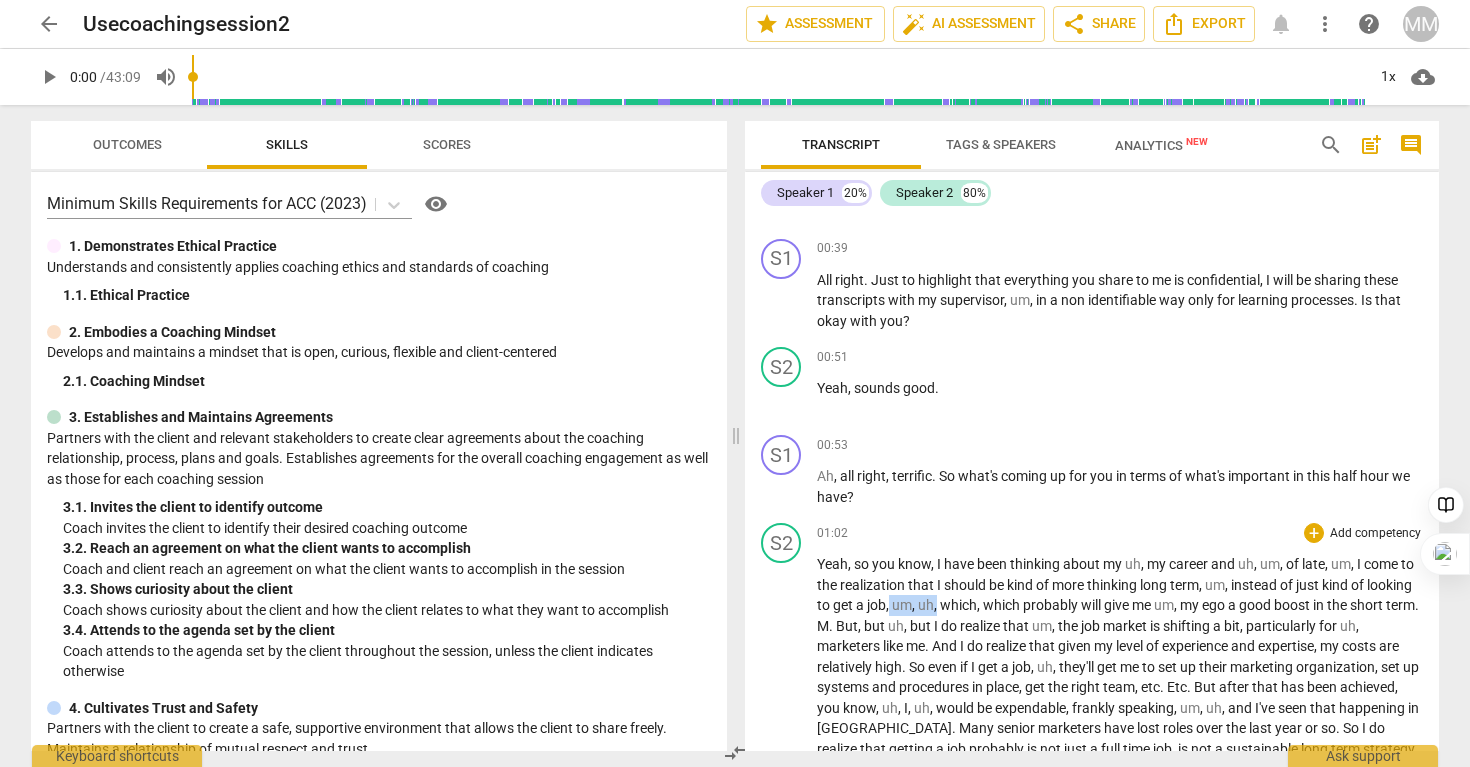 drag, startPoint x: 985, startPoint y: 606, endPoint x: 937, endPoint y: 601, distance: 48.259712 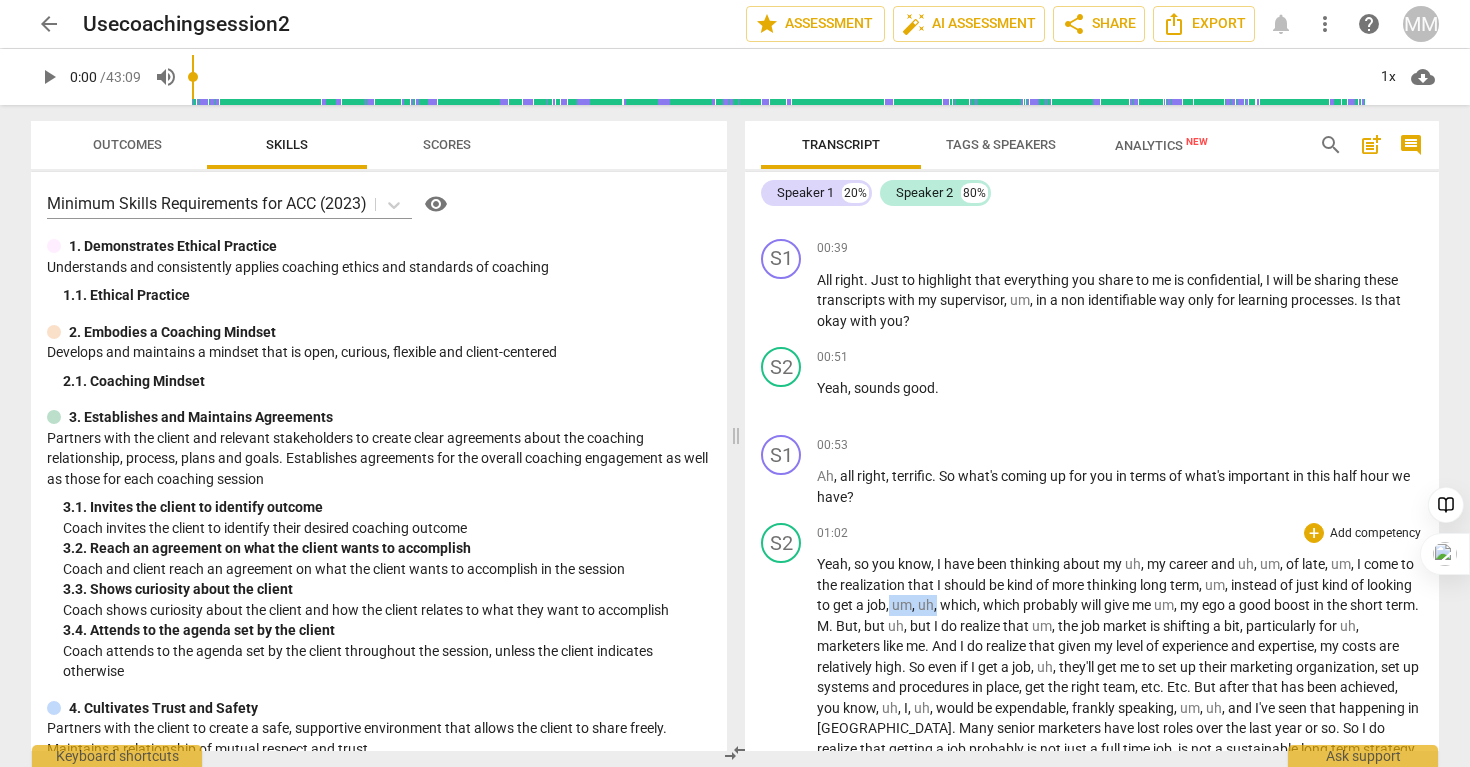click on "Yeah ,   so   you   know ,   I   have   been   thinking   about   my   uh ,   my   career   and   uh ,   um ,   of   late ,   um ,   I   come   to   the   realization   that   I   should   be   kind   of   more   thinking   long   term ,   um ,   instead   of   just   kind   of   looking   to   get   a   job ,   um ,   uh ,   which ,   which   probably   will   give   me   um ,   my   ego   a   good   boost   in   the   short   term .   M .   But ,   but   uh ,   but   I   do   realize   that   um ,   the   job   market   is   shifting   a   bit ,   particularly   for   uh ,   marketers   like   me .   And   I   do   realize   that   given   my   level   of   experience   and   expertise ,   my   costs   are   relatively   high .   So   even   if   I   get   a   job ,   uh ,   they'll   get   me   to   set   up   their   marketing   organization ,   set   up   systems   and   procedures   in   place ,   get   the   right   team ,   etc .   Etc .   But   after   that   has   been   achieved ,   you   know ," at bounding box center [1120, 779] 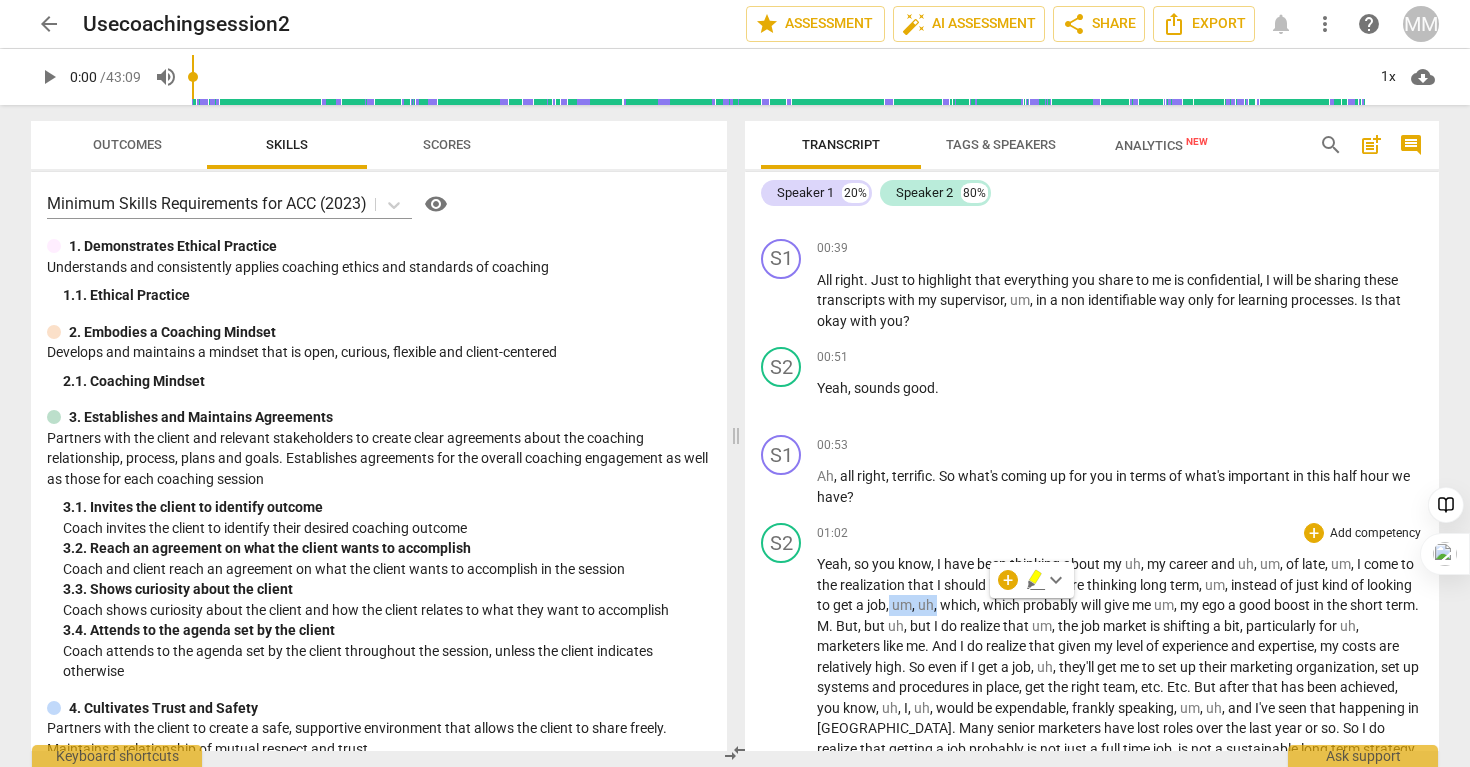 type 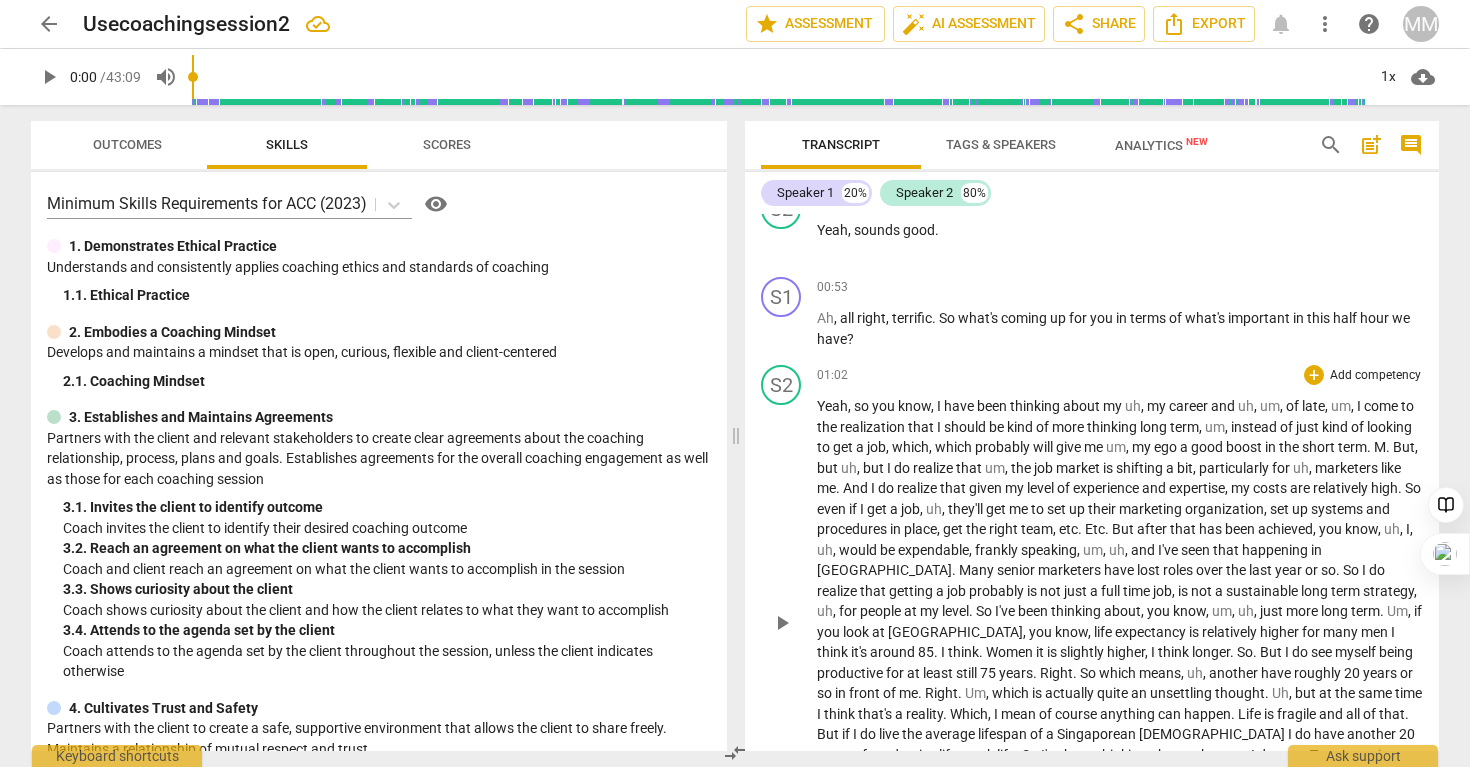 scroll, scrollTop: 697, scrollLeft: 0, axis: vertical 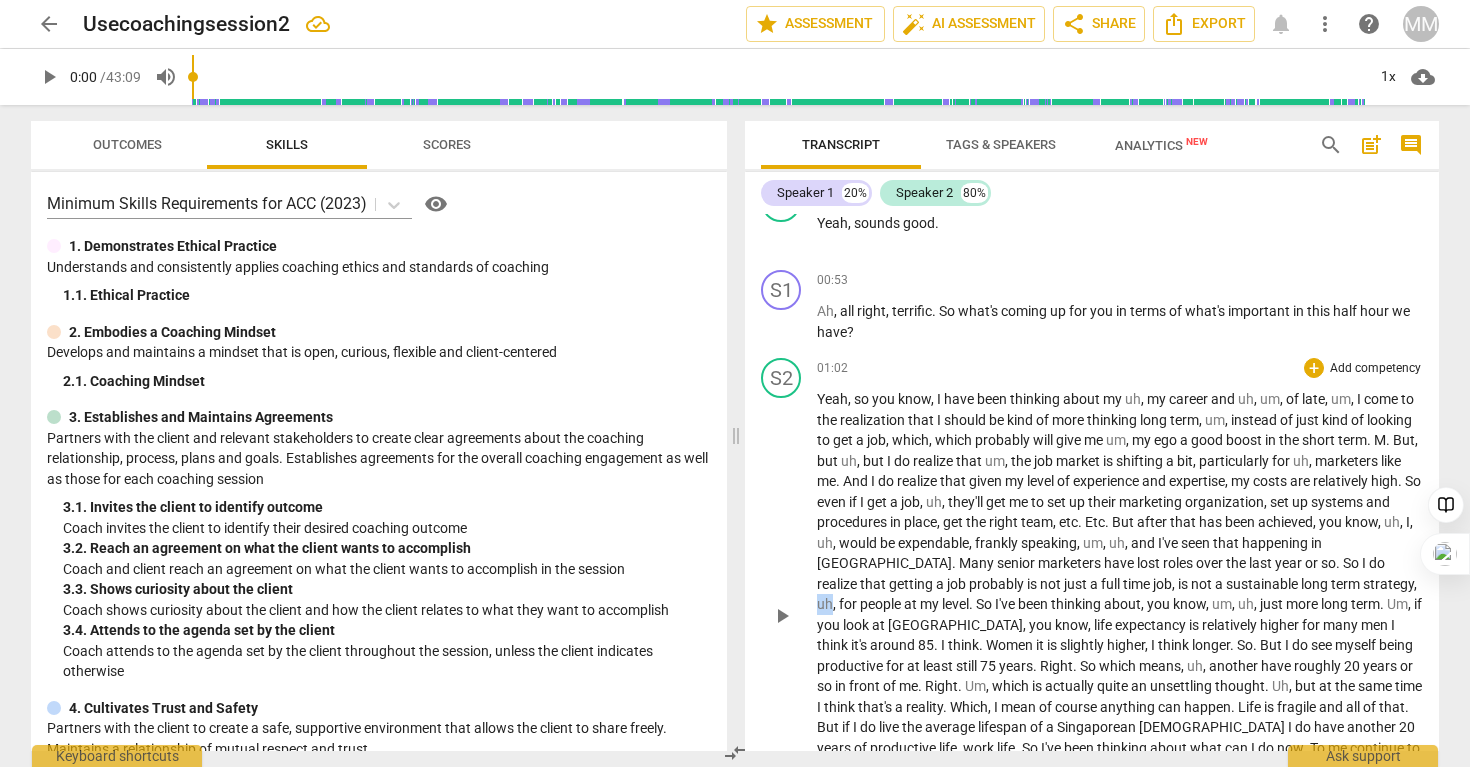 drag, startPoint x: 889, startPoint y: 599, endPoint x: 871, endPoint y: 599, distance: 18 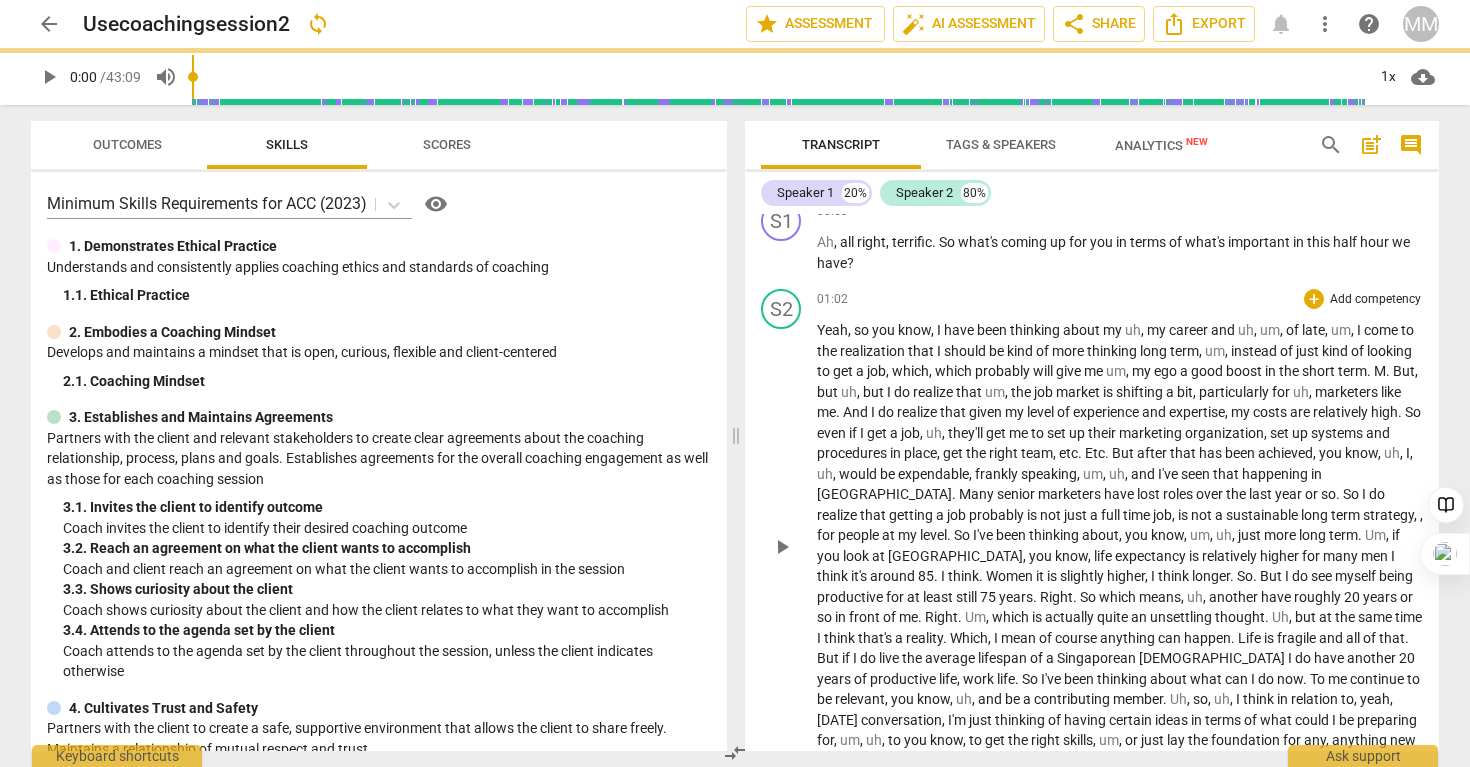 scroll, scrollTop: 771, scrollLeft: 0, axis: vertical 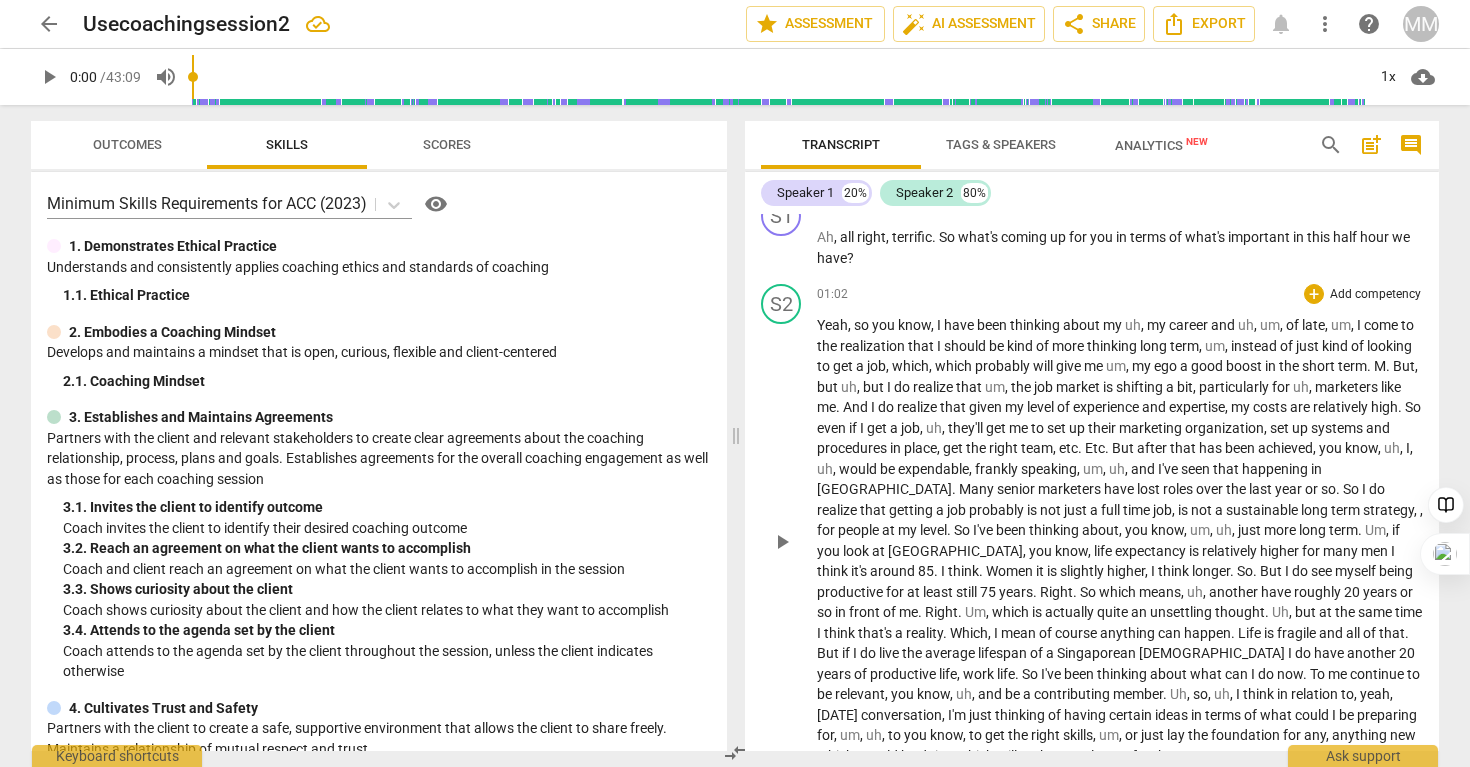 click on "uh" at bounding box center [849, 387] 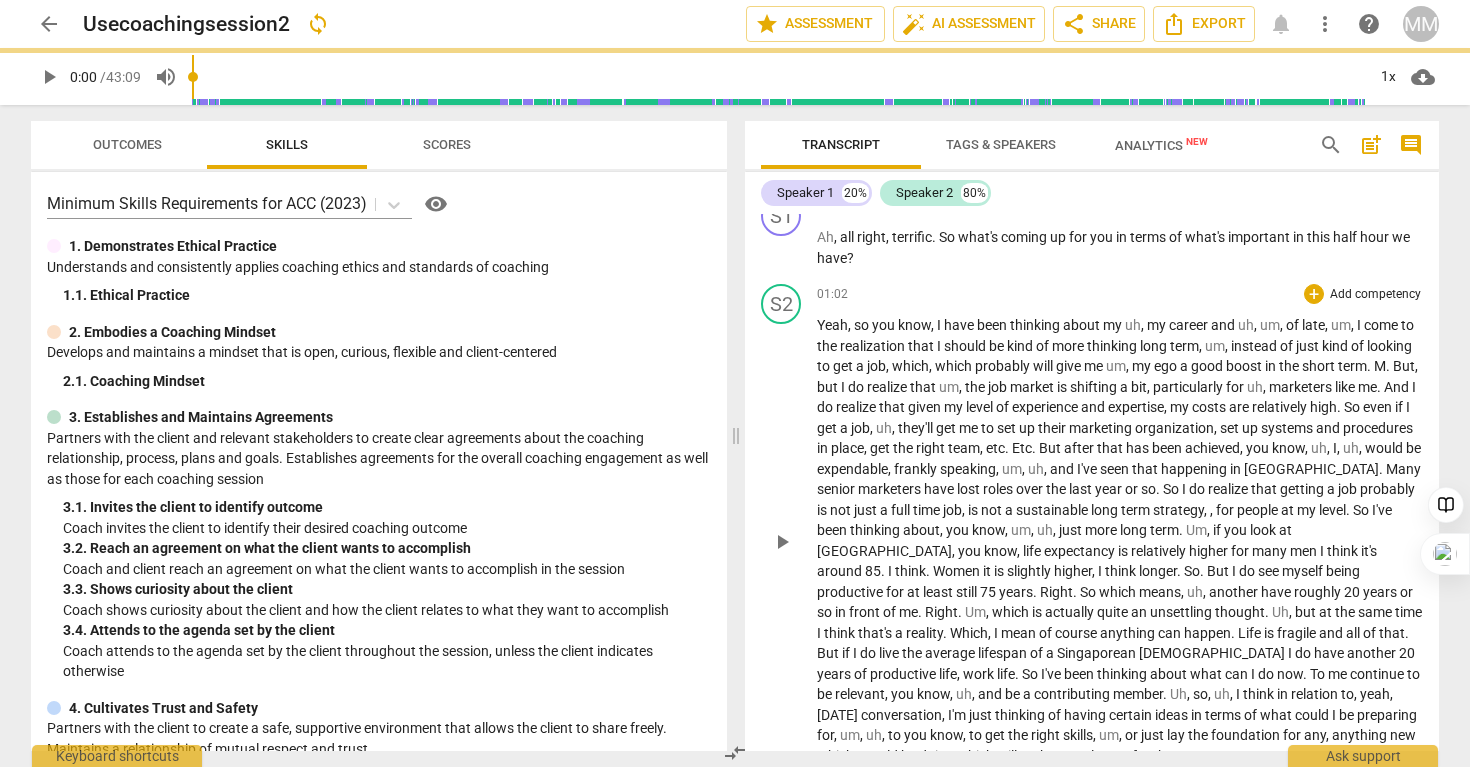 click on "," at bounding box center [1362, 448] 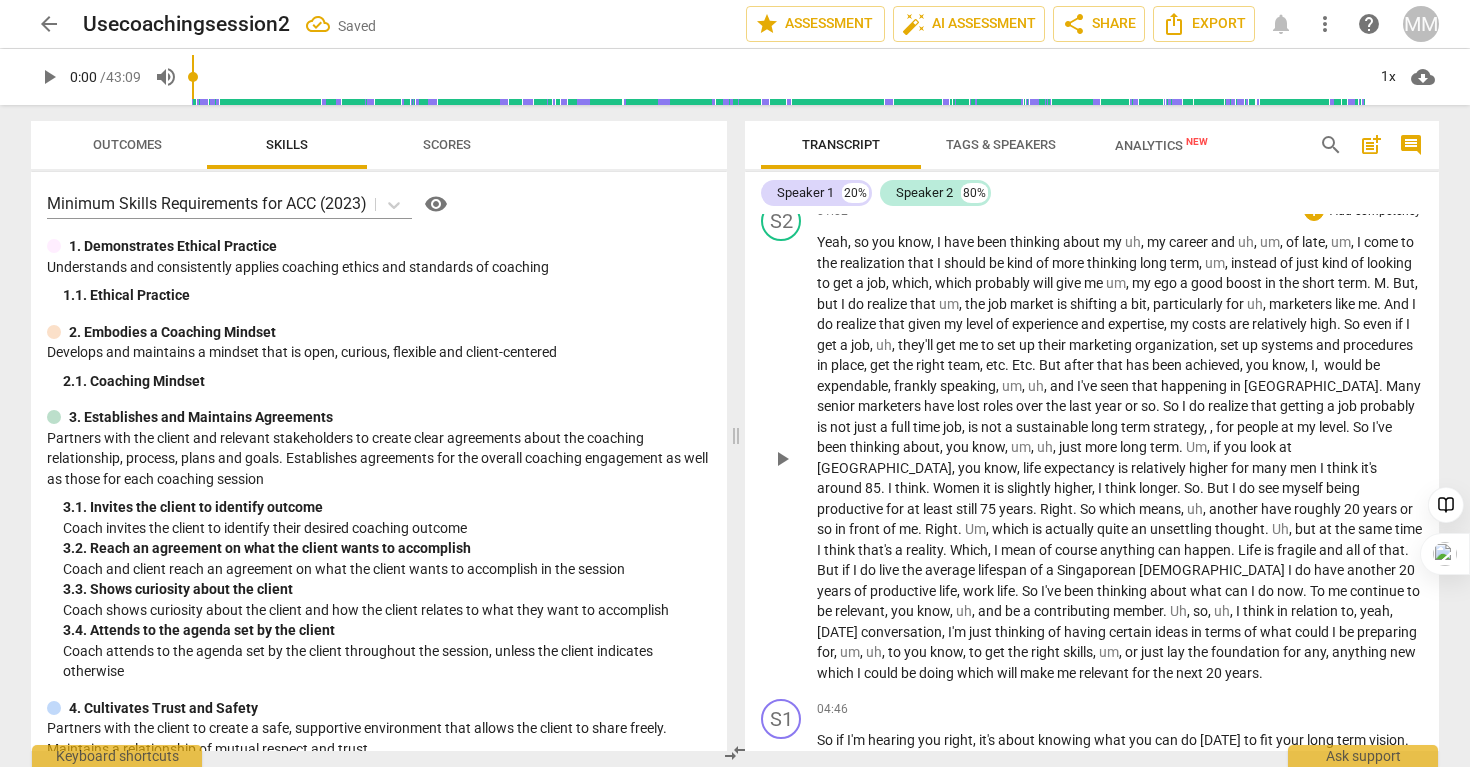 scroll, scrollTop: 857, scrollLeft: 0, axis: vertical 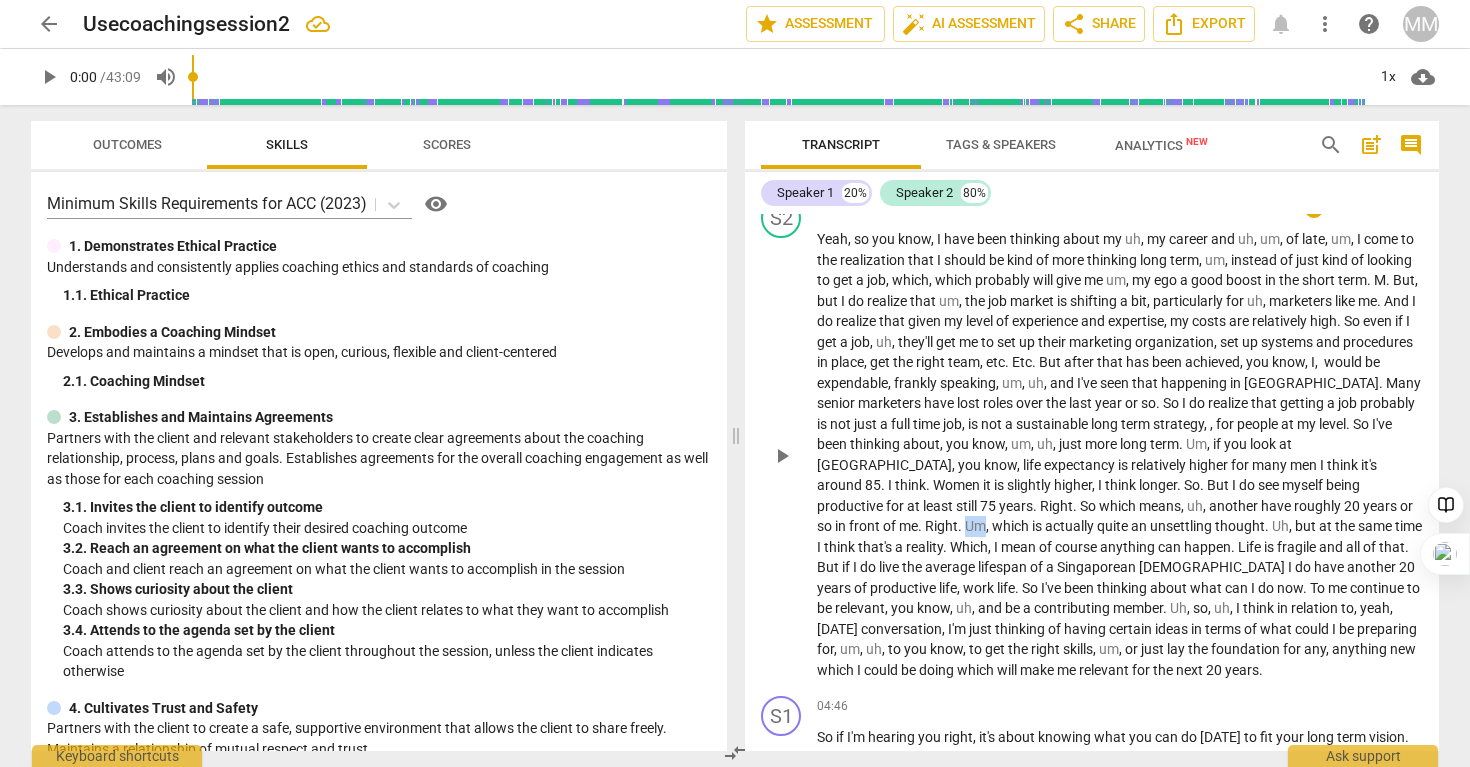 drag, startPoint x: 1041, startPoint y: 525, endPoint x: 1019, endPoint y: 525, distance: 22 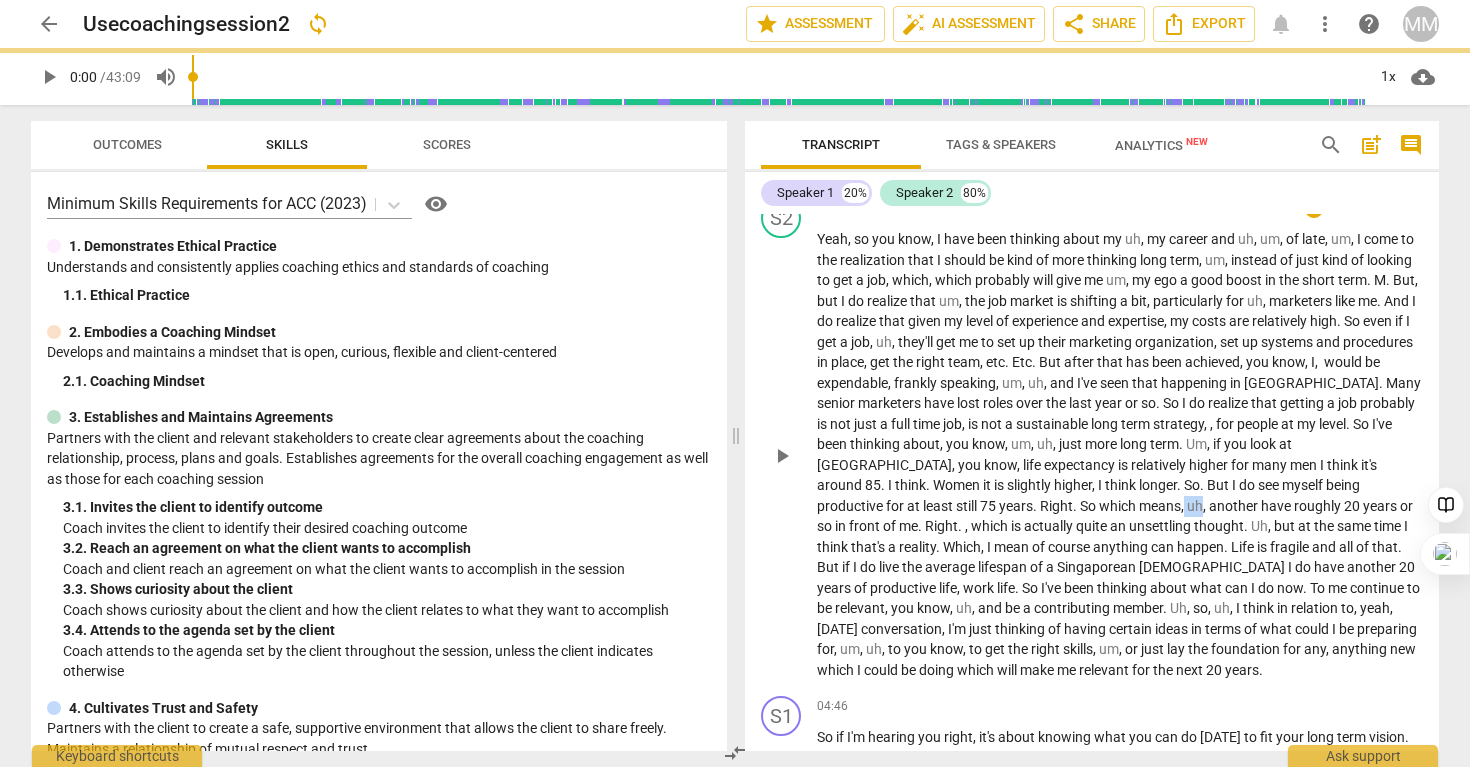 drag, startPoint x: 1243, startPoint y: 508, endPoint x: 1225, endPoint y: 508, distance: 18 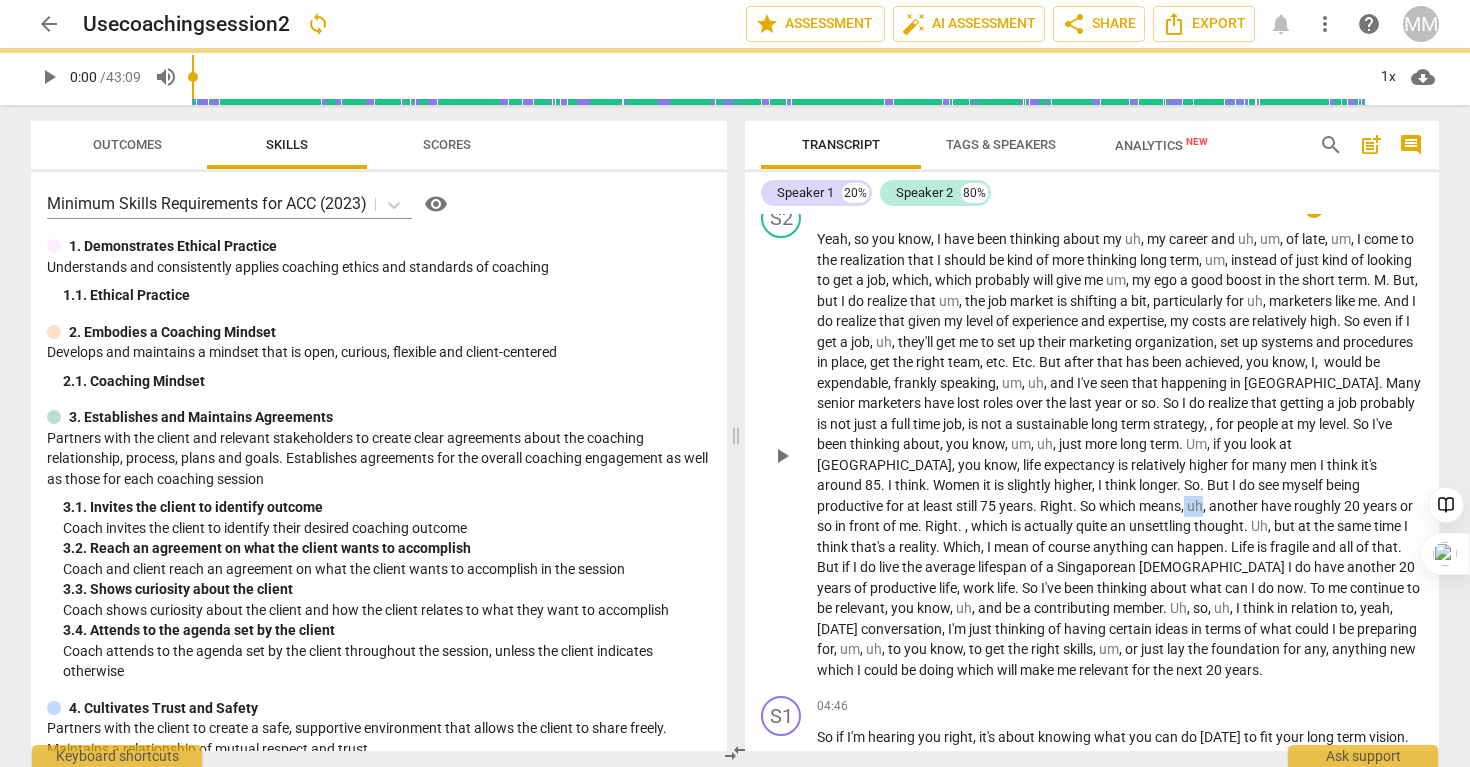 click on "Yeah ,   so   you   know ,   I   have   been   thinking   about   my   uh ,   my   career   and   uh ,   um ,   of   late ,   um ,   I   come   to   the   realization   that   I   should   be   kind   of   more   thinking   long   term ,   um ,   instead   of   just   kind   of   looking   to   get   a   job ,   which ,   which   probably   will   give   me   um ,   my   ego   a   good   boost   in   the   short   term .   M .   But ,   but   I   do   realize   that   um ,   the   job   market   is   shifting   a   bit ,   particularly   for   uh ,   marketers   like   me .   And   I   do   realize   that   given   my   level   of   experience   and   expertise ,   my   costs   are   relatively   high .   So   even   if   I   get   a   job ,   uh ,   they'll   get   me   to   set   up   their   marketing   organization ,   set   up   systems   and   procedures   in   place ,   get   the   right   team ,   etc .   Etc .   But   after   that   has   been   achieved ,   you   know ,   I ,     would   be   ," at bounding box center [1120, 454] 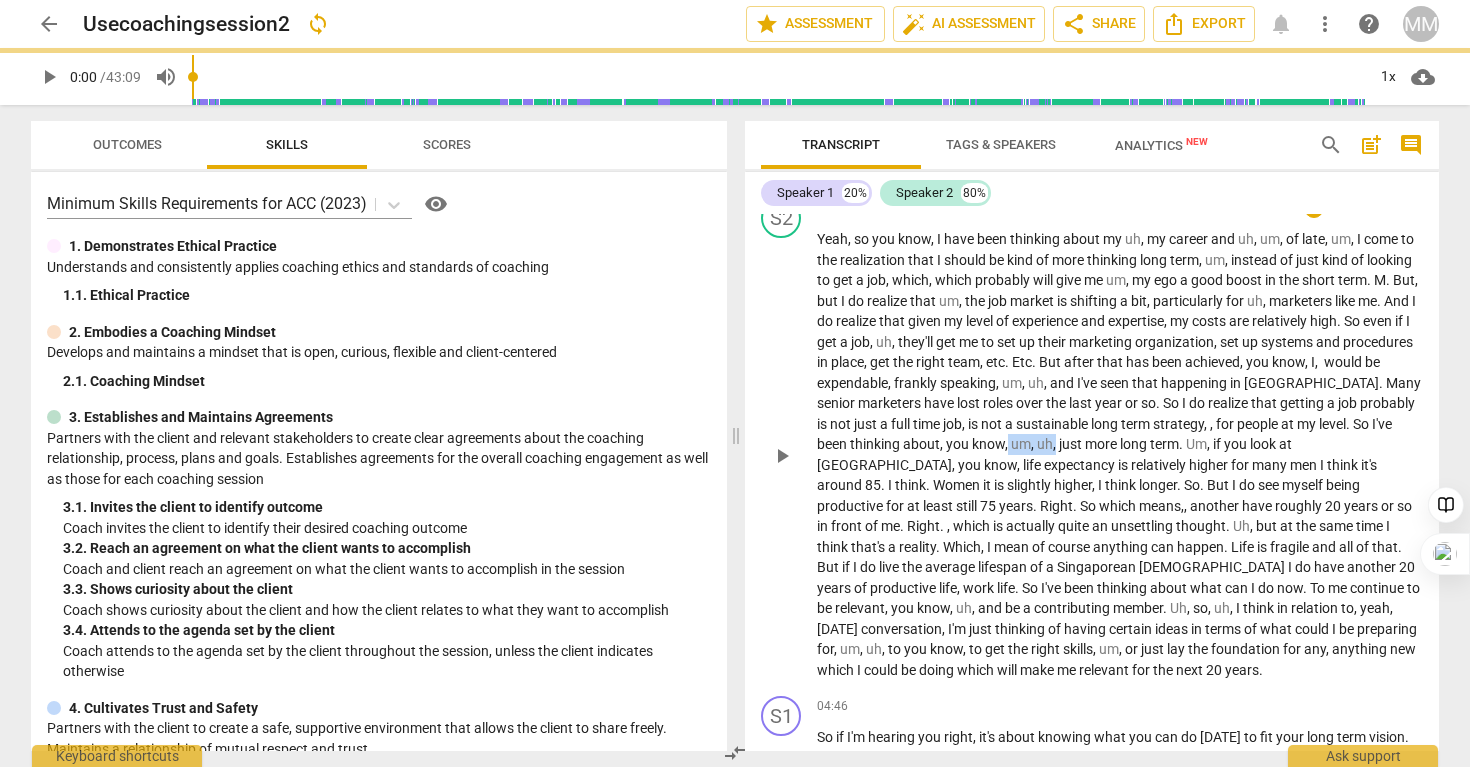 drag, startPoint x: 1299, startPoint y: 443, endPoint x: 1253, endPoint y: 443, distance: 46 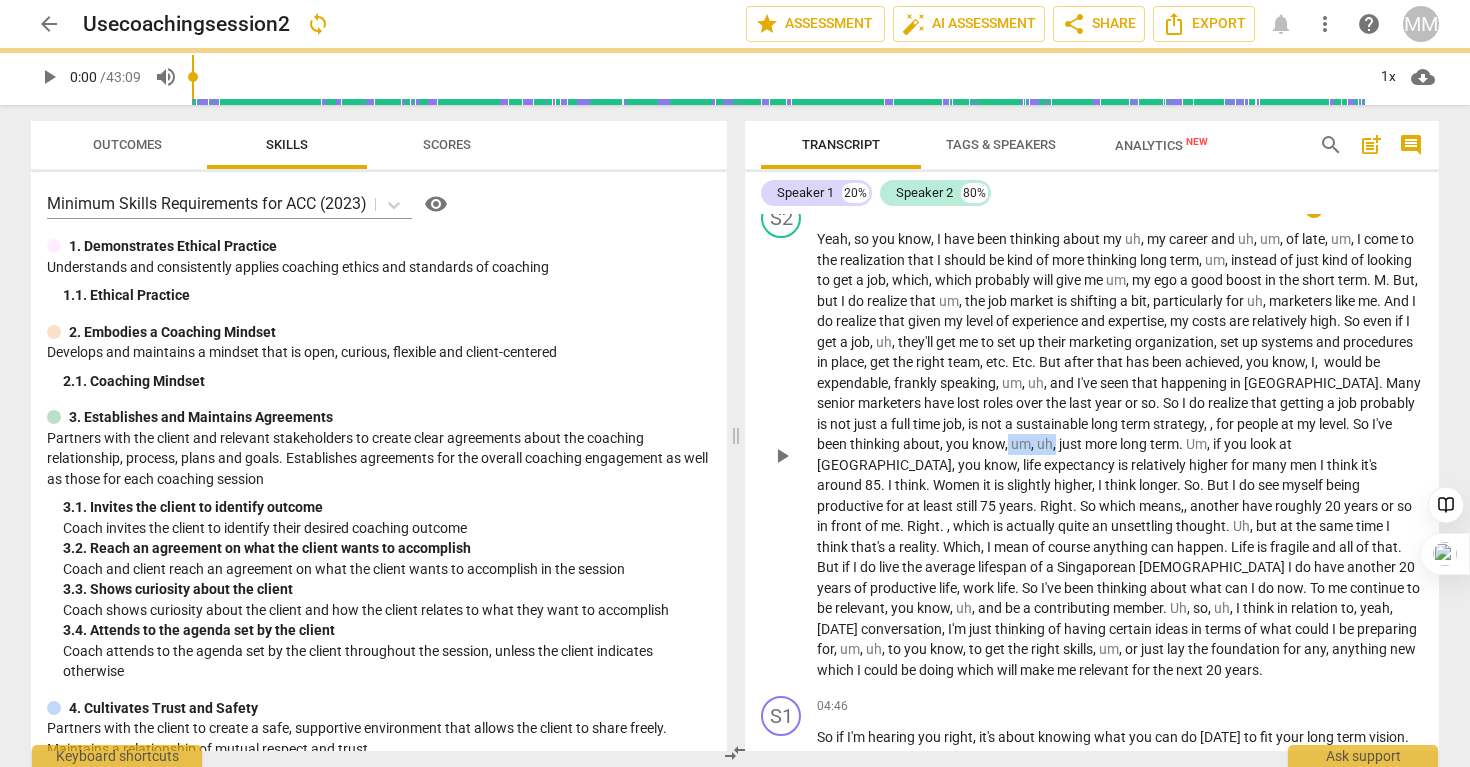 click on "Yeah ,   so   you   know ,   I   have   been   thinking   about   my   uh ,   my   career   and   uh ,   um ,   of   late ,   um ,   I   come   to   the   realization   that   I   should   be   kind   of   more   thinking   long   term ,   um ,   instead   of   just   kind   of   looking   to   get   a   job ,   which ,   which   probably   will   give   me   um ,   my   ego   a   good   boost   in   the   short   term .   M .   But ,   but   I   do   realize   that   um ,   the   job   market   is   shifting   a   bit ,   particularly   for   uh ,   marketers   like   me .   And   I   do   realize   that   given   my   level   of   experience   and   expertise ,   my   costs   are   relatively   high .   So   even   if   I   get   a   job ,   uh ,   they'll   get   me   to   set   up   their   marketing   organization ,   set   up   systems   and   procedures   in   place ,   get   the   right   team ,   etc .   Etc .   But   after   that   has   been   achieved ,   you   know ,   I ,     would   be   ," at bounding box center (1120, 454) 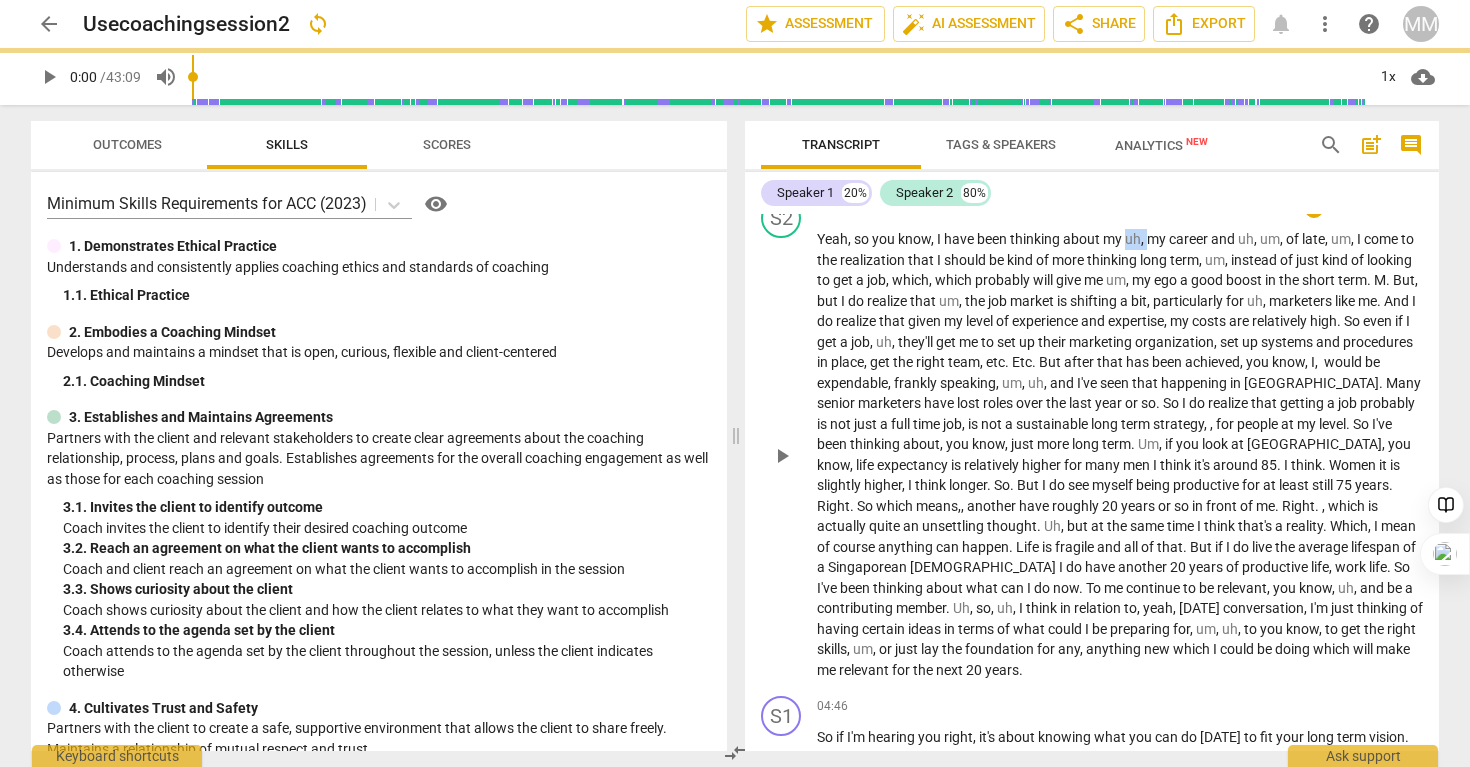 drag, startPoint x: 1146, startPoint y: 236, endPoint x: 1128, endPoint y: 234, distance: 18.110771 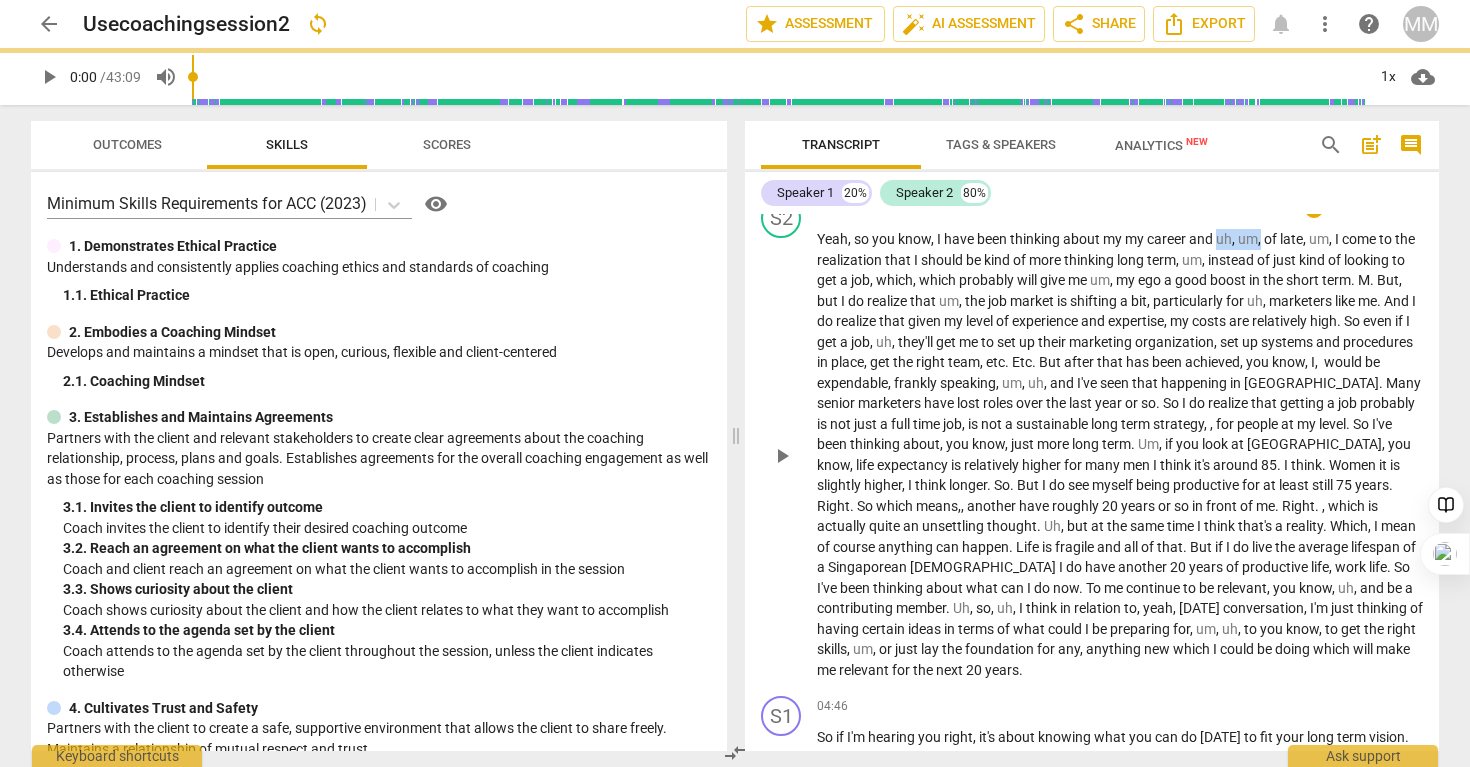 drag, startPoint x: 1261, startPoint y: 238, endPoint x: 1217, endPoint y: 236, distance: 44.04543 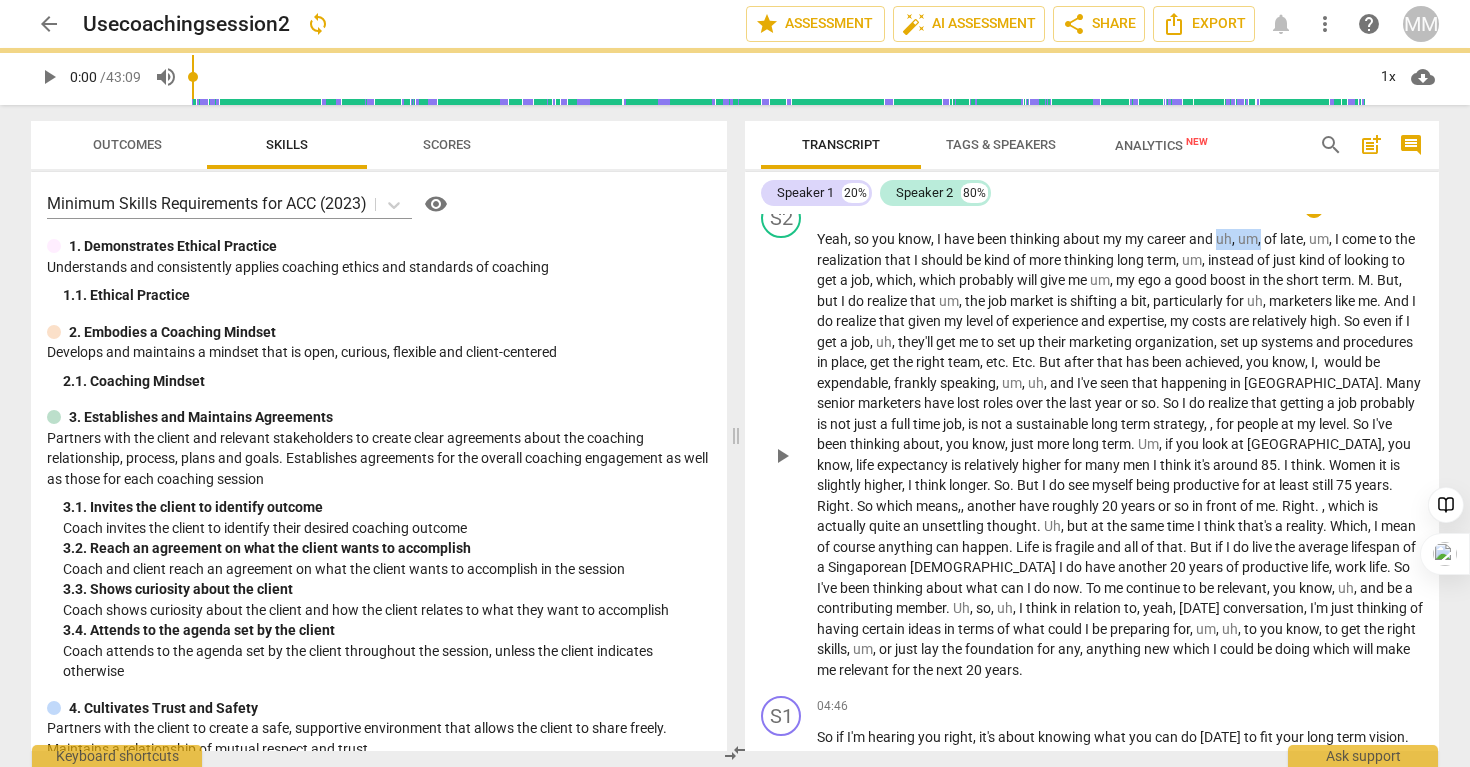 click on "Yeah ,   so   you   know ,   I   have   been   thinking   about   my   my   career   and   uh ,   um ,   of   late ,   um ,   I   come   to   the   realization   that   I   should   be   kind   of   more   thinking   long   term ,   um ,   instead   of   just   kind   of   looking   to   get   a   job ,   which ,   which   probably   will   give   me   um ,   my   ego   a   good   boost   in   the   short   term .   M .   But ,   but   I   do   realize   that   um ,   the   job   market   is   shifting   a   bit ,   particularly   for   uh ,   marketers   like   me .   And   I   do   realize   that   given   my   level   of   experience   and   expertise ,   my   costs   are   relatively   high .   So   even   if   I   get   a   job ,   uh ,   they'll   get   me   to   set   up   their   marketing   organization ,   set   up   systems   and   procedures   in   place ,   get   the   right   team ,   etc .   Etc .   But   after   that   has   been   achieved ,   you   know ,   I ,     would   be   expendable" at bounding box center (1120, 454) 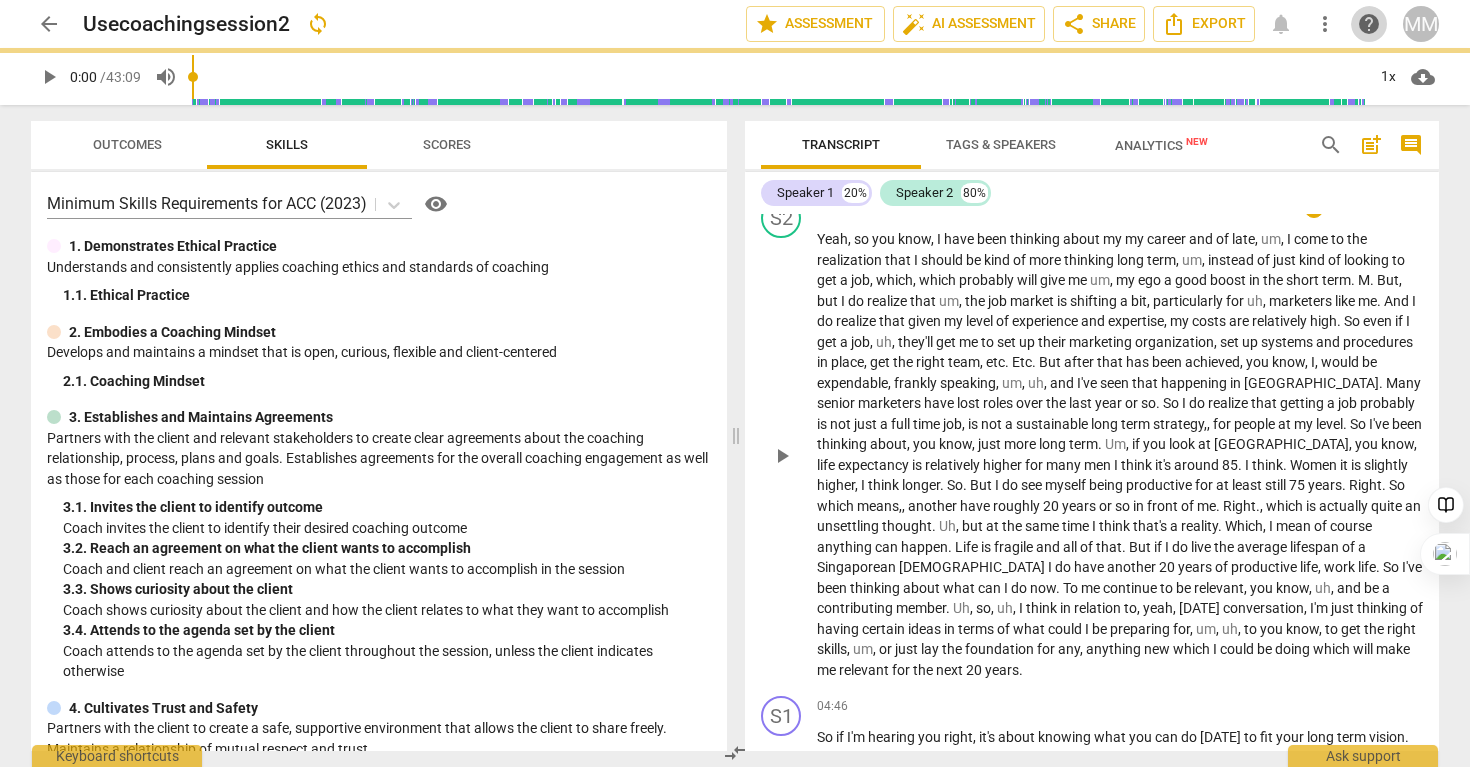 click on "help" at bounding box center [1369, 24] 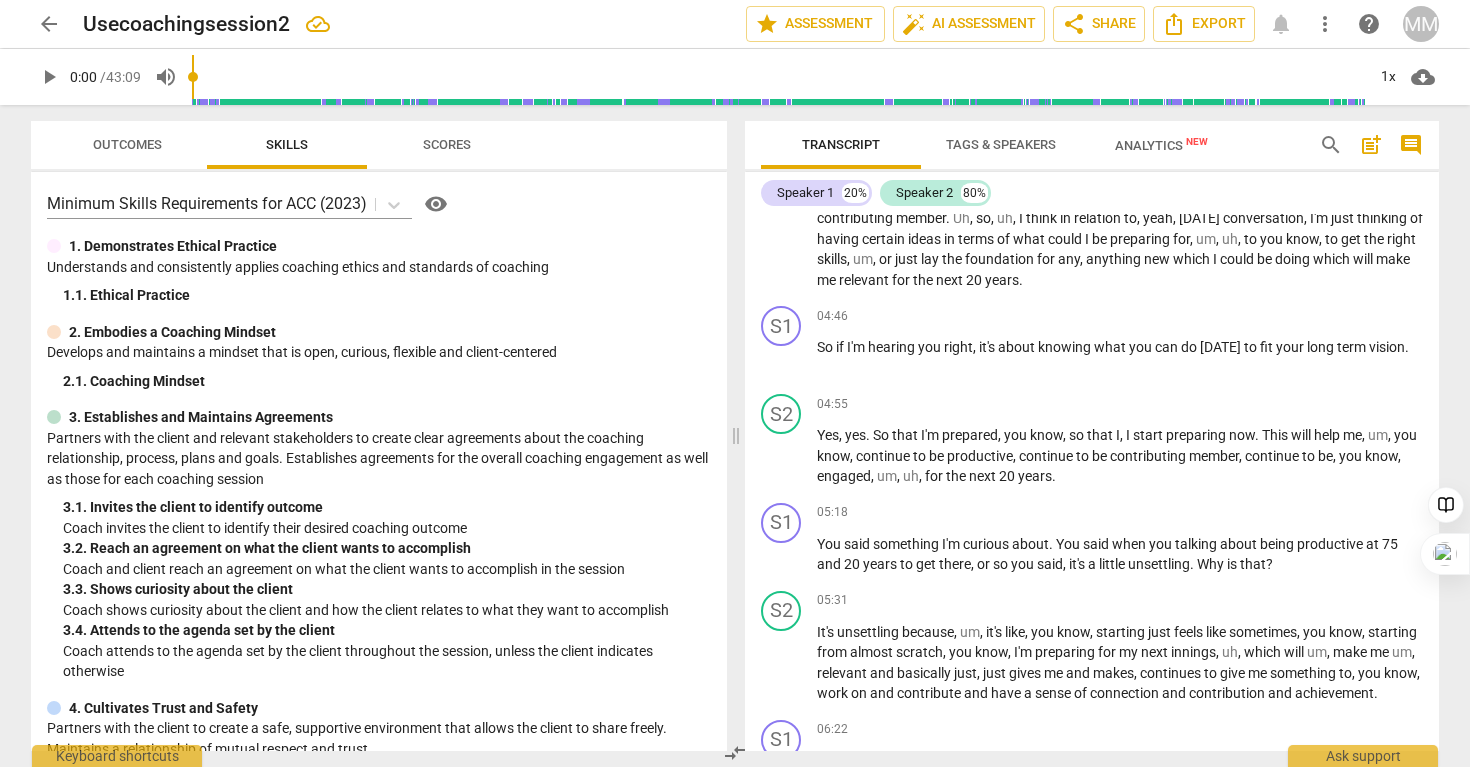 scroll, scrollTop: 1241, scrollLeft: 0, axis: vertical 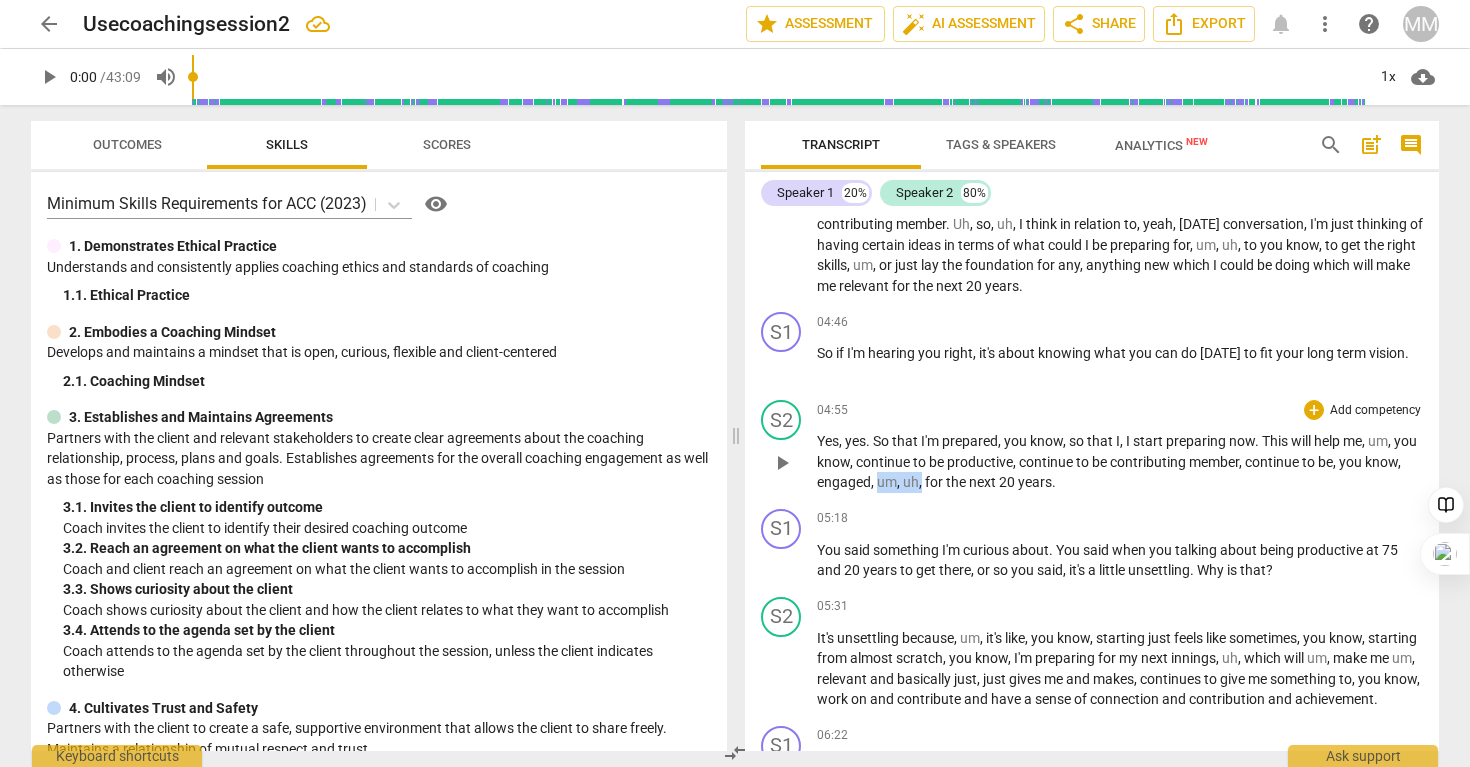 drag, startPoint x: 959, startPoint y: 479, endPoint x: 918, endPoint y: 477, distance: 41.04875 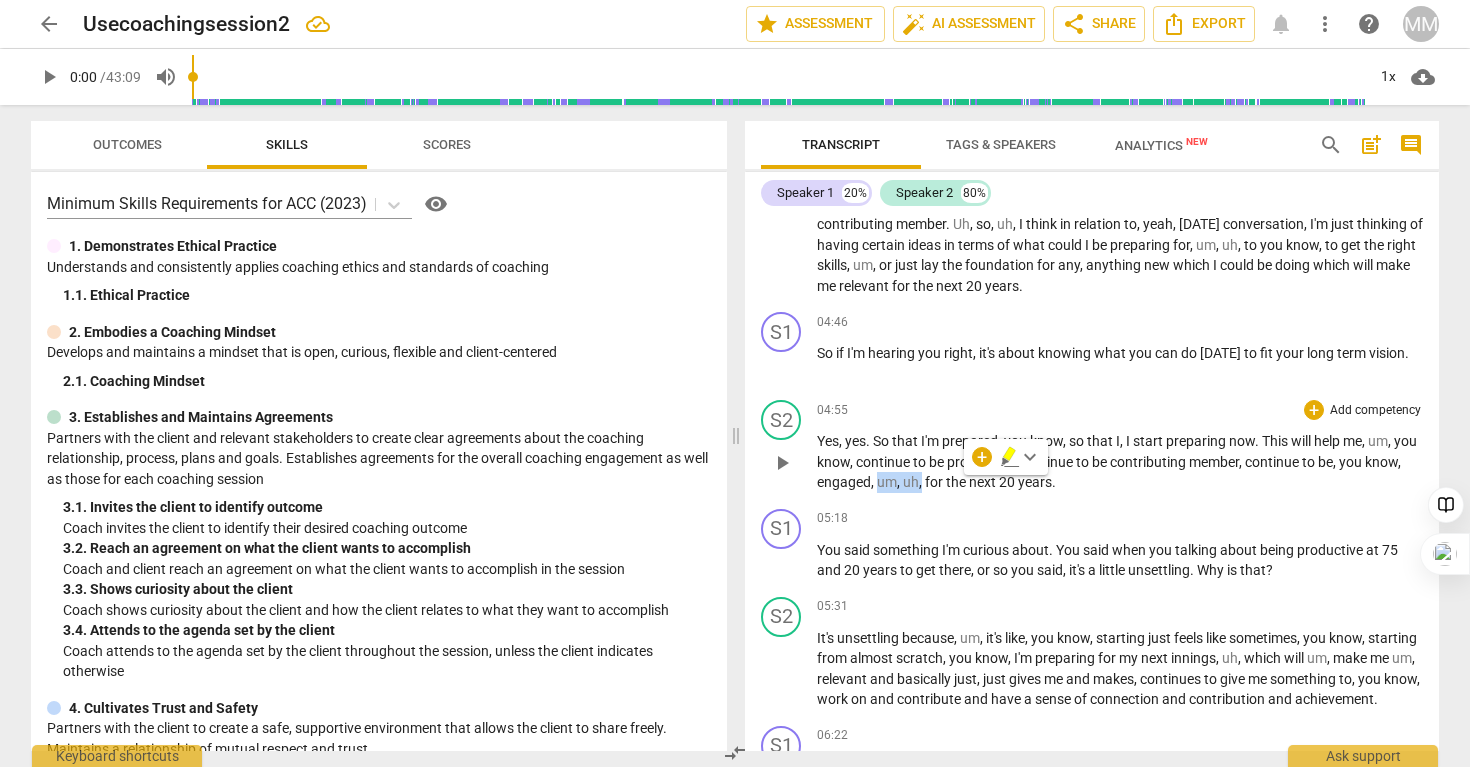 type 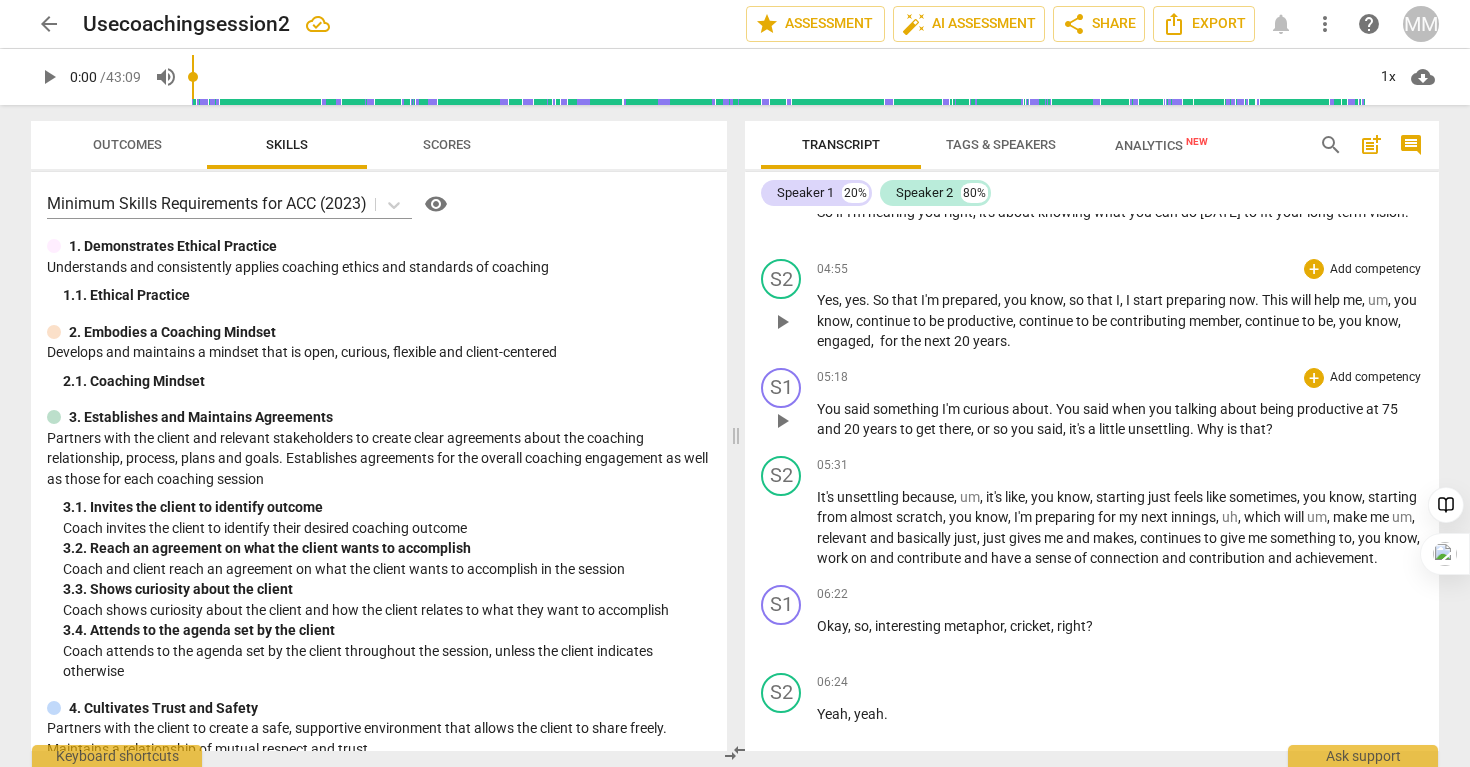 scroll, scrollTop: 1383, scrollLeft: 0, axis: vertical 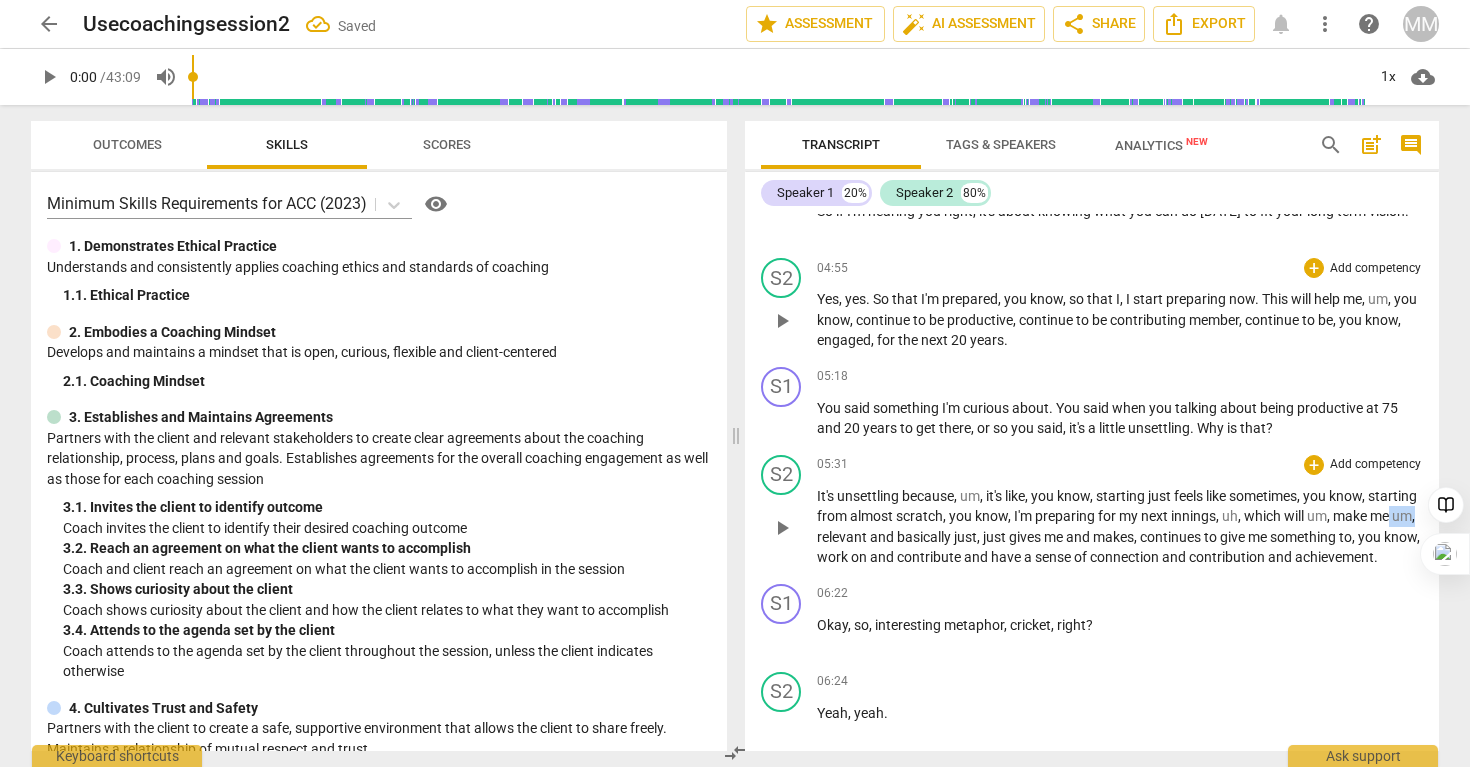 drag, startPoint x: 900, startPoint y: 537, endPoint x: 871, endPoint y: 536, distance: 29.017237 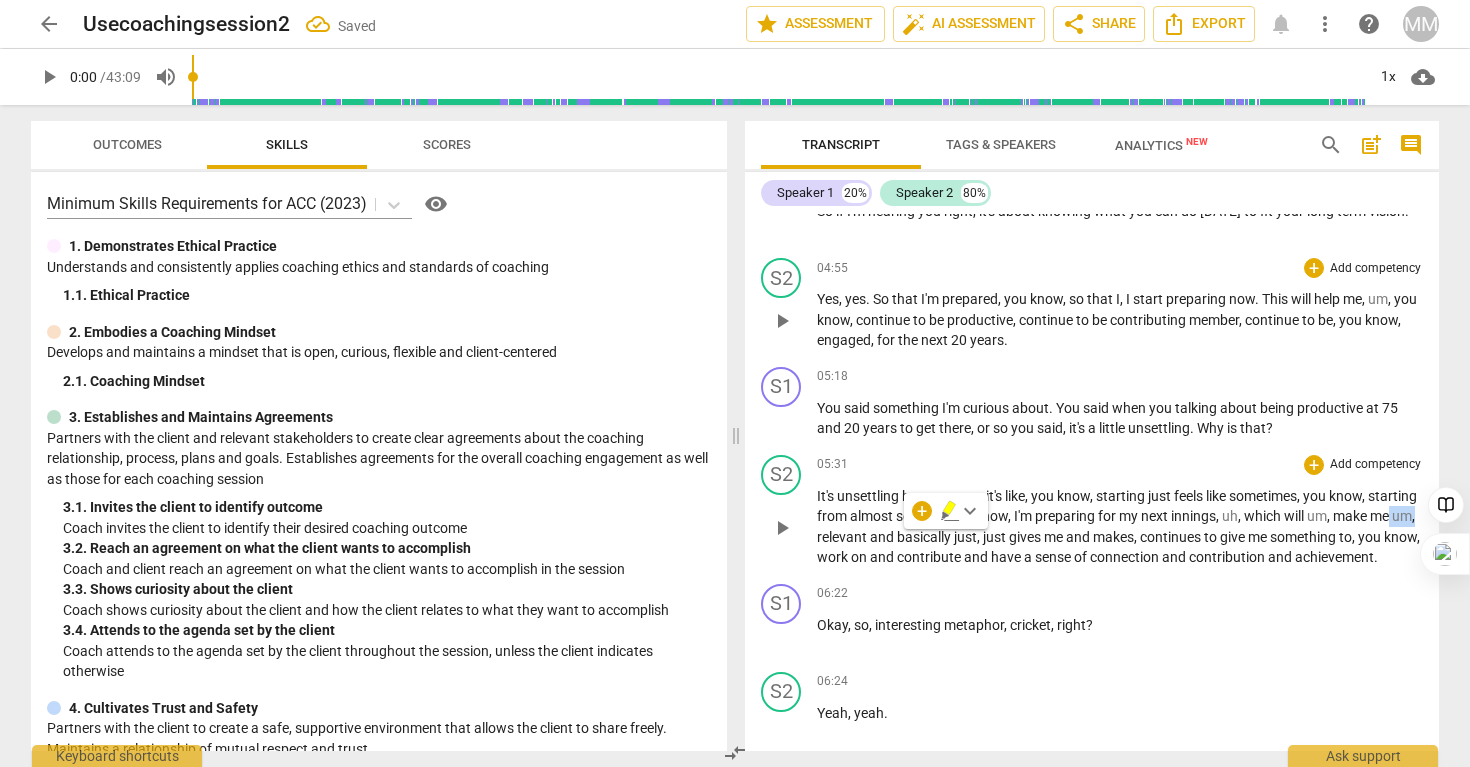 type 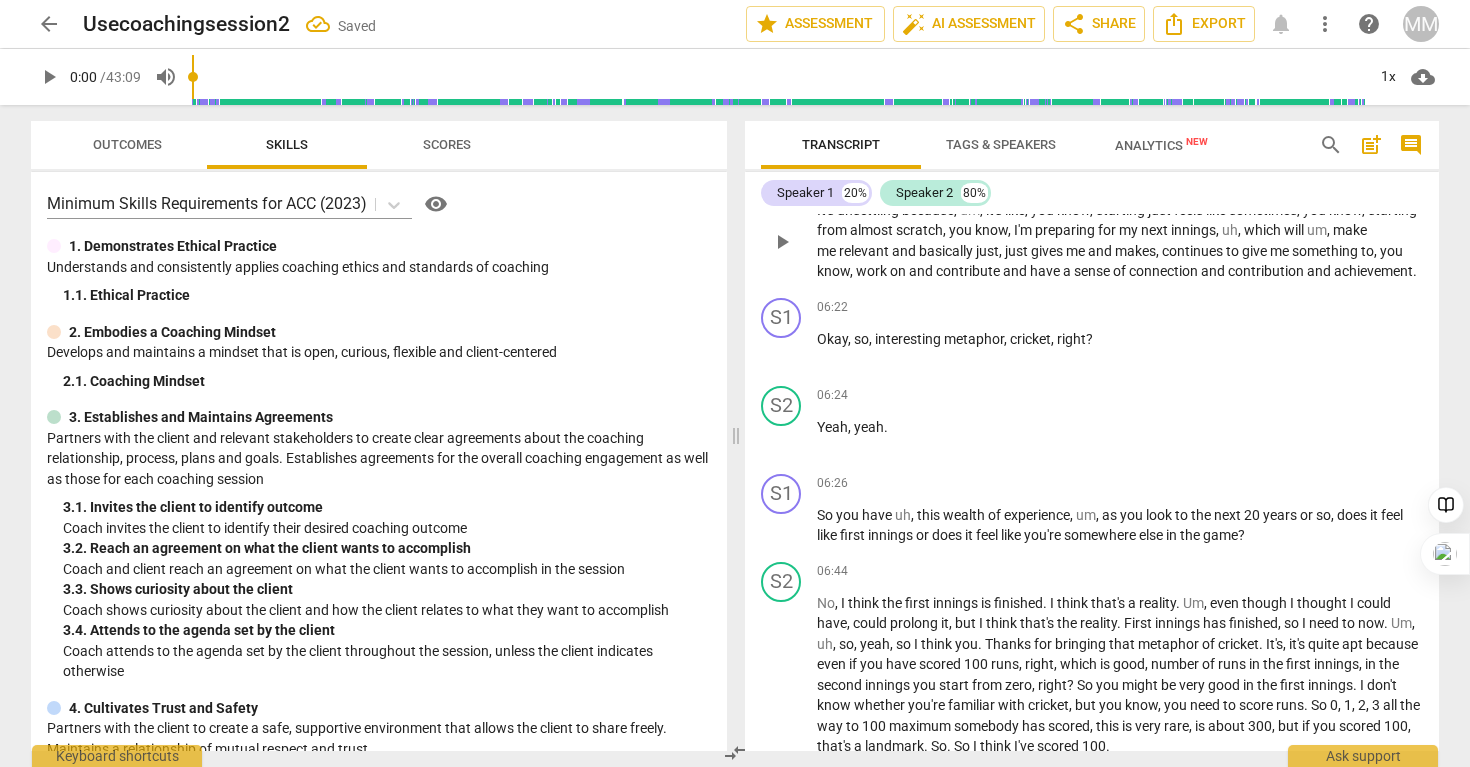 scroll, scrollTop: 1697, scrollLeft: 0, axis: vertical 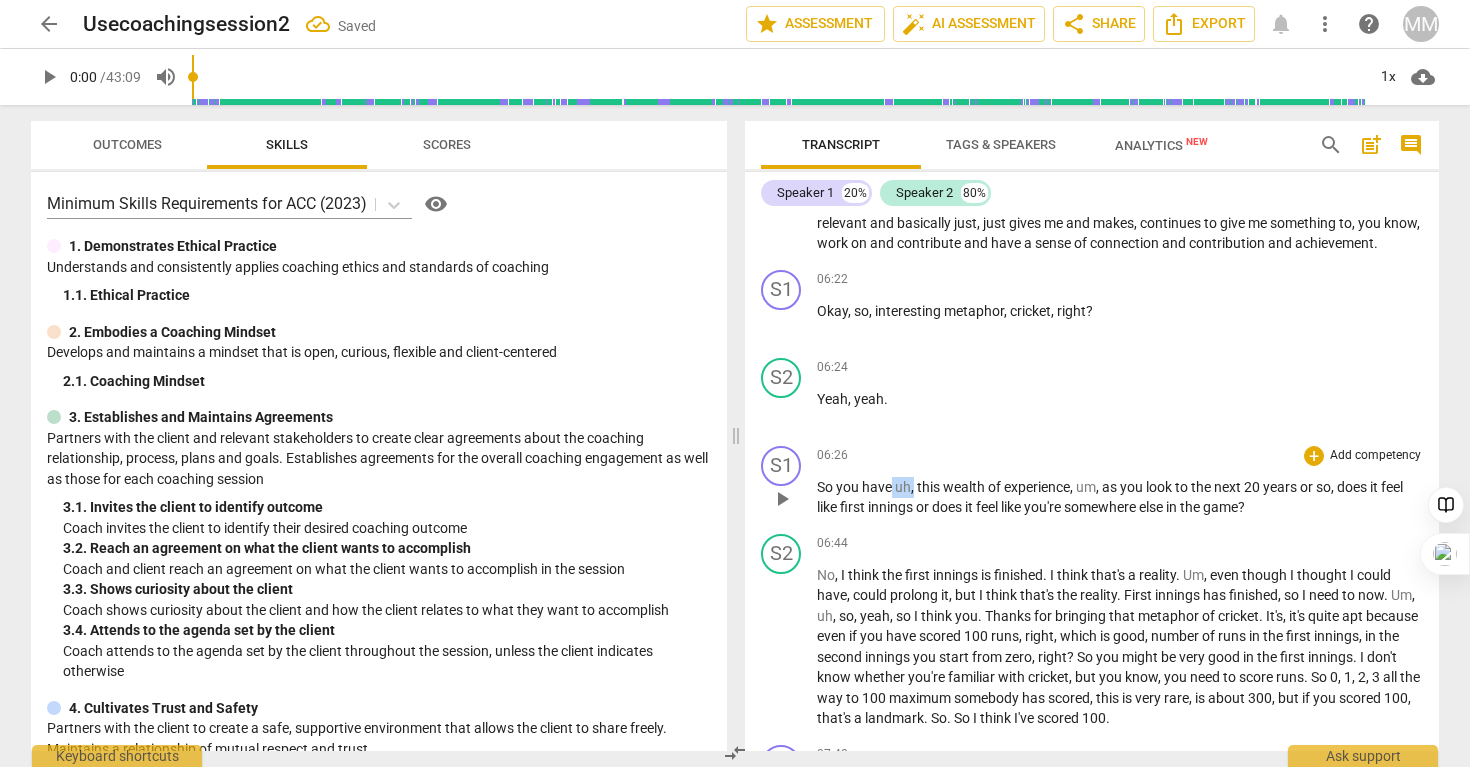 drag, startPoint x: 913, startPoint y: 506, endPoint x: 891, endPoint y: 505, distance: 22.022715 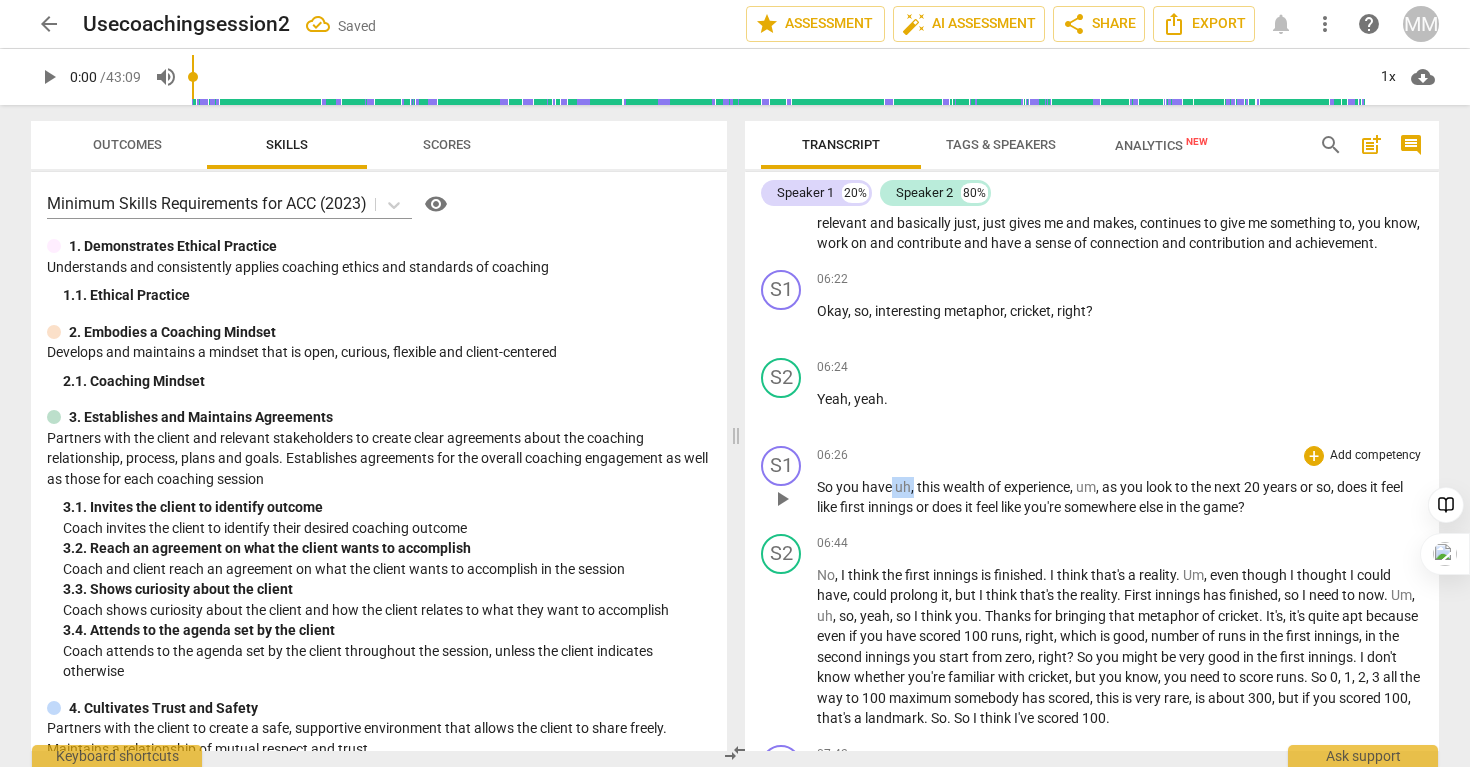 click on "So   you   have   uh ,   this   wealth   of   experience ,   um ,   as   you   look   to   the   next   20   years   or   so ,   does   it   feel   like   first   innings   or   does   it   feel   like   you're   somewhere   else   in   the   game ?" at bounding box center [1120, 497] 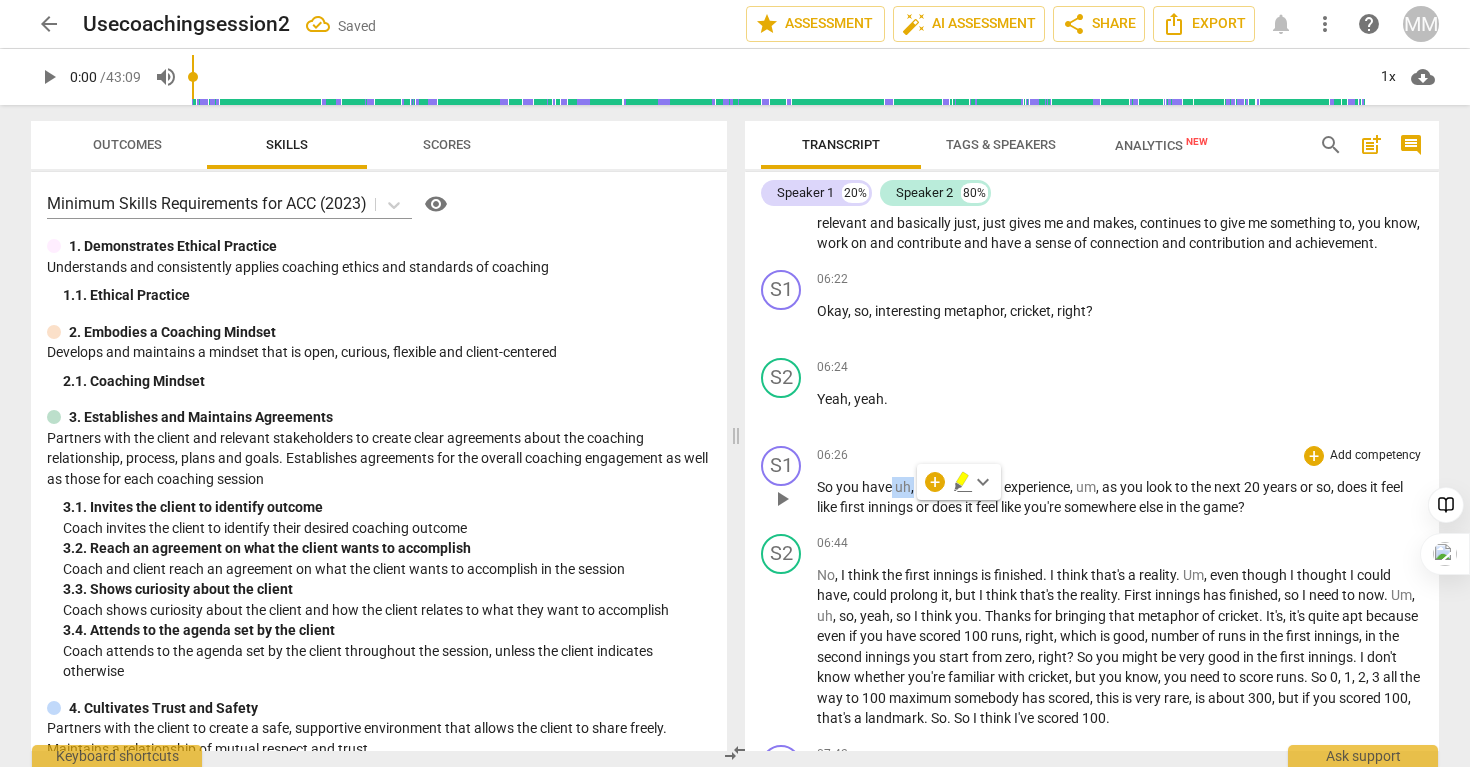 type 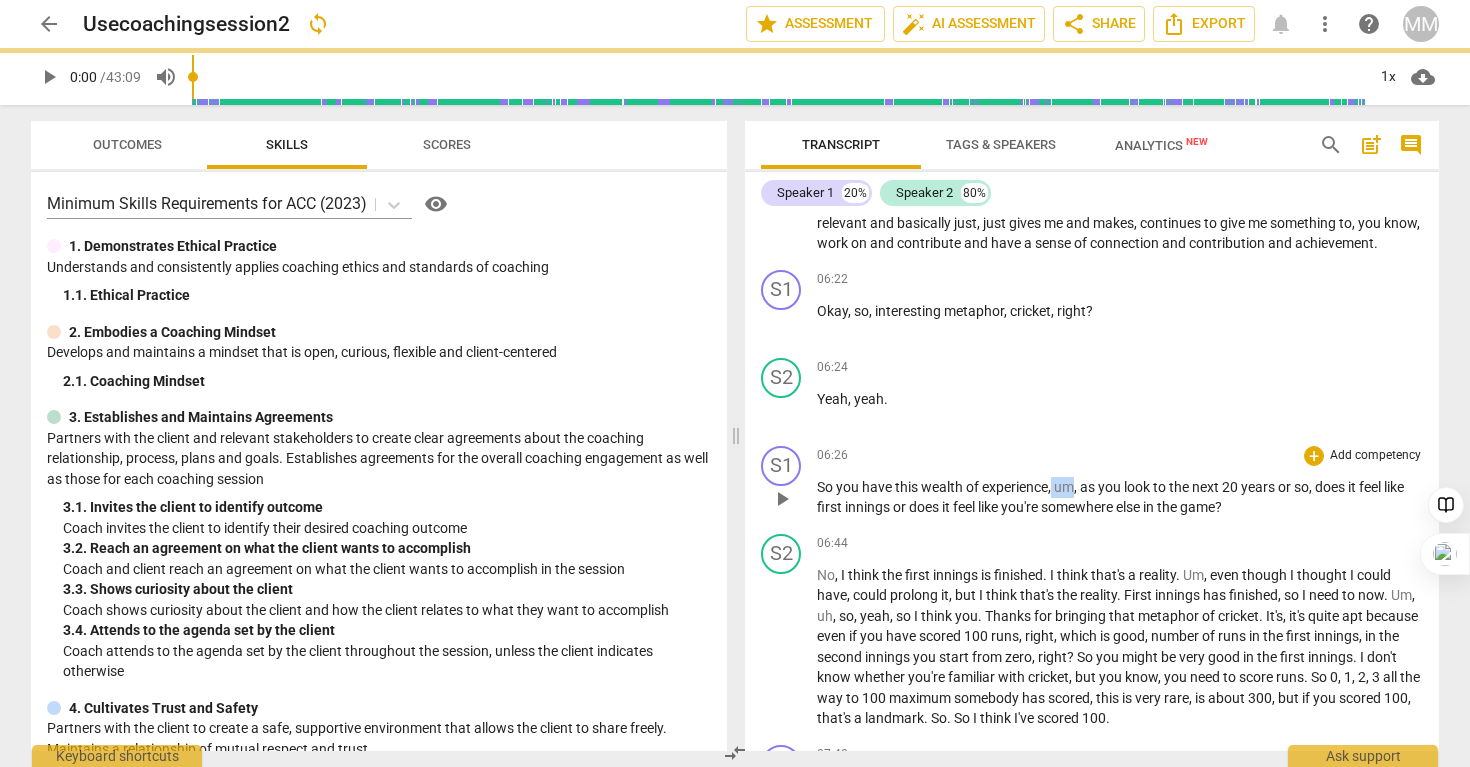 drag, startPoint x: 1078, startPoint y: 508, endPoint x: 1053, endPoint y: 508, distance: 25 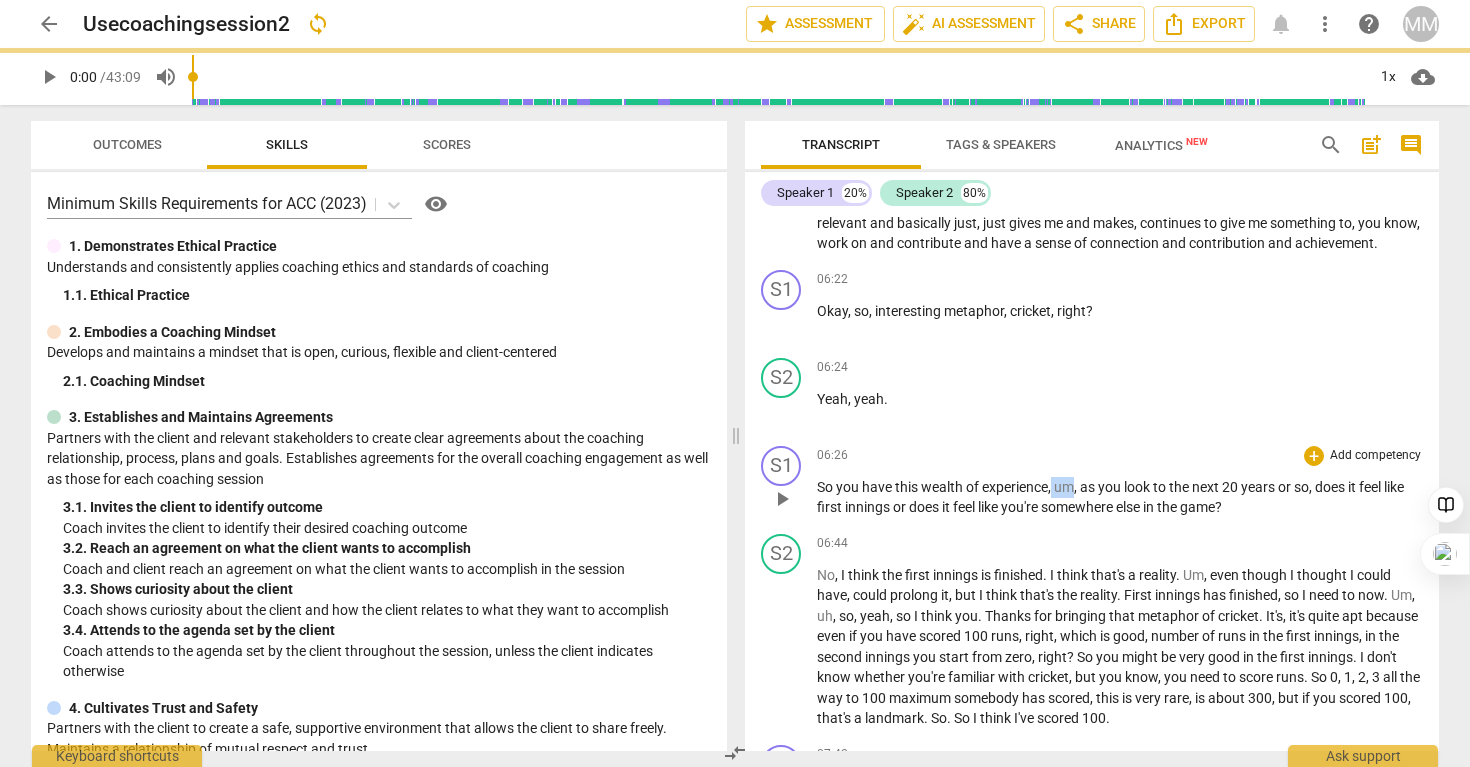 click on "So   you   have   this   wealth   of   experience ,   um ,   as   you   look   to   the   next   20   years   or   so ,   does   it   feel   like   first   innings   or   does   it   feel   like   you're   somewhere   else   in   the   game ?" at bounding box center [1120, 497] 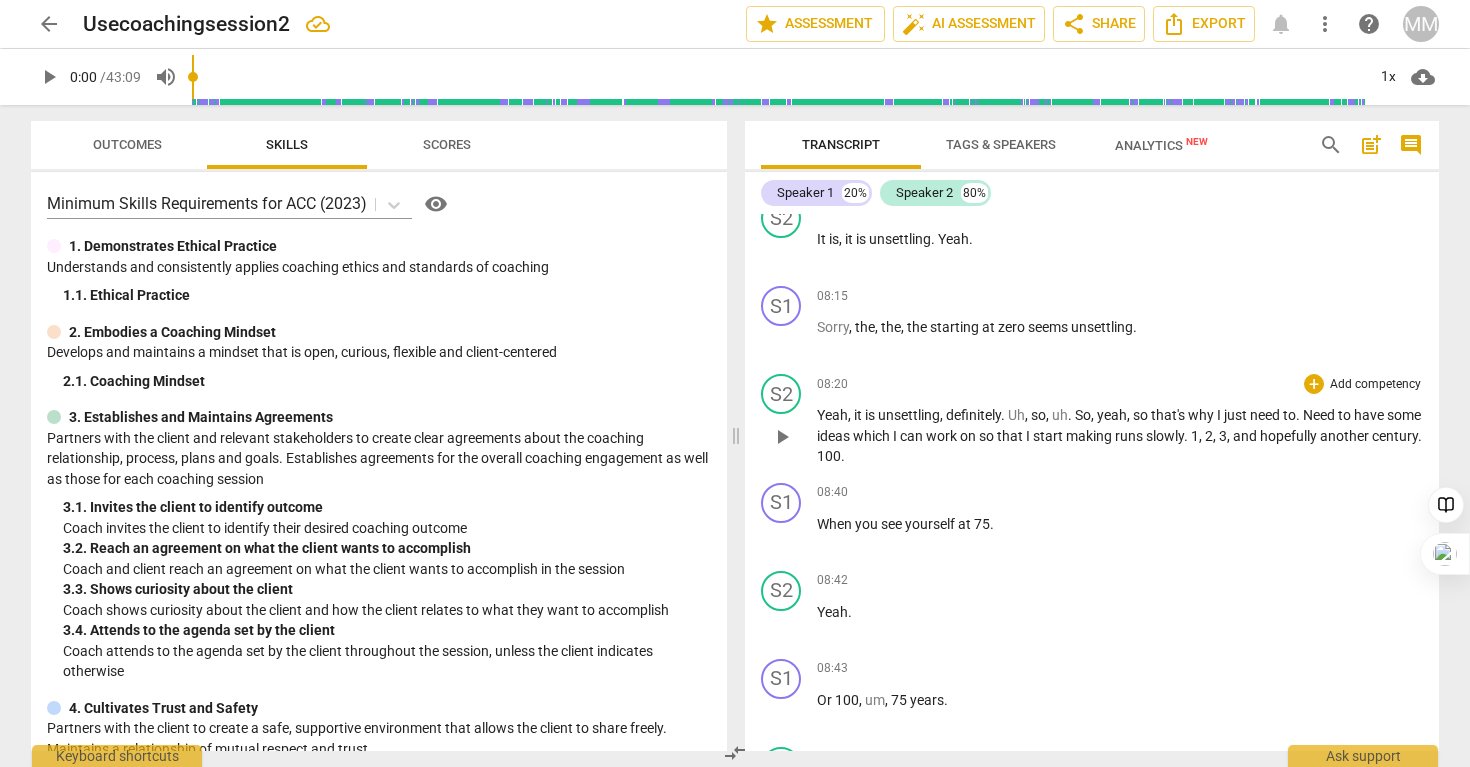 scroll, scrollTop: 2710, scrollLeft: 0, axis: vertical 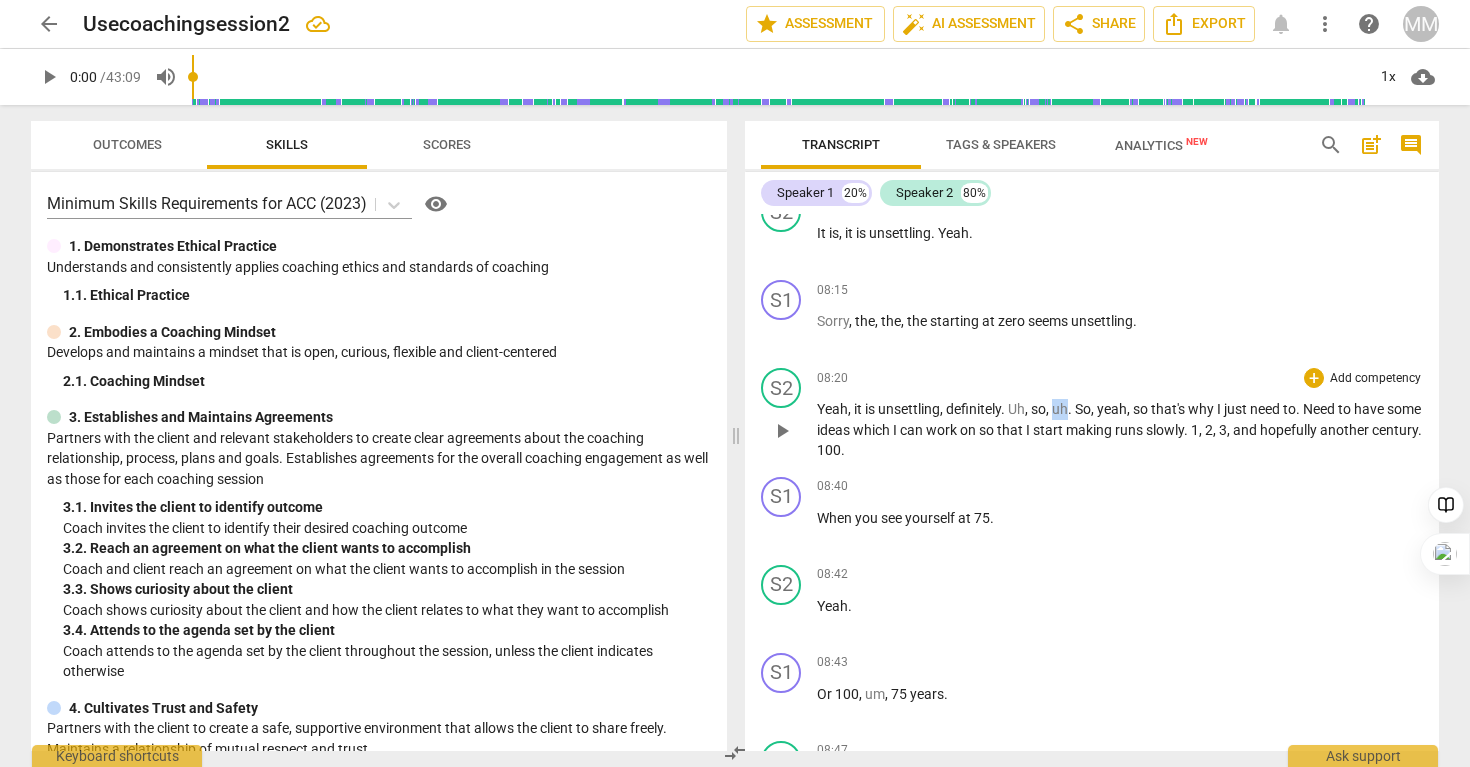 drag, startPoint x: 1069, startPoint y: 433, endPoint x: 1055, endPoint y: 428, distance: 14.866069 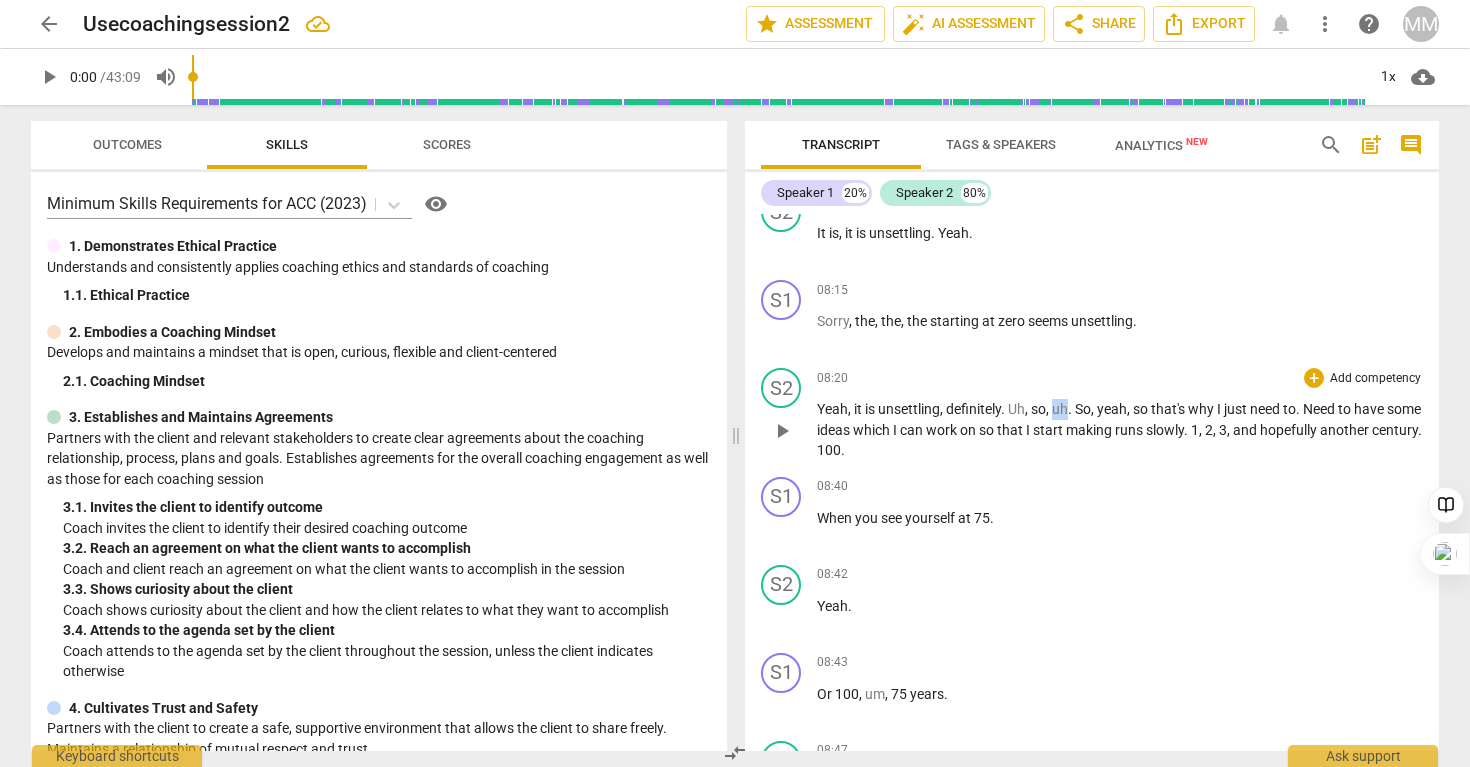 click on "uh" at bounding box center (1060, 409) 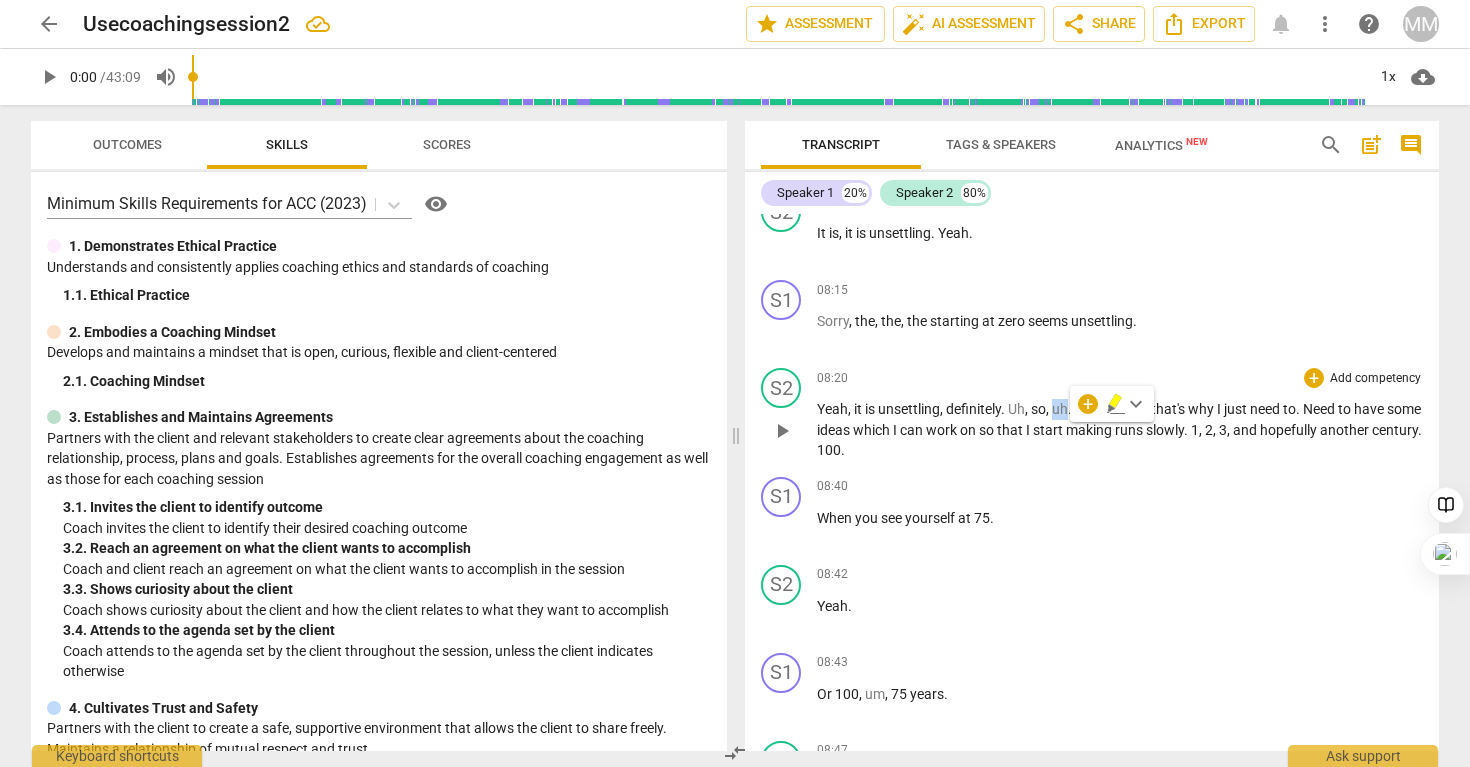 type 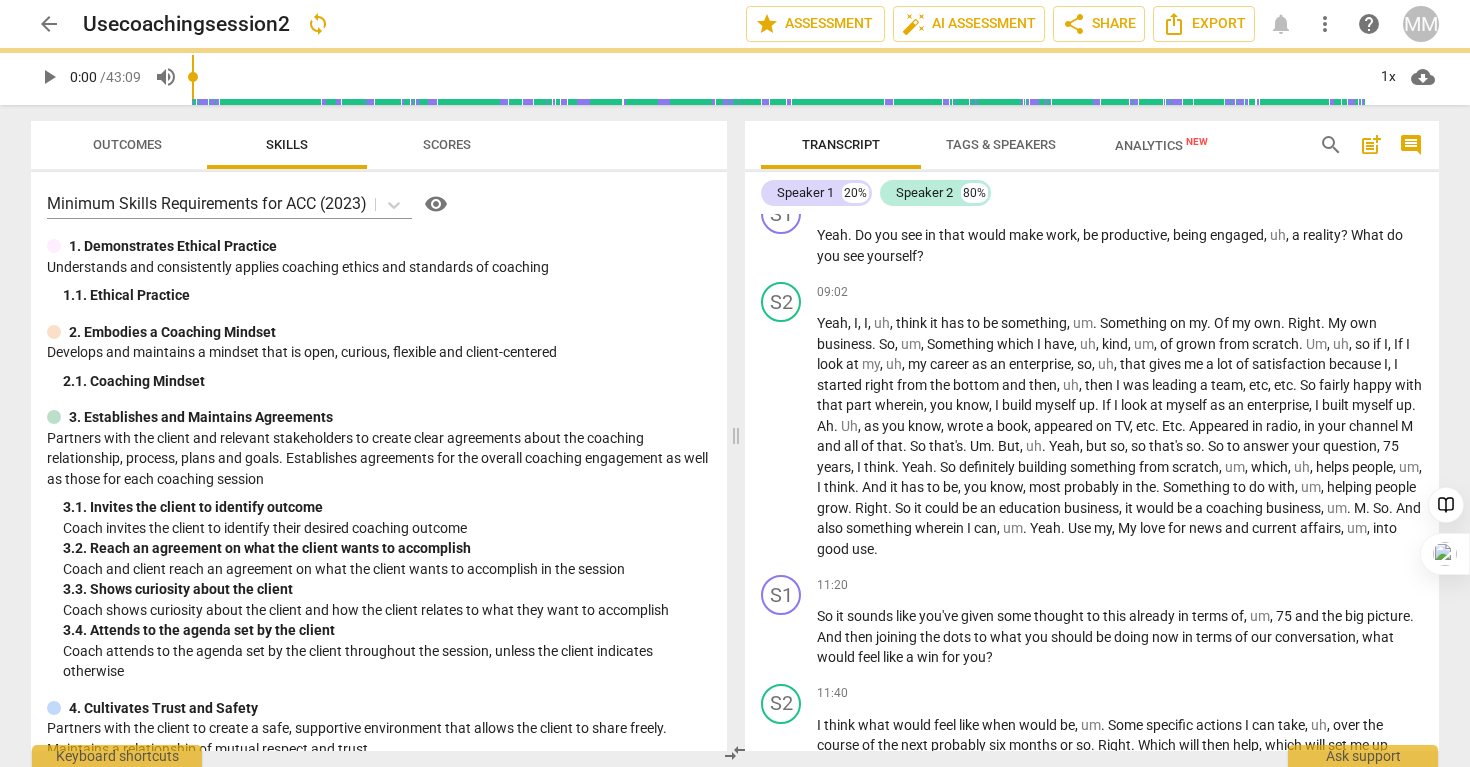scroll, scrollTop: 3326, scrollLeft: 0, axis: vertical 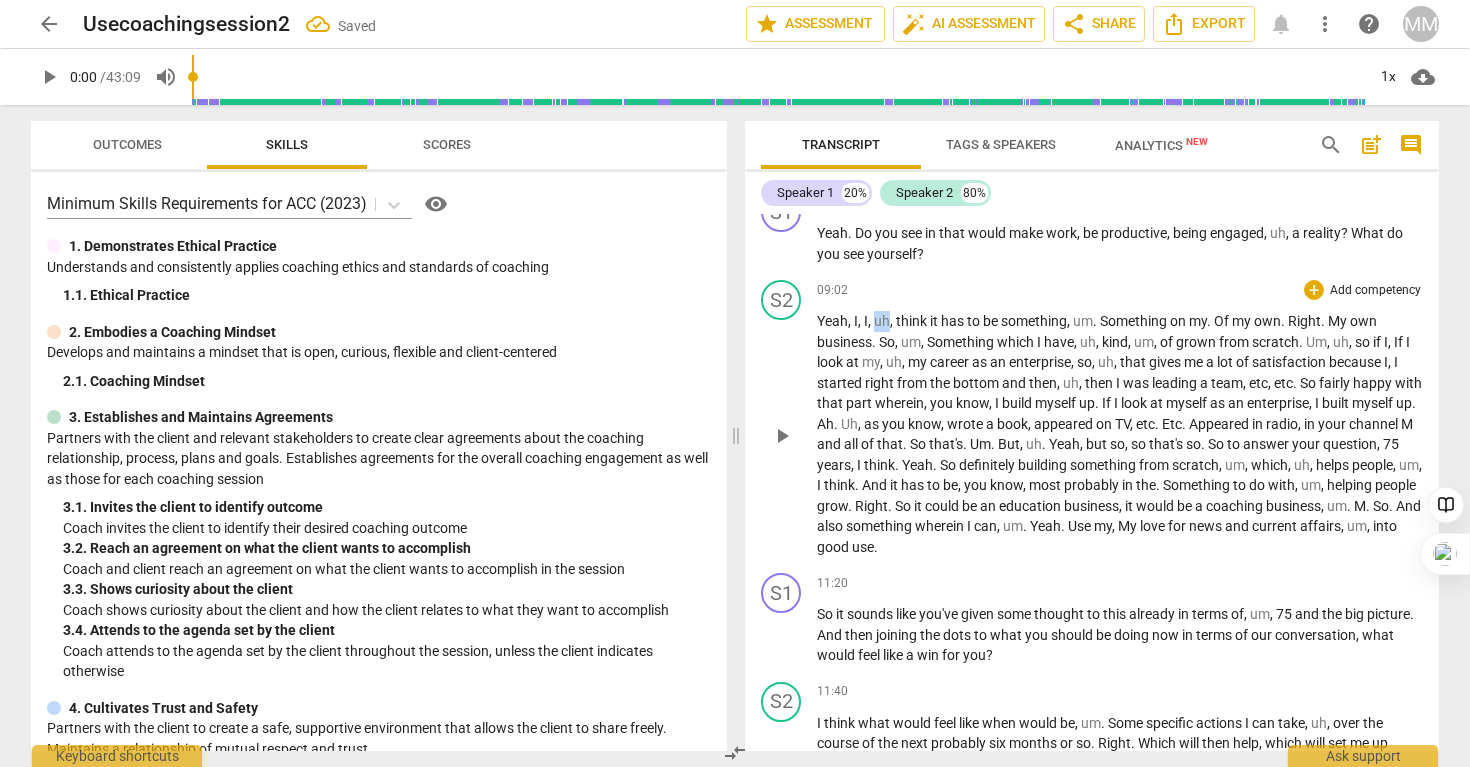 drag, startPoint x: 887, startPoint y: 363, endPoint x: 875, endPoint y: 360, distance: 12.369317 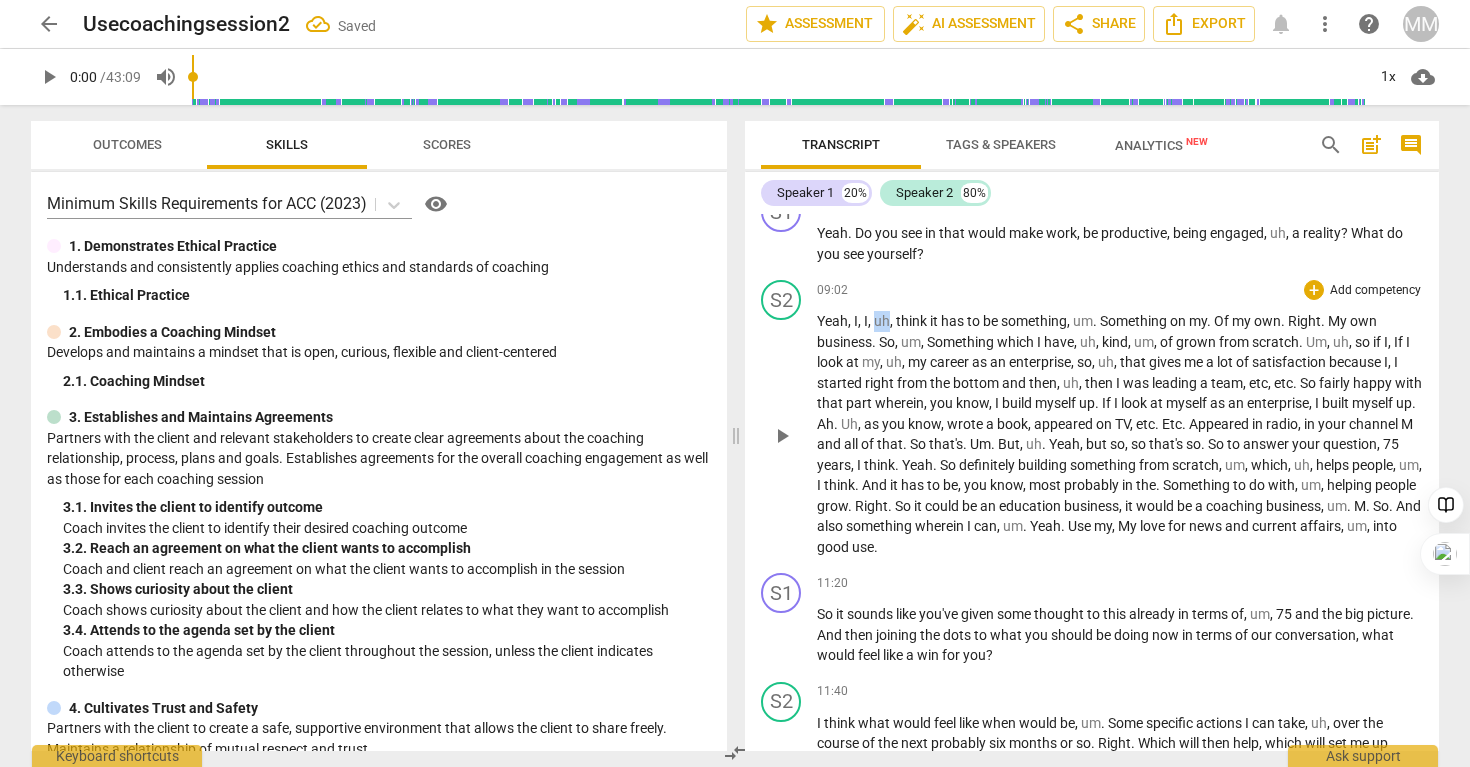 click on "uh" at bounding box center [882, 321] 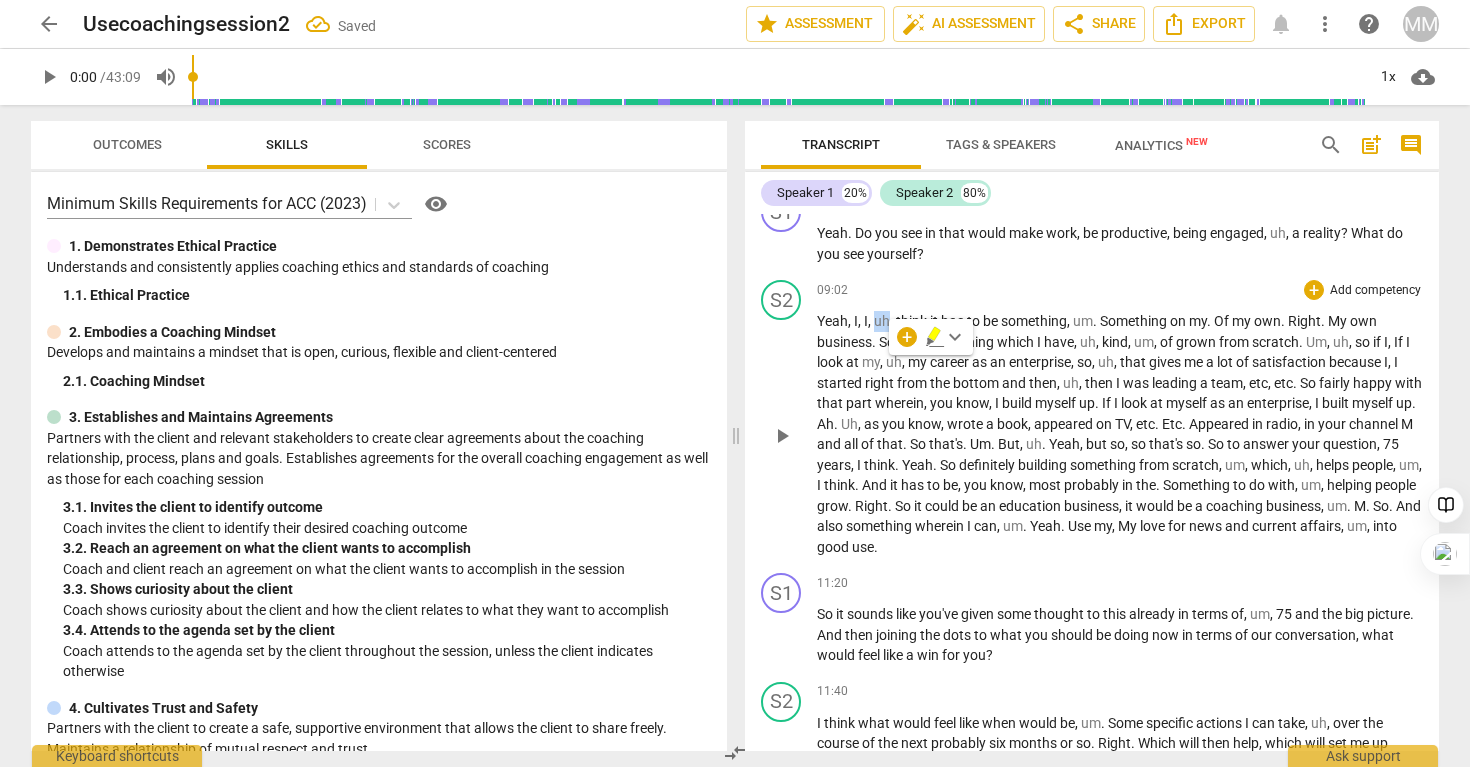 type 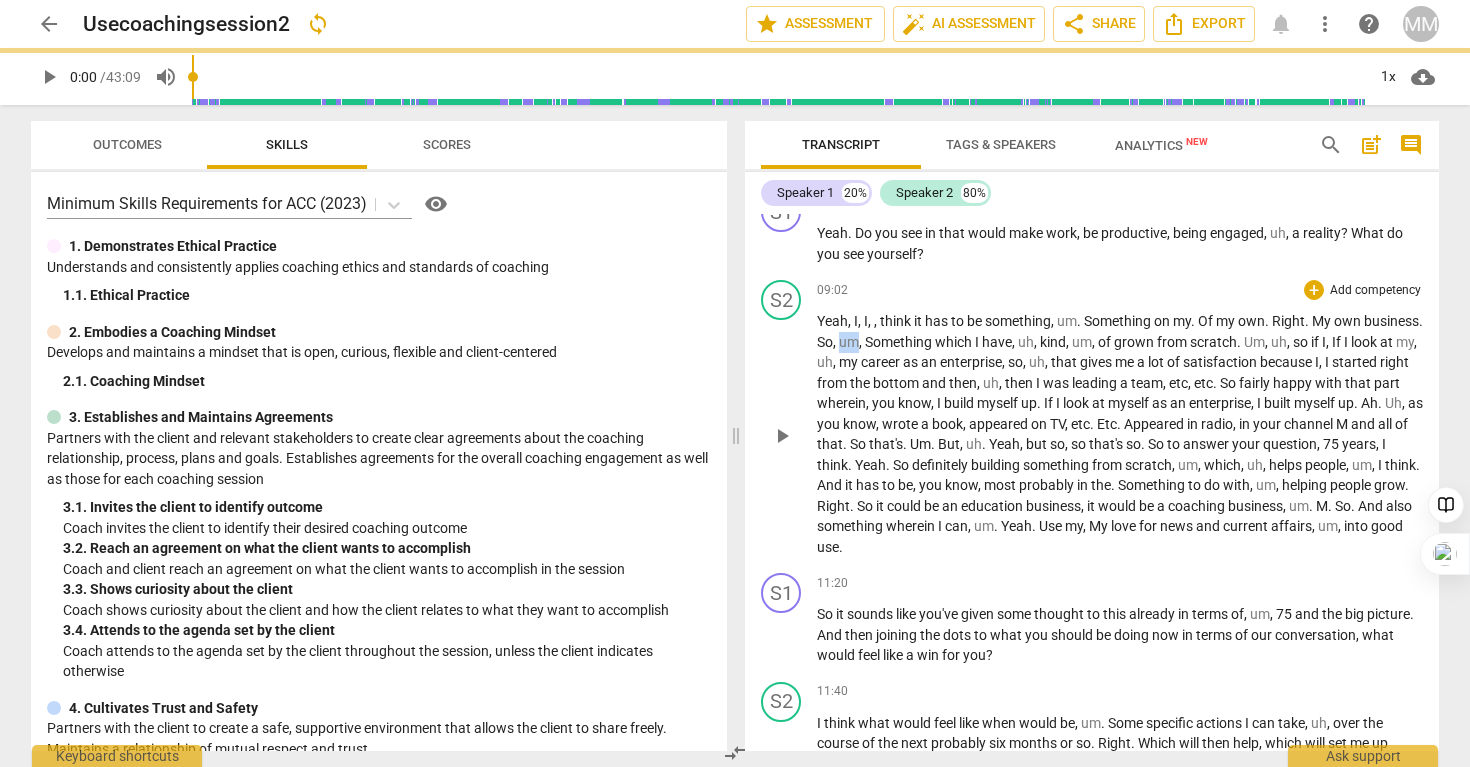 drag, startPoint x: 922, startPoint y: 383, endPoint x: 903, endPoint y: 383, distance: 19 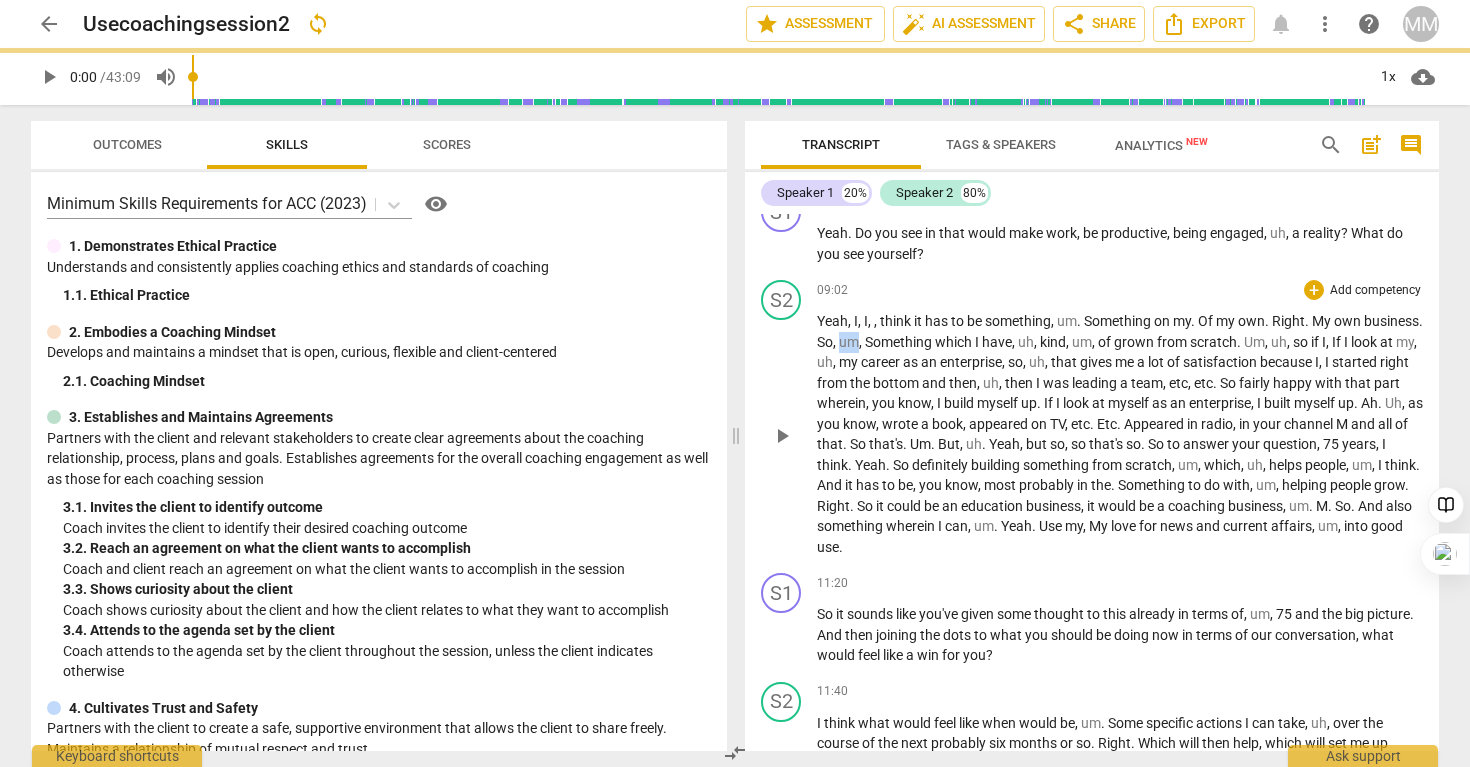 click on "Yeah ,   I ,   I ,   ,   think   it   has   to   be   something ,   um .   Something   on   my .   Of   my   own .   Right .   My   own   business .   So ,   um ,   Something   which   I   have ,   uh ,   kind ,   um ,   of   grown   from   scratch .   Um ,   uh ,   so   if   I ,   If   I   look   at   my ,   uh ,   my   career   as   an   enterprise ,   so ,   uh ,   that   gives   me   a   lot   of   satisfaction   because   I ,   I   started   right   from   the   bottom   and   then ,   uh ,   then   I   was   leading   a   team ,   etc ,   etc .   So   fairly   happy   with   that   part   wherein ,   you   know ,   I   build   myself   up .   If   I   look   at   myself   as   an   enterprise ,   I   built   myself   up .   Ah .   Uh ,   as   you   know ,   wrote   a   book ,   appeared   on   TV ,   etc .   Etc .   Appeared   in   radio ,   in   your   channel   M   and   all   of   that .   So   that's .   Um .   But ,   uh .   Yeah ,   but   so ,   so   that's   so .   So   to   answer   your   ," at bounding box center [1120, 434] 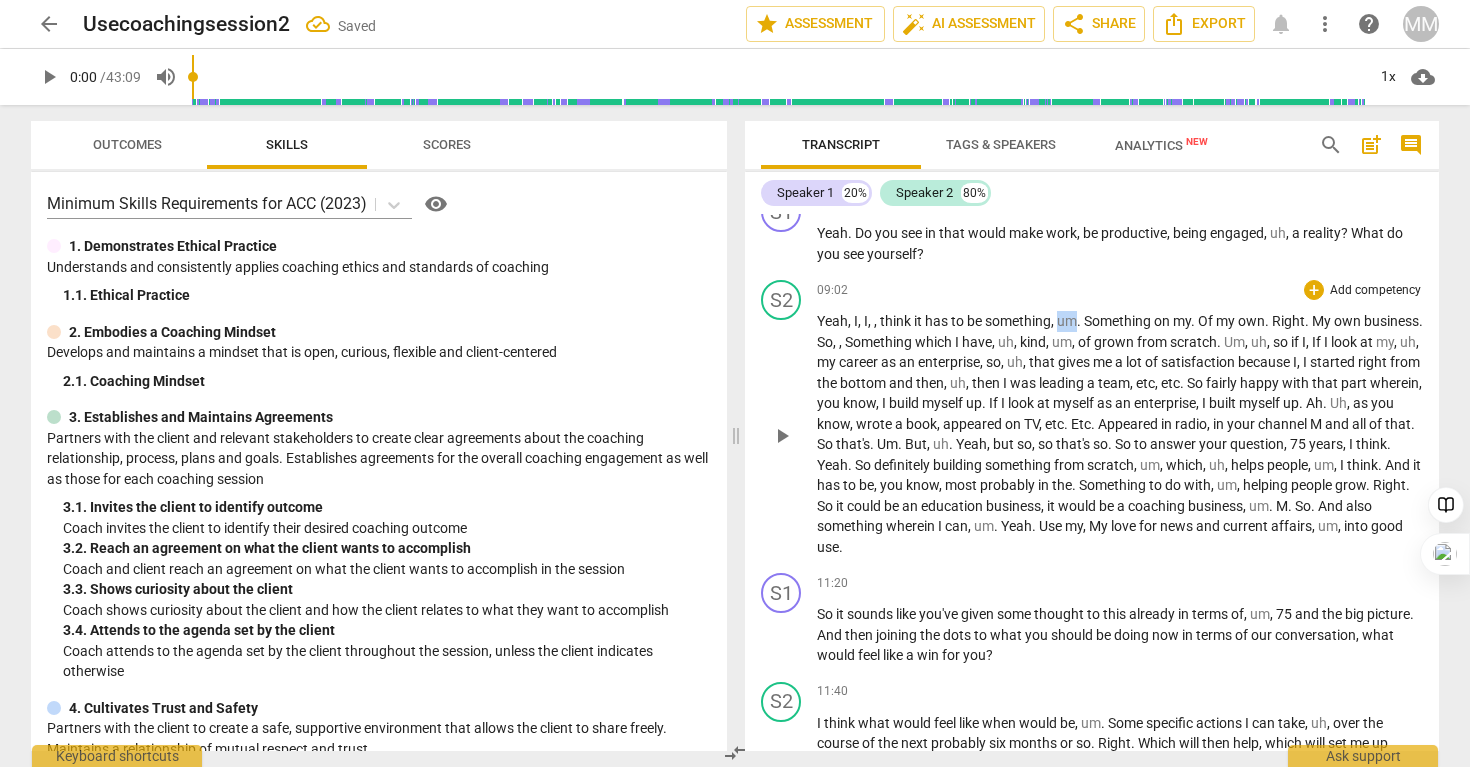 drag, startPoint x: 1079, startPoint y: 363, endPoint x: 1058, endPoint y: 361, distance: 21.095022 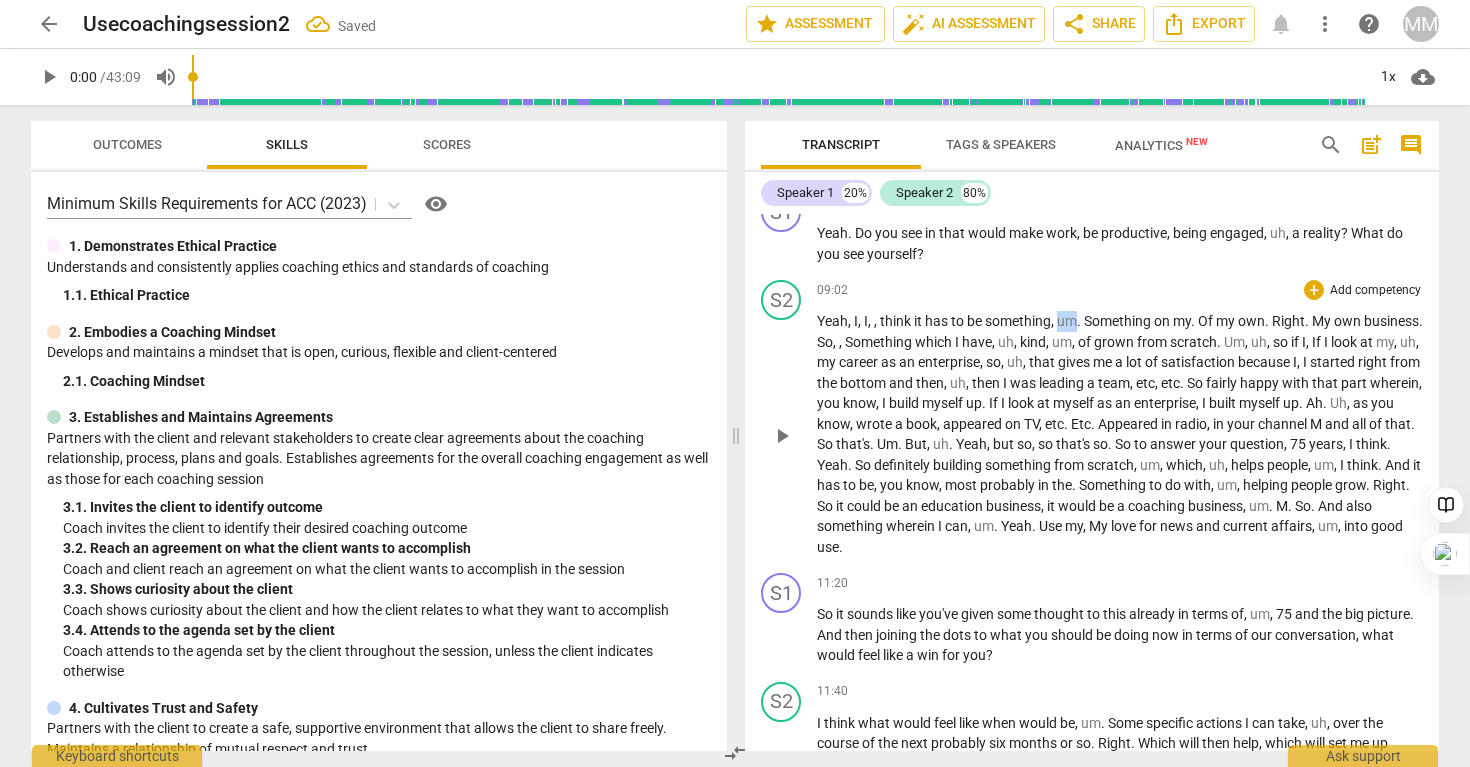 click on "Yeah ,   I ,   I ,   ,   think   it   has   to   be   something ,   um .   Something   on   my .   Of   my   own .   Right .   My   own   business .   So ,   ,   Something   which   I   have ,   uh ,   kind ,   um ,   of   grown   from   scratch .   Um ,   uh ,   so   if   I ,   If   I   look   at   my ,   uh ,   my   career   as   an   enterprise ,   so ,   uh ,   that   gives   me   a   lot   of   satisfaction   because   I ,   I   started   right   from   the   bottom   and   then ,   uh ,   then   I   was   leading   a   team ,   etc ,   etc .   So   fairly   happy   with   that   part   wherein ,   you   know ,   I   build   myself   up .   If   I   look   at   myself   as   an   enterprise ,   I   built   myself   up .   Ah .   Uh ,   as   you   know ,   wrote   a   book ,   appeared   on   TV ,   etc .   Etc .   Appeared   in   radio ,   in   your   channel   M   and   all   of   that .   So   that's .   Um .   But ,   uh .   Yeah ,   but   so ,   so   that's   so .   So   to   answer   your   question" at bounding box center [1120, 434] 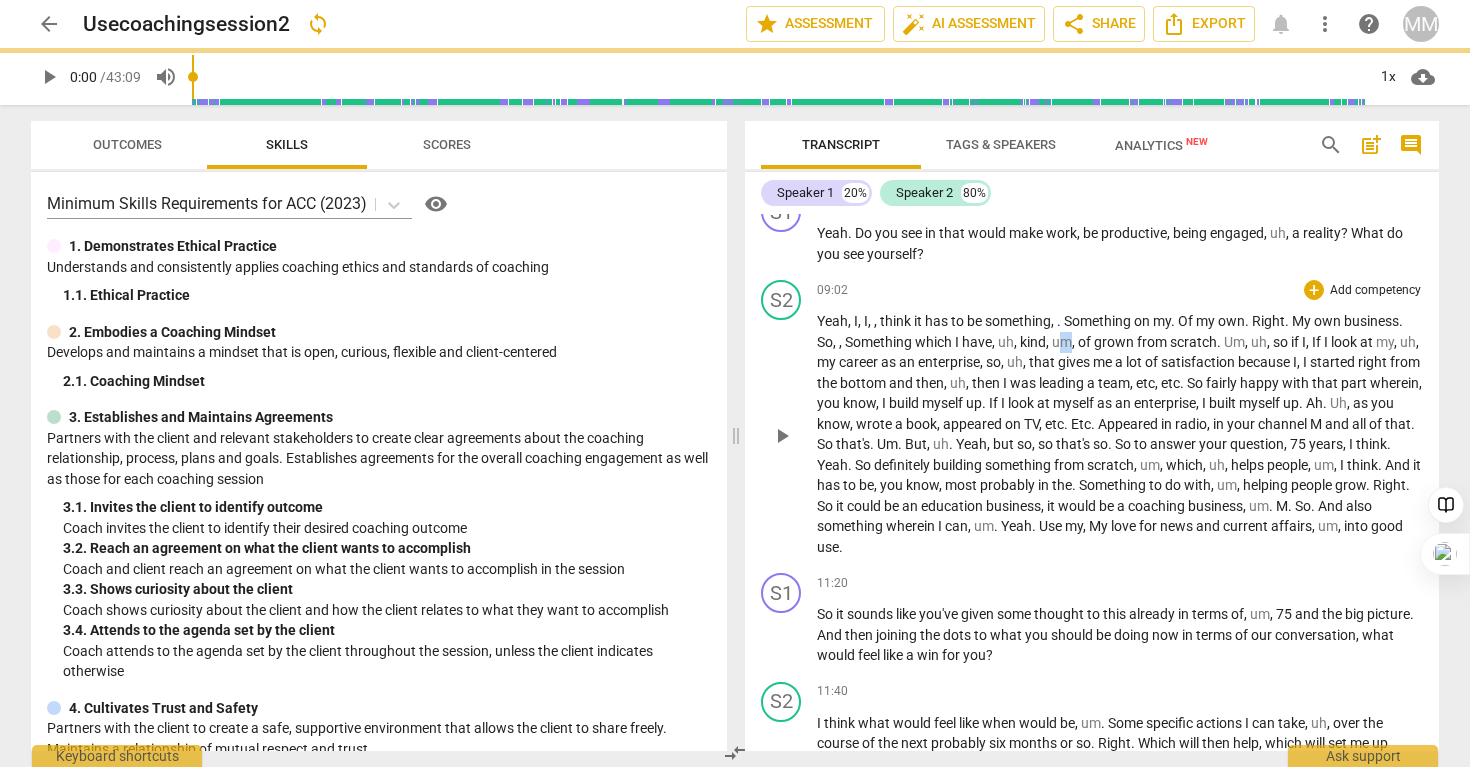 click on "um" at bounding box center [1062, 342] 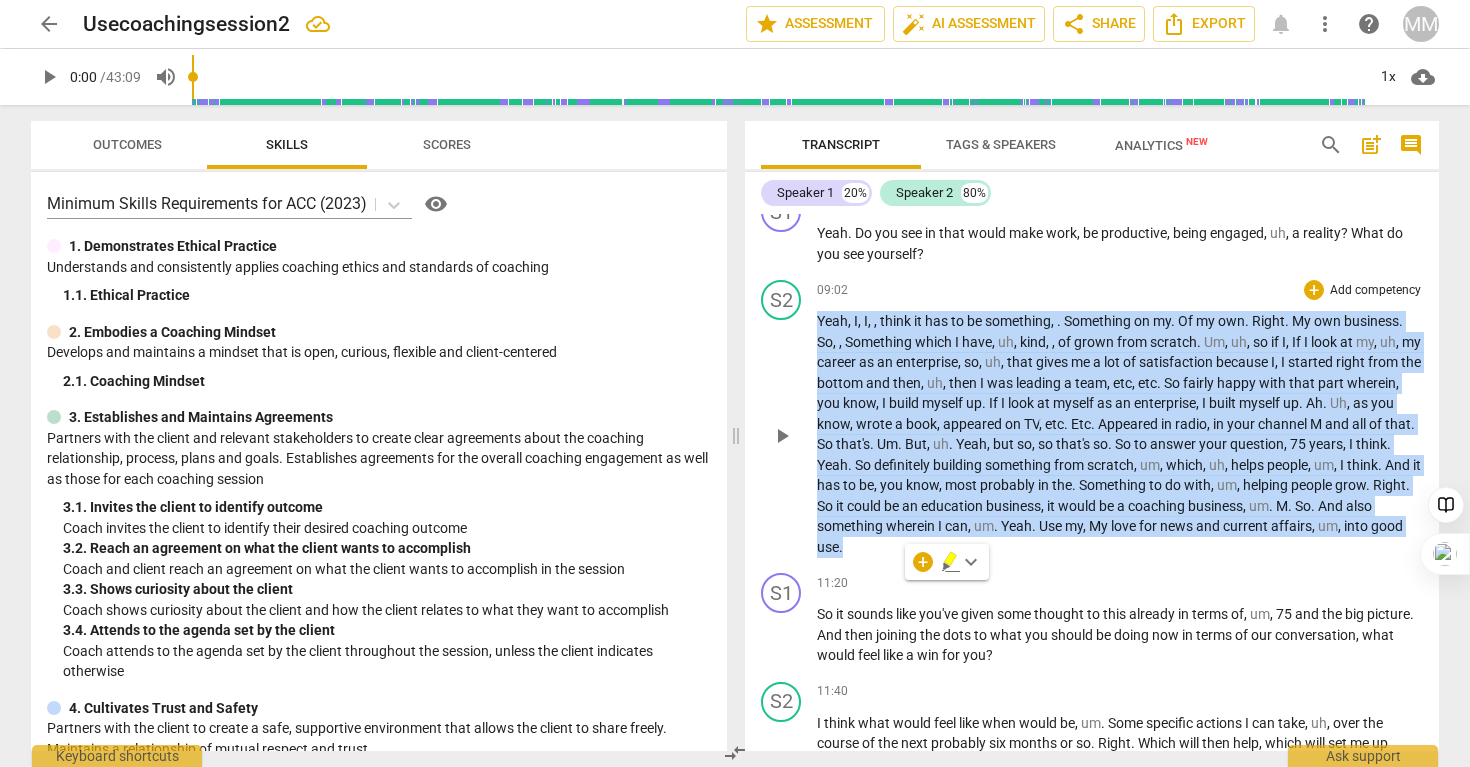 click on "Yeah ,   I ,   I ,   ,   think   it   has   to   be   something ,   .   Something   on   my .   Of   my   own .   Right .   My   own   business .   So ,   ,   Something   which   I   have ,   uh ,   kind ,   ,   of   grown   from   scratch .   Um ,   uh ,   so   if   I ,   If   I   look   at   my ,   uh ,   my   career   as   an   enterprise ,   so ,   uh ,   that   gives   me   a   lot   of   satisfaction   because   I ,   I   started   right   from   the   bottom   and   then ,   uh ,   then   I   was   leading   a   team ,   etc ,   etc .   So   fairly   happy   with   that   part   wherein ,   you   know ,   I   build   myself   up .   If   I   look   at   myself   as   an   enterprise ,   I   built   myself   up .   Ah .   Uh ,   as   you   know ,   wrote   a   book ,   appeared   on   TV ,   etc .   Etc .   Appeared   in   radio ,   in   your   channel   M   and   all   of   that .   So   that's .   Um .   But ,   uh .   Yeah ,   but   so ,   so   that's   so .   So   to   answer   your   question ," at bounding box center [1120, 434] 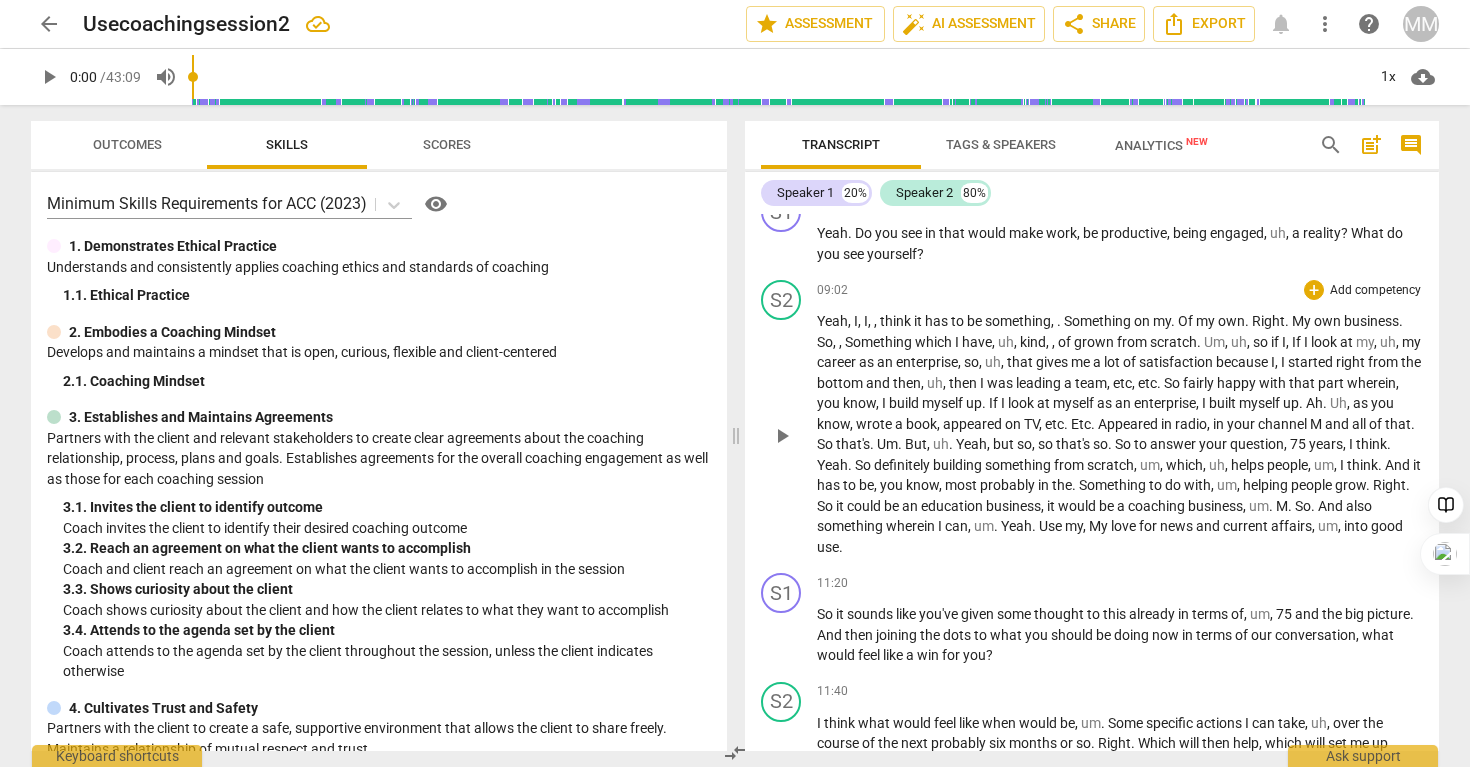 click on "uh" at bounding box center (941, 444) 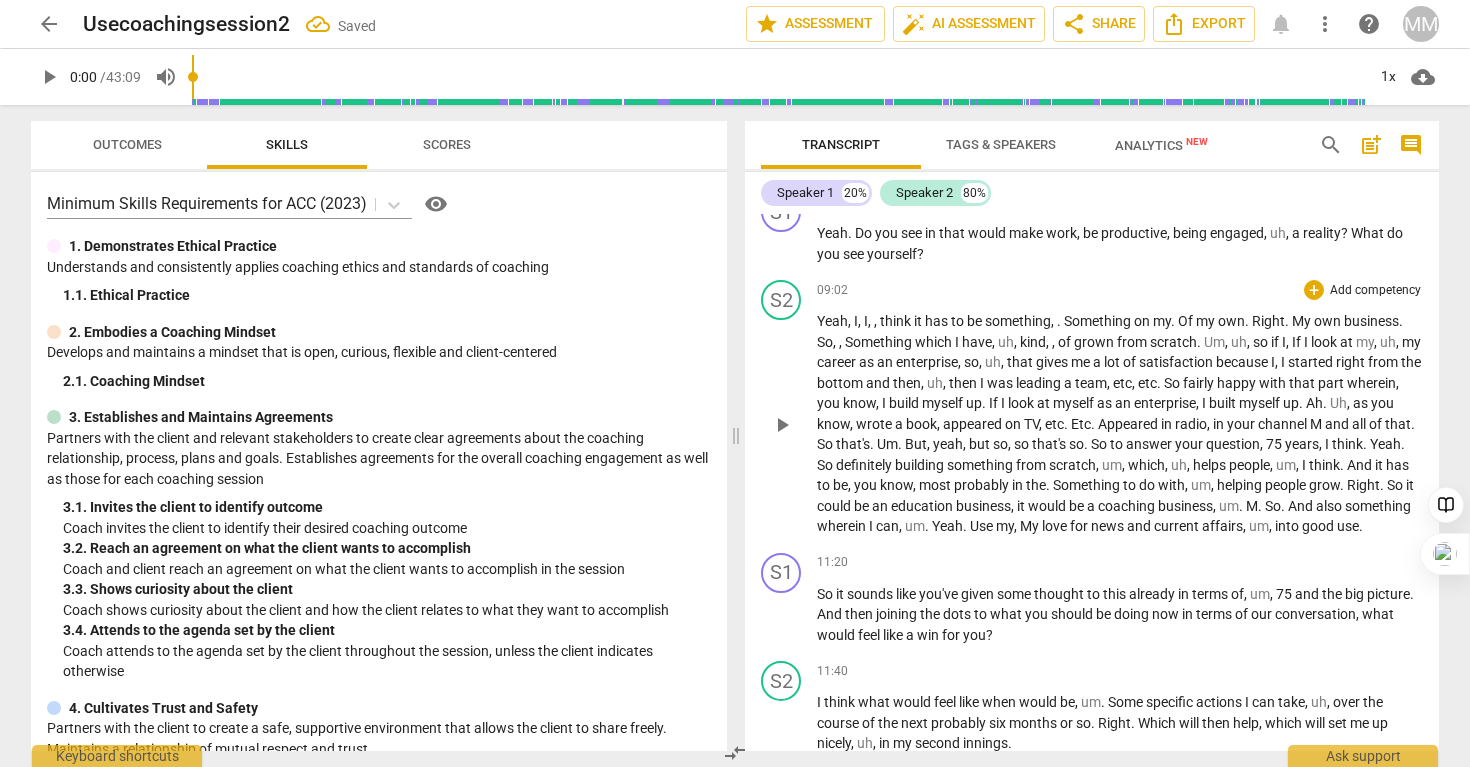 click on "search" at bounding box center (1331, 145) 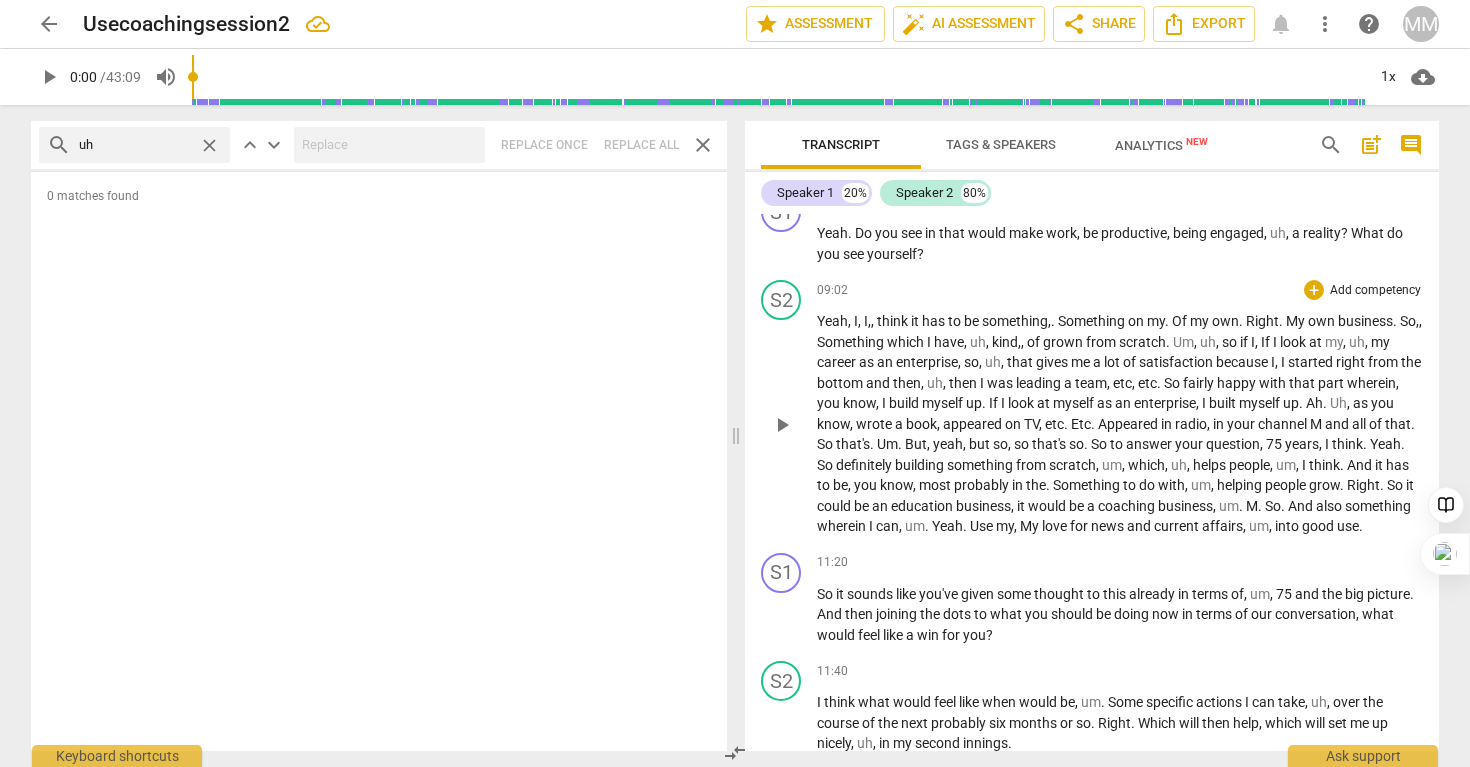 type on "uh" 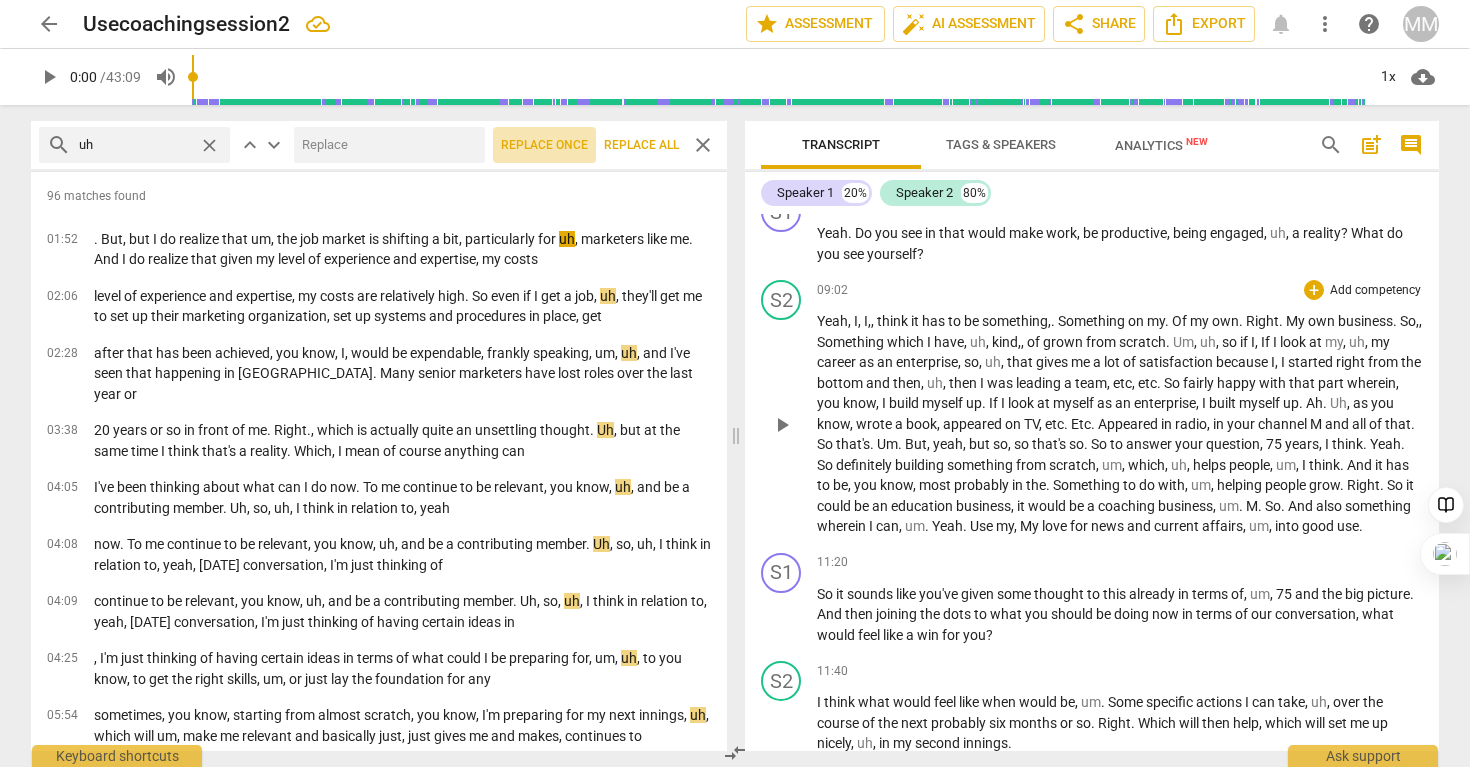 click on "Replace once" at bounding box center [544, 145] 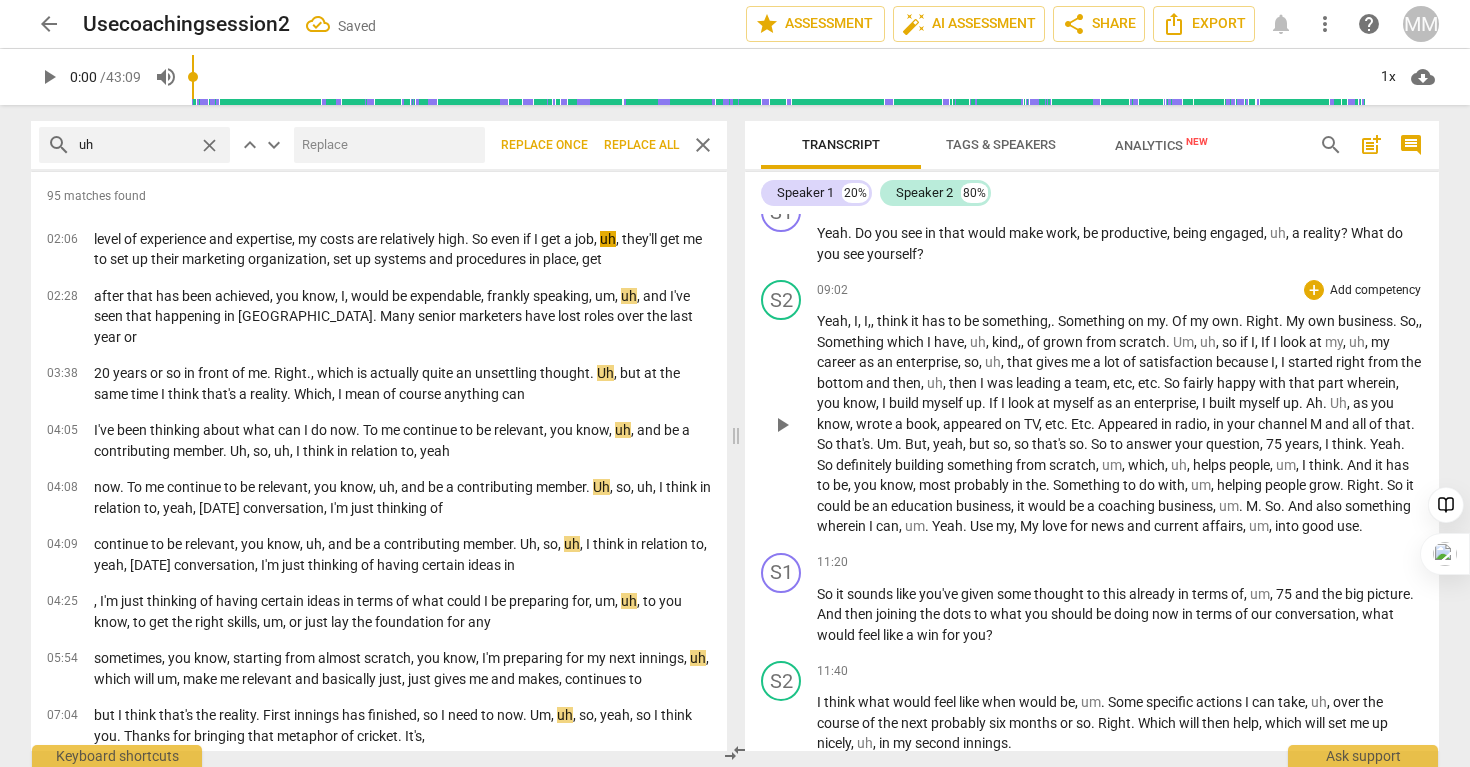 click at bounding box center (385, 145) 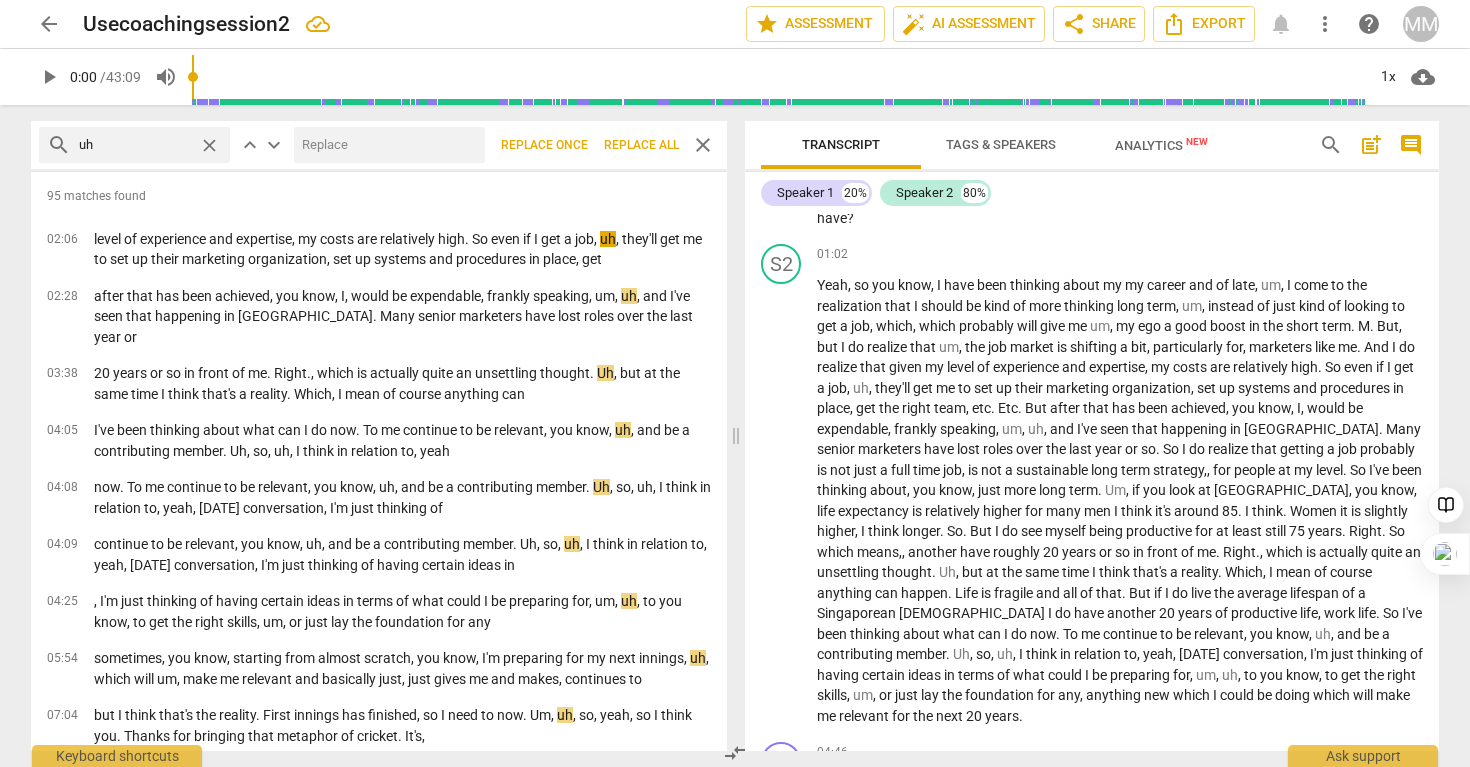 scroll, scrollTop: 814, scrollLeft: 0, axis: vertical 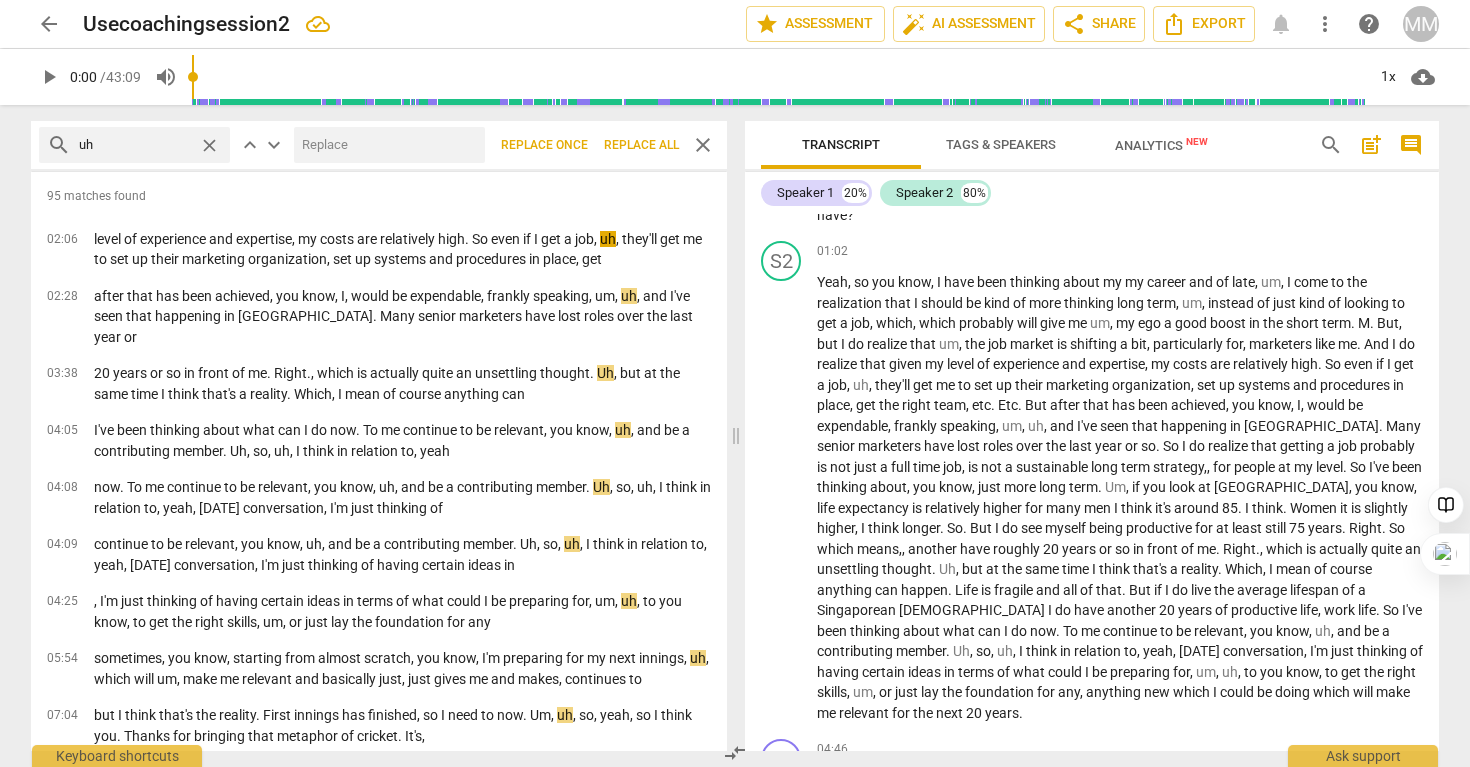 click on "Replace all" at bounding box center (641, 145) 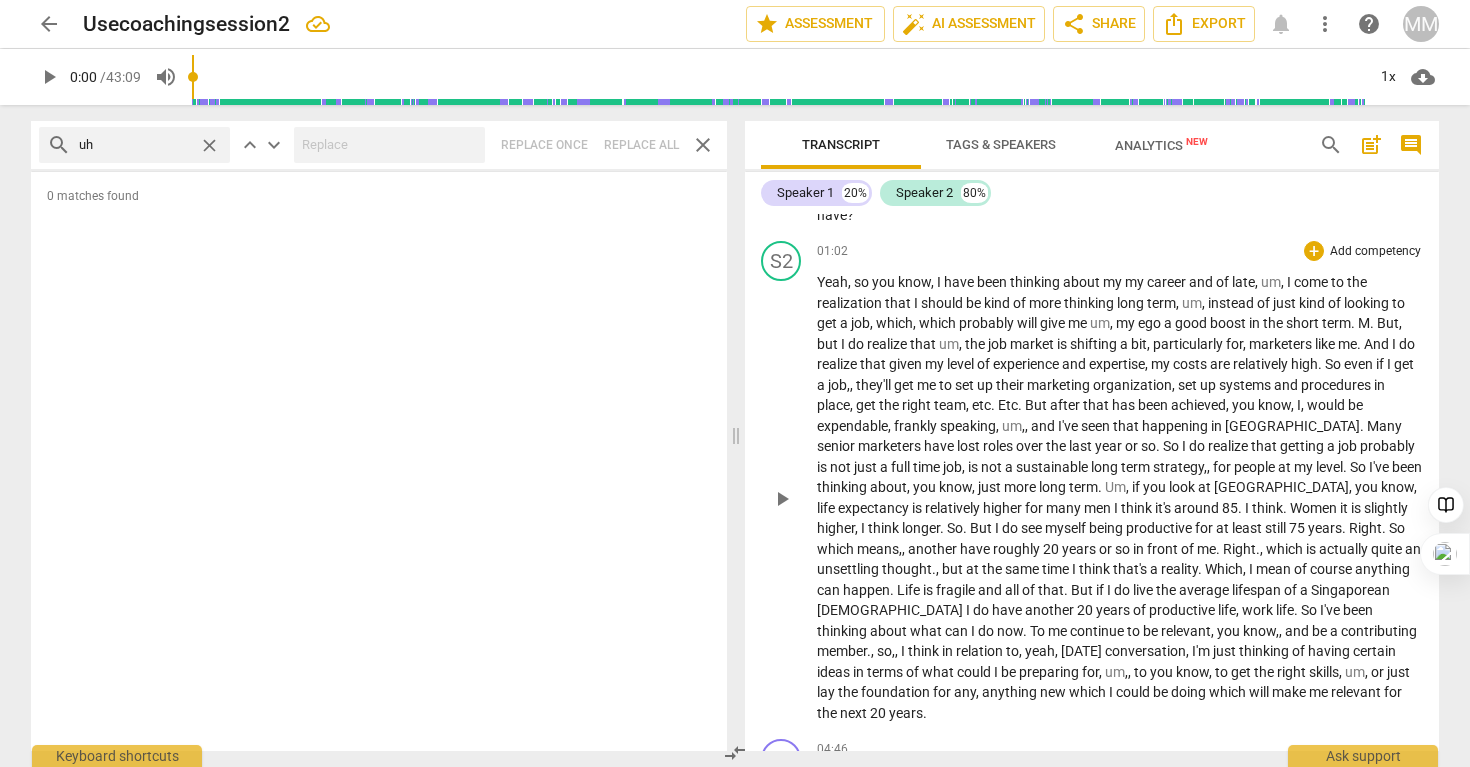 click on "um" at bounding box center [1012, 426] 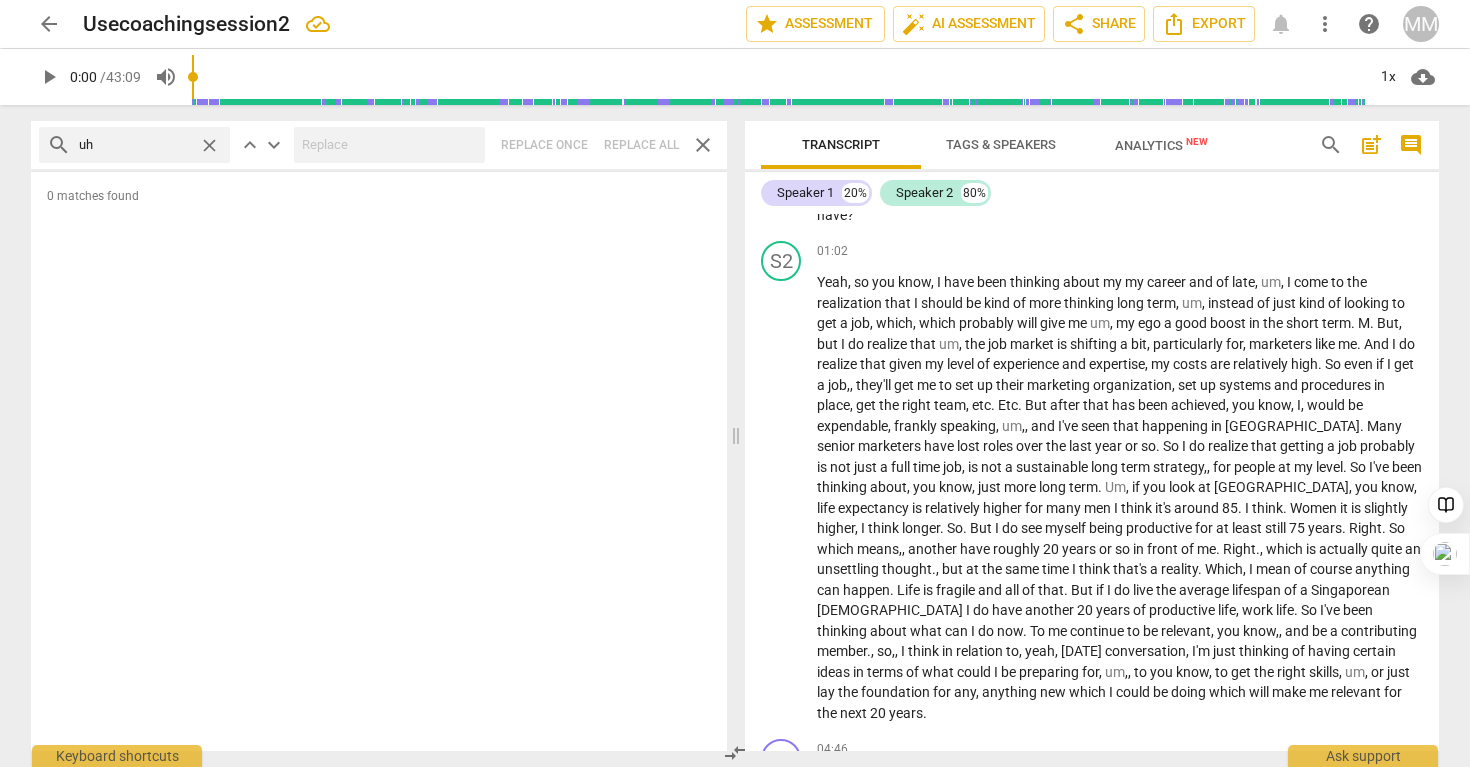 click on "search" at bounding box center (59, 145) 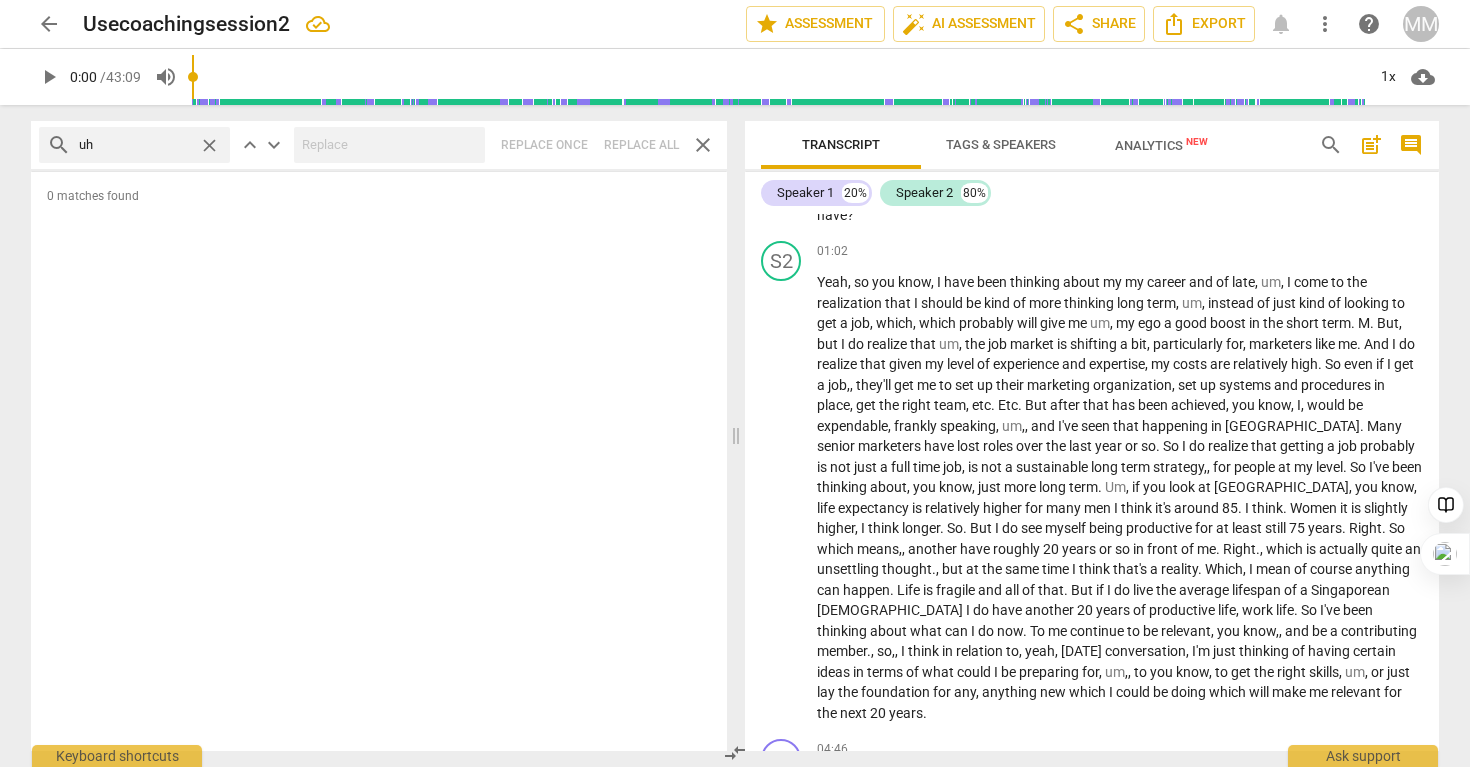 click on "search" at bounding box center (59, 145) 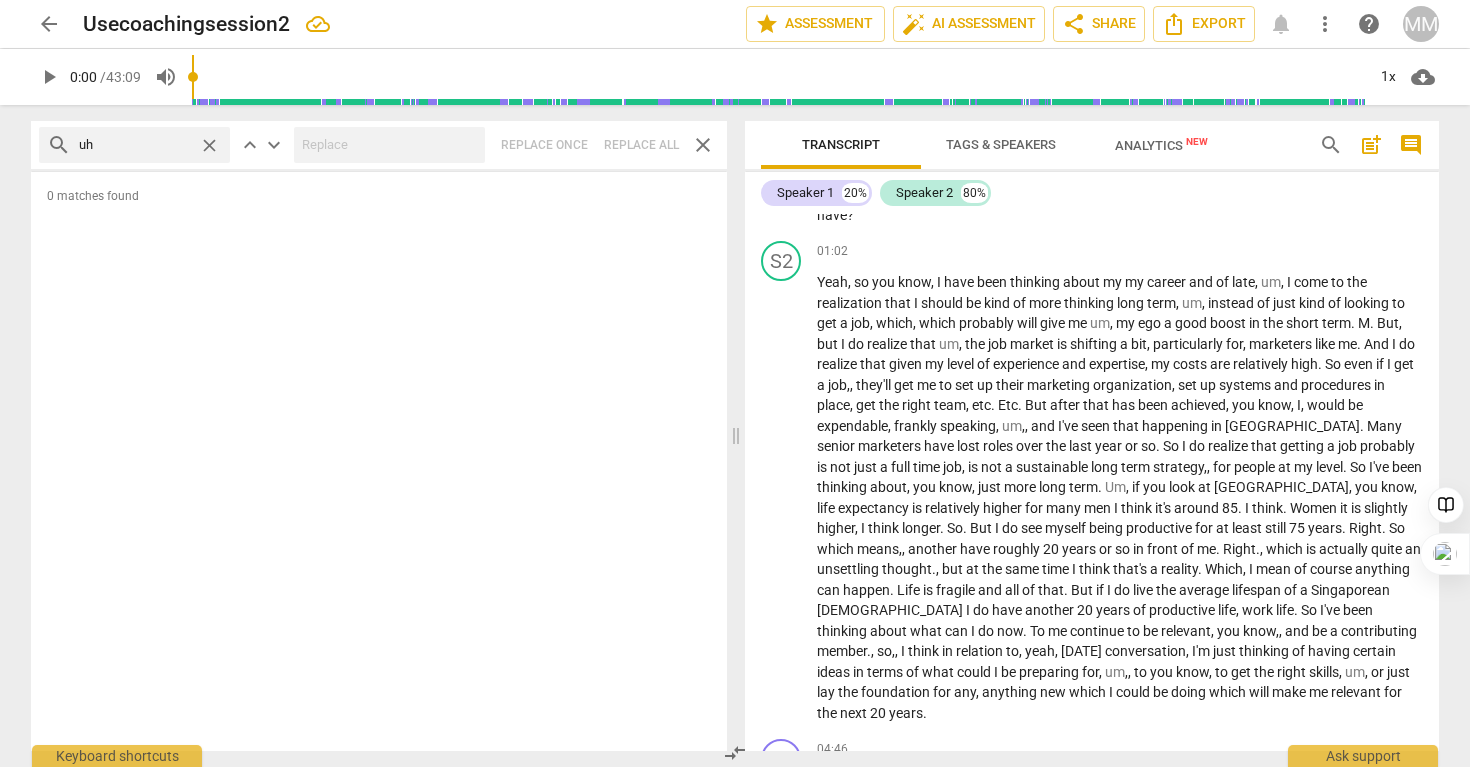 click on "search" at bounding box center (59, 145) 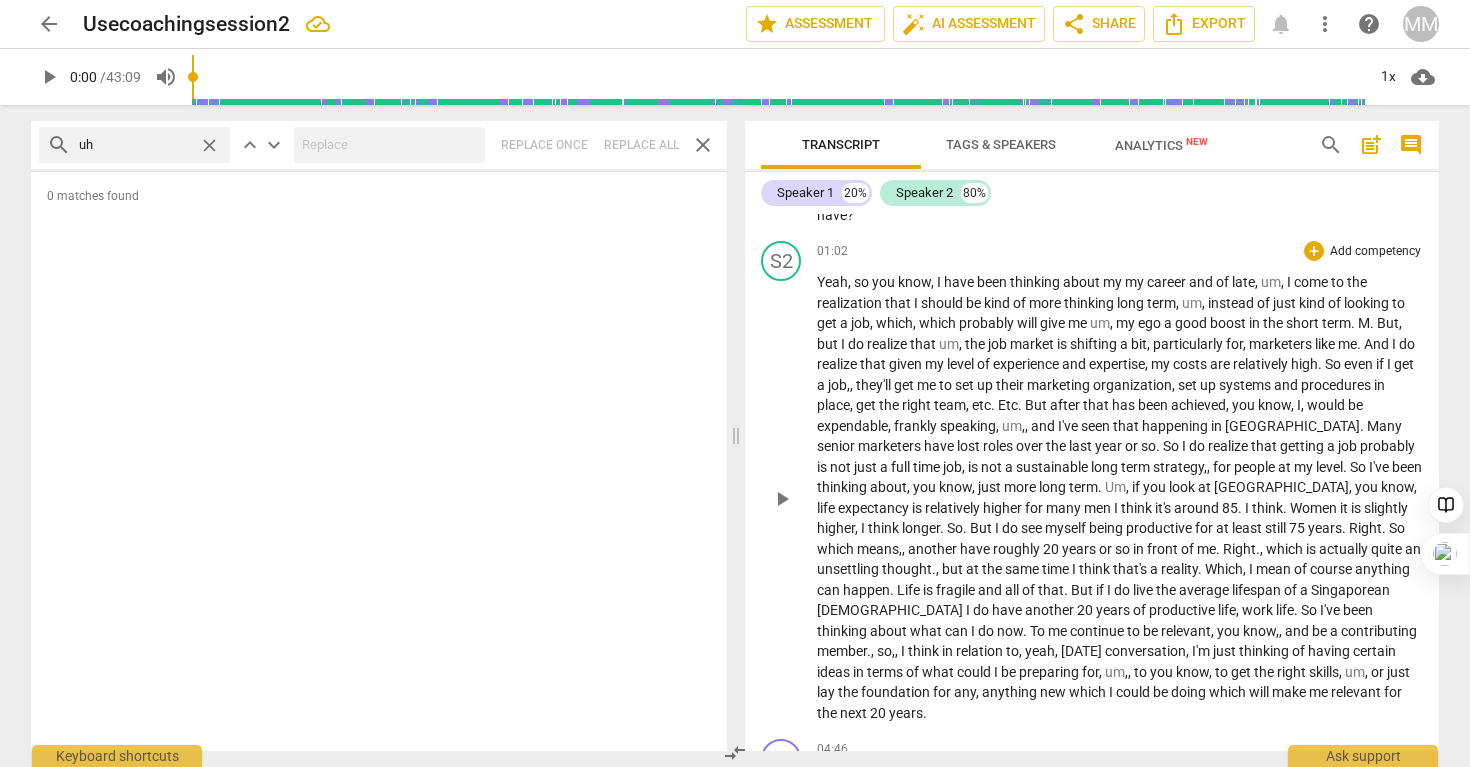click on "Yeah ,   so   you   know ,   I   have   been   thinking   about   my   my   career   and   of   late ,   um ,   I   come   to   the   realization   that   I   should   be   kind   of   more   thinking   long   term ,   um ,   instead   of   just   kind   of   looking   to   get   a   job ,   which ,   which   probably   will   give   me   um ,   my   ego   a   good   boost   in   the   short   term .   M .   But ,   but   I   do   realize   that   um ,   the   job   market   is   shifting   a   bit ,   particularly   for ,   marketers   like   me .   And   I   do   realize   that   given   my   level   of   experience   and   expertise ,   my   costs   are   relatively   high .   So   even   if   I   get   a   job , ,   they'll   get   me   to   set   up   their   marketing   organization ,   set   up   systems   and   procedures   in   place ,   get   the   right   team ,   etc .   Etc .   But   after   that   has   been   achieved ,   you   know ,   I ,   would   be   expendable ,   frankly   speaking ,   ," at bounding box center (1120, 497) 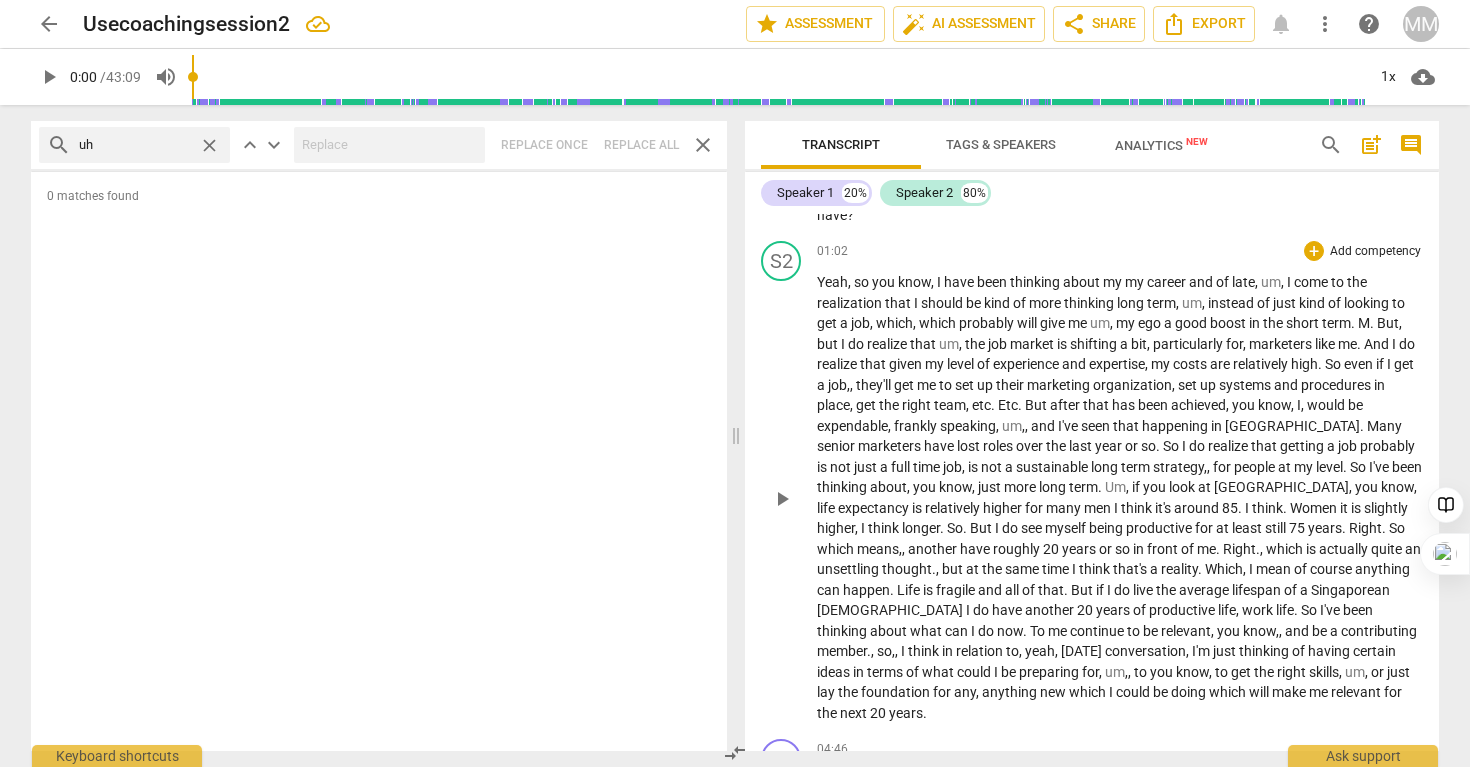 click on "um" at bounding box center (1271, 282) 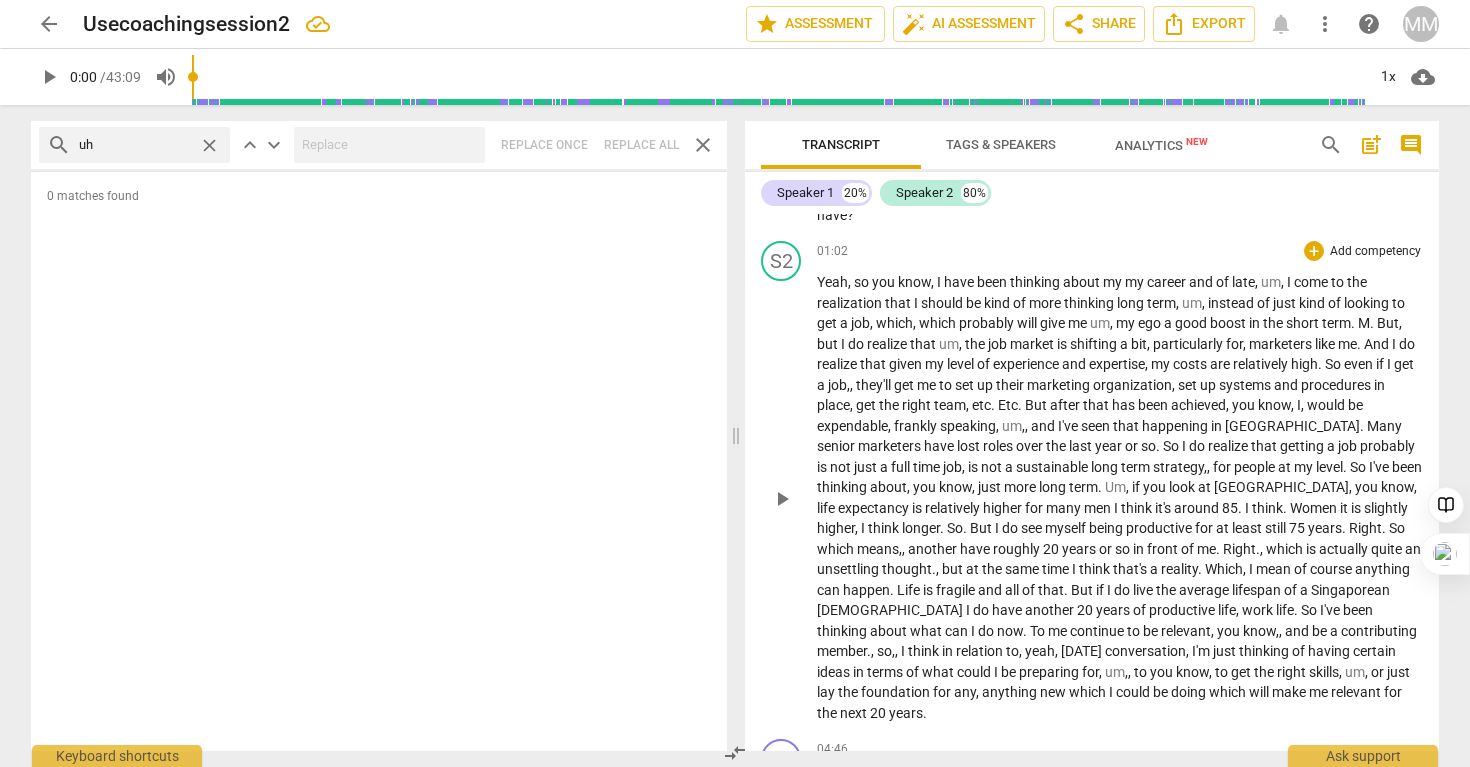 type 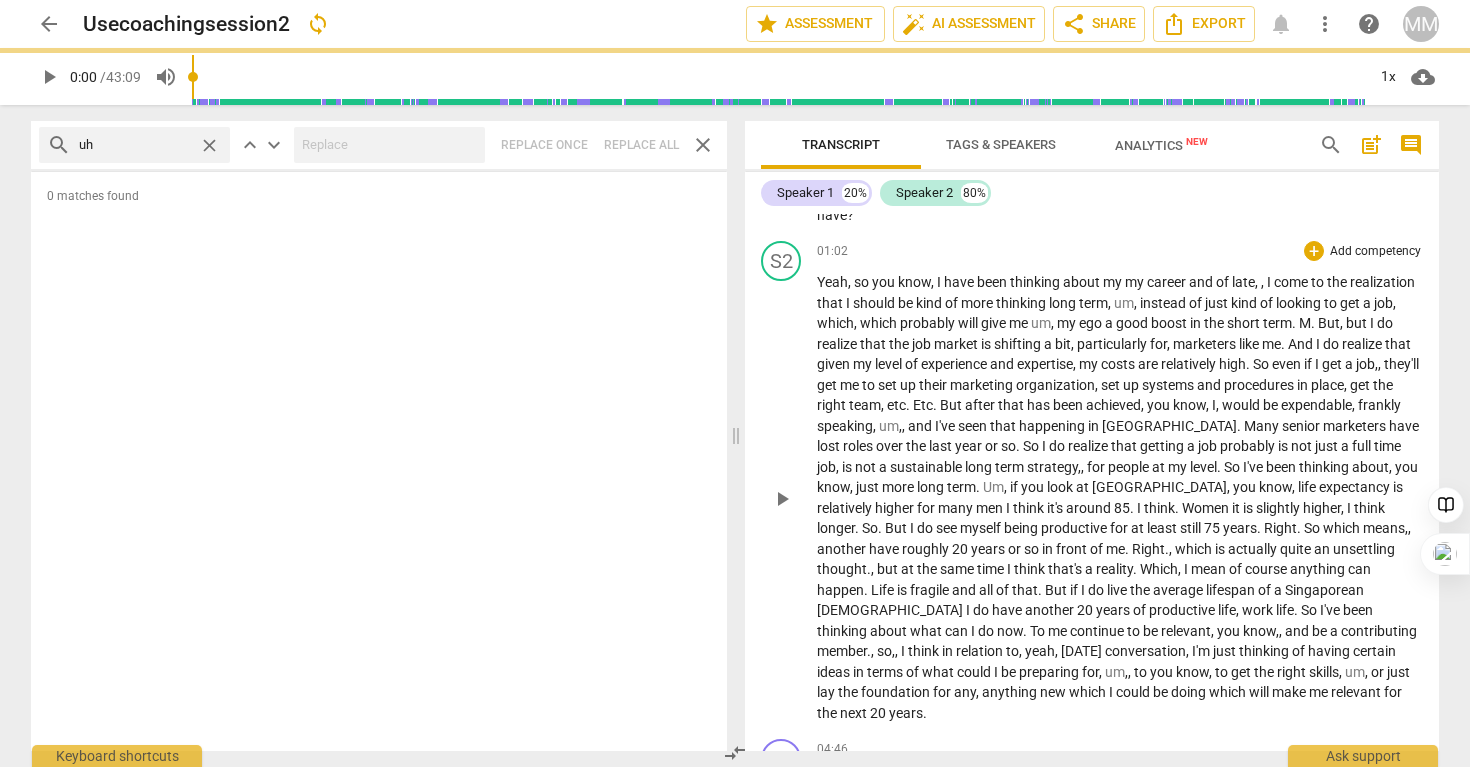 click on "uh" at bounding box center [135, 145] 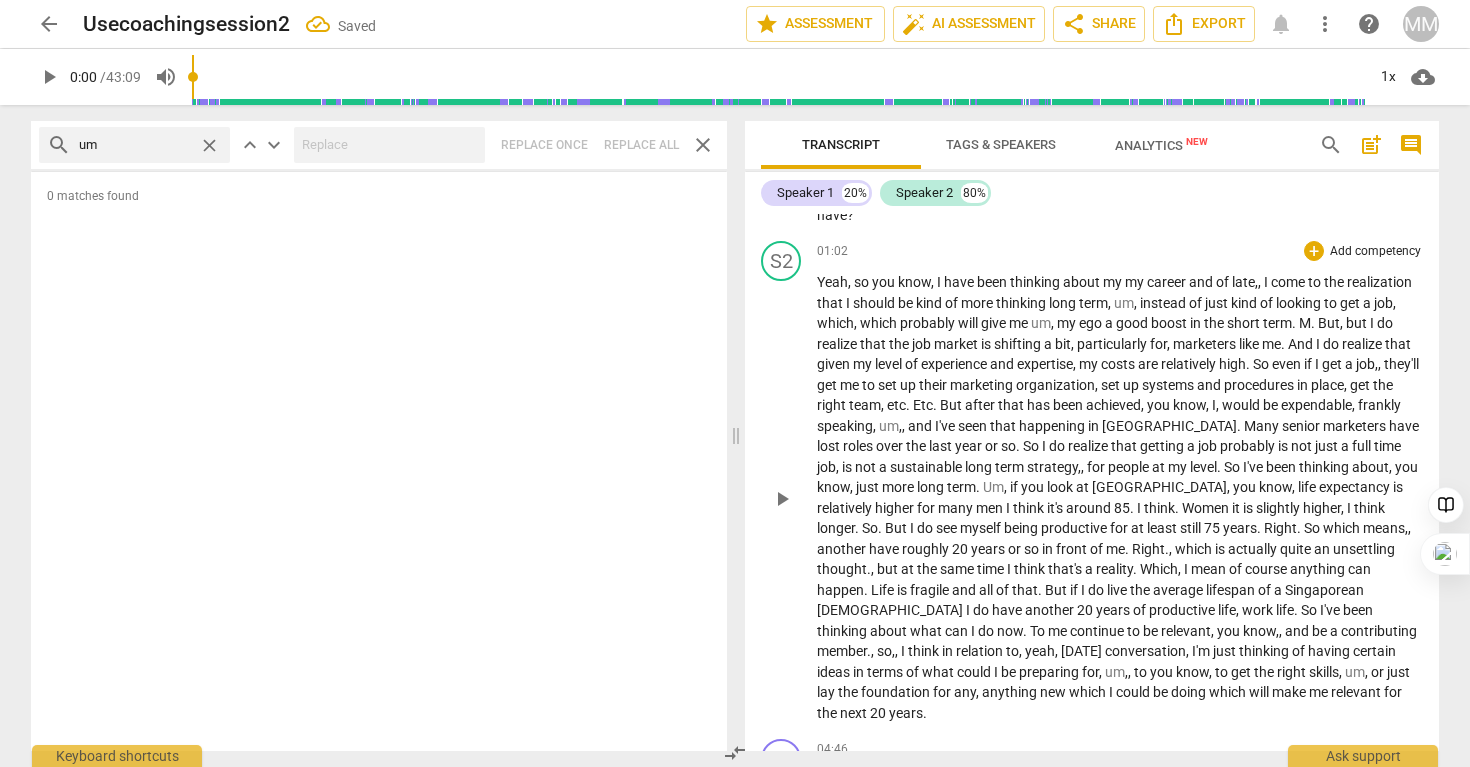 type on "um" 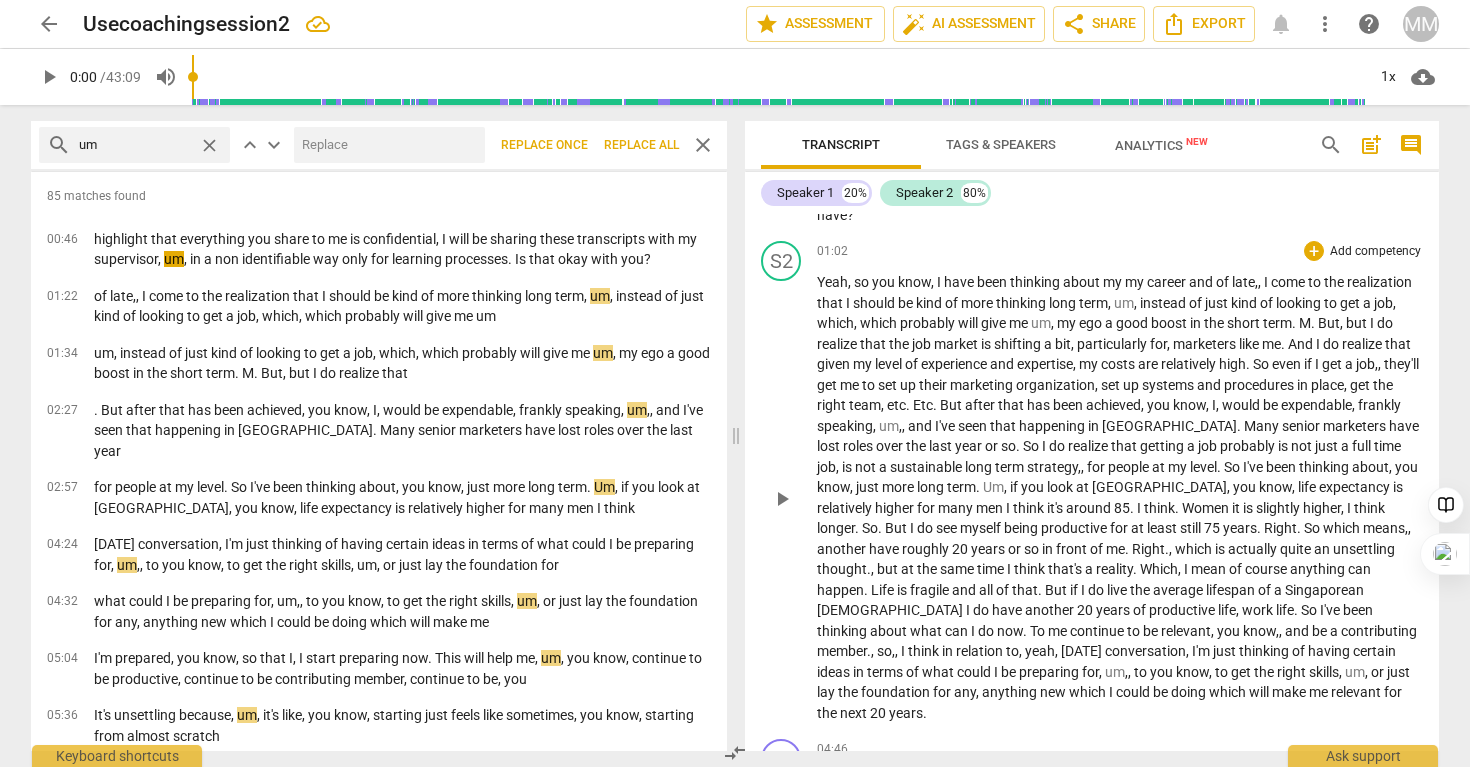 click at bounding box center (385, 145) 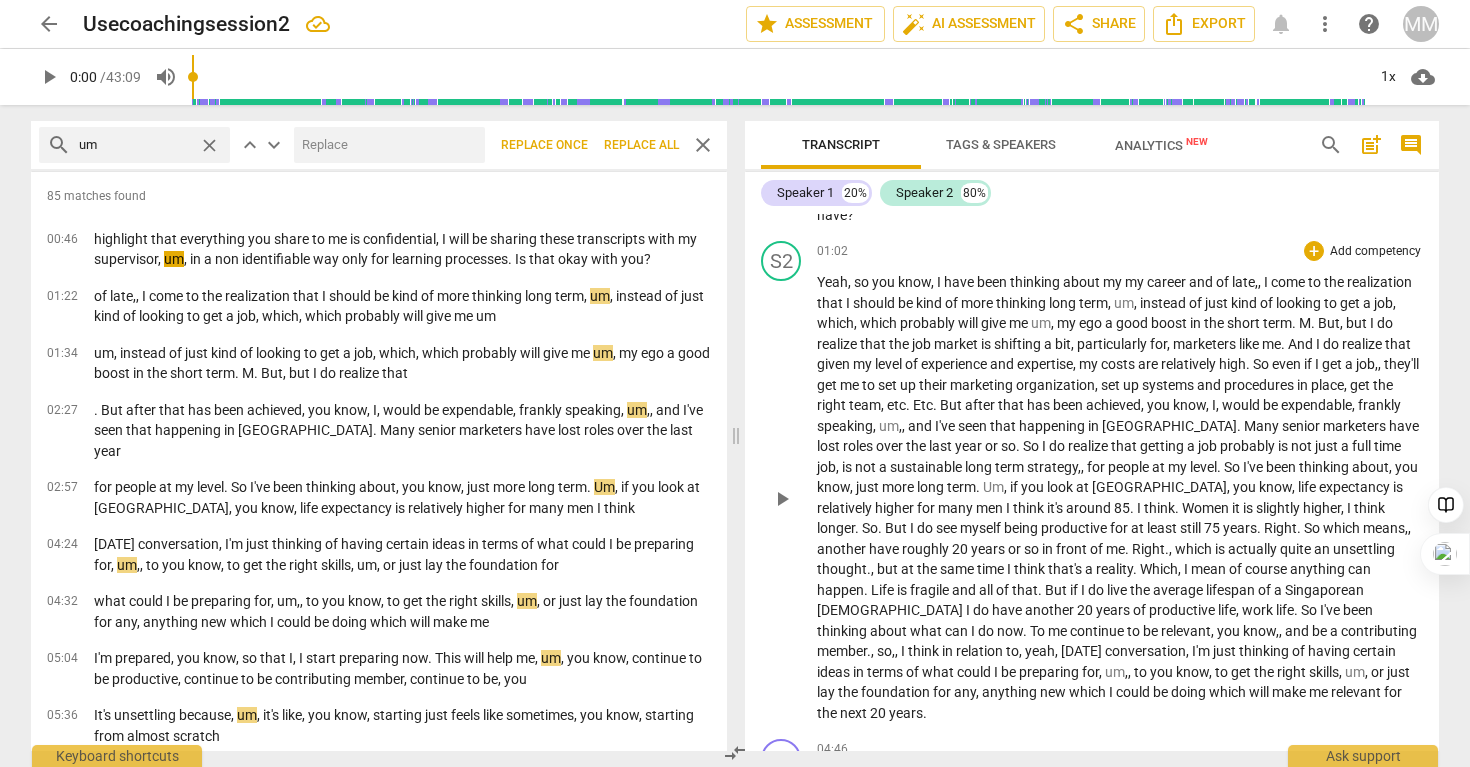 click at bounding box center [385, 145] 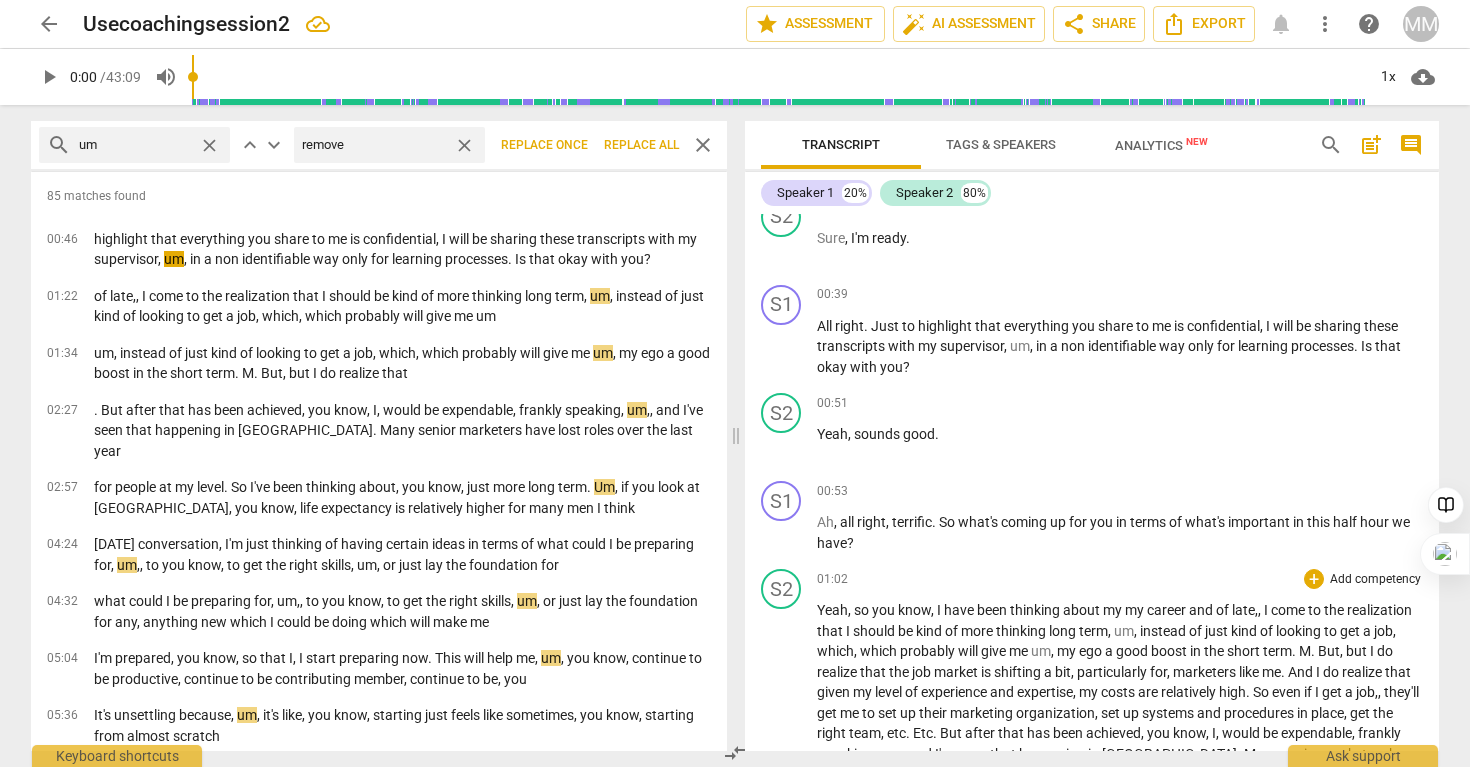 scroll, scrollTop: 471, scrollLeft: 0, axis: vertical 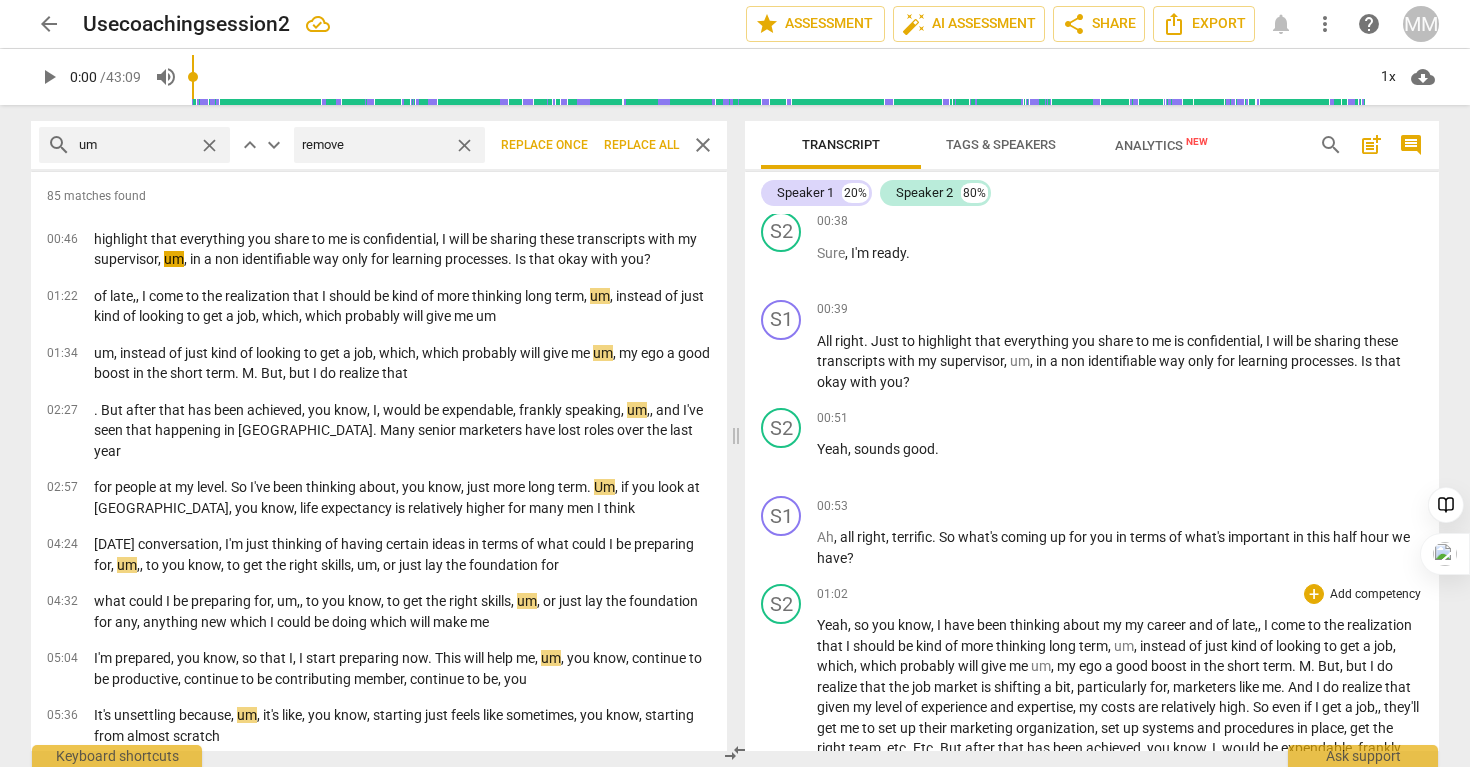 type on "remove" 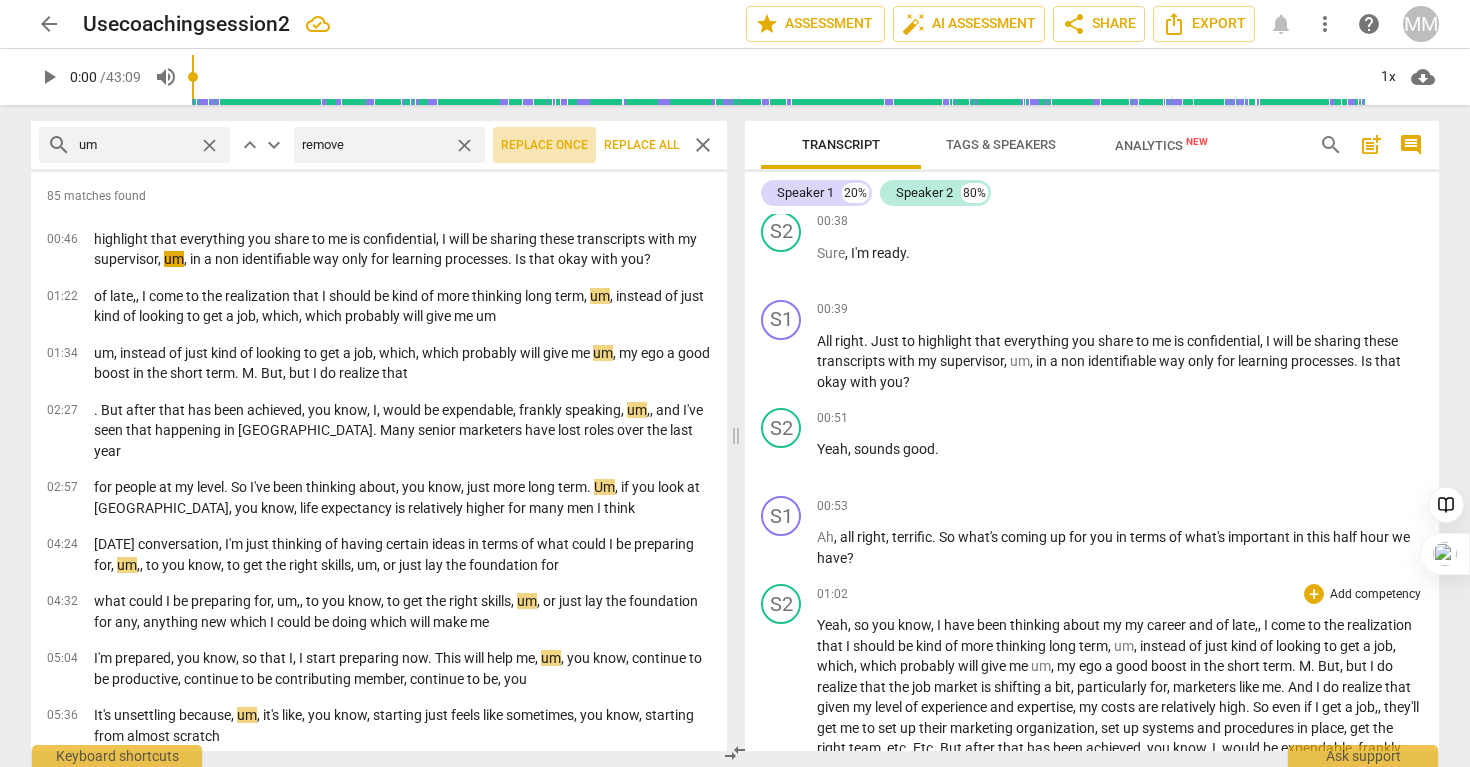 click on "Replace once" at bounding box center (544, 145) 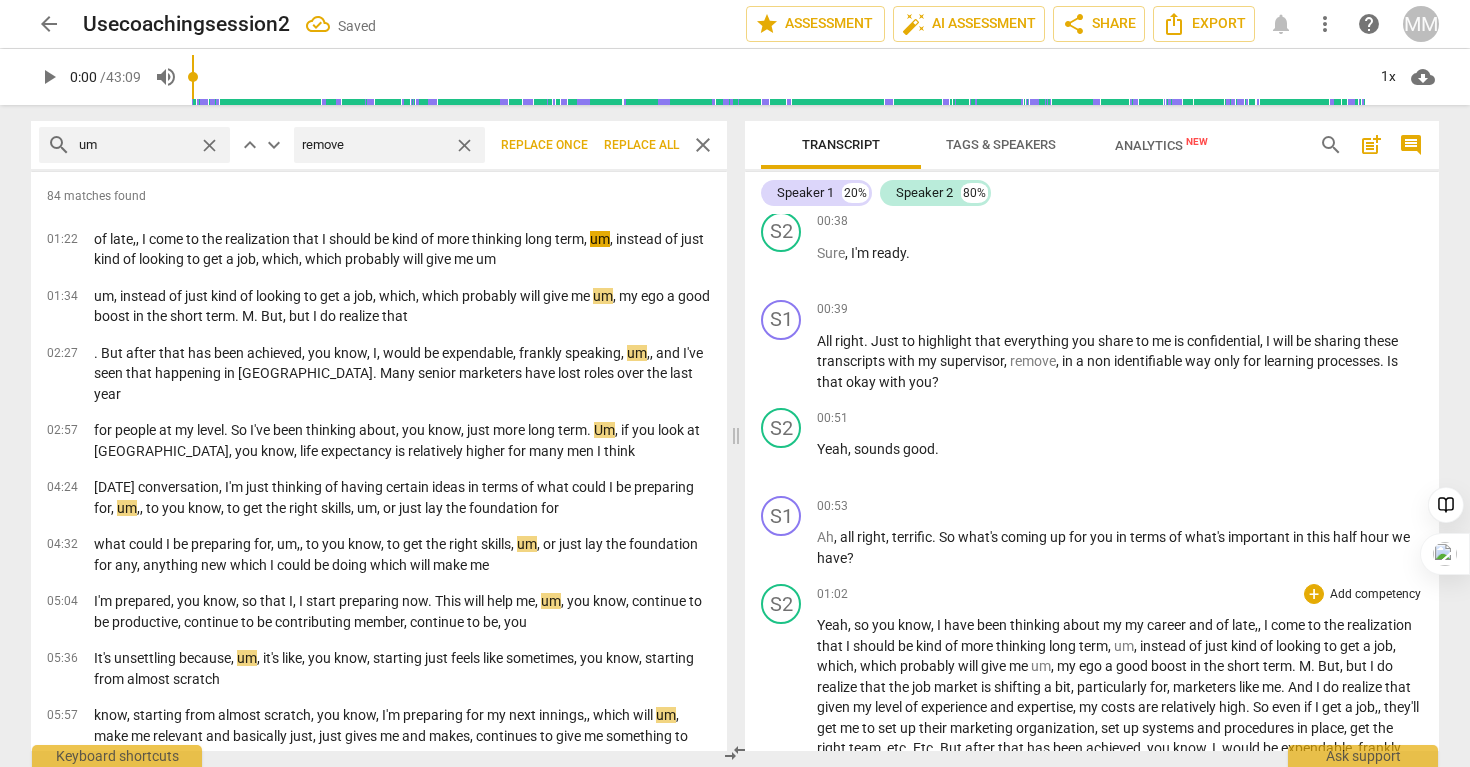 drag, startPoint x: 392, startPoint y: 140, endPoint x: 271, endPoint y: 141, distance: 121.004135 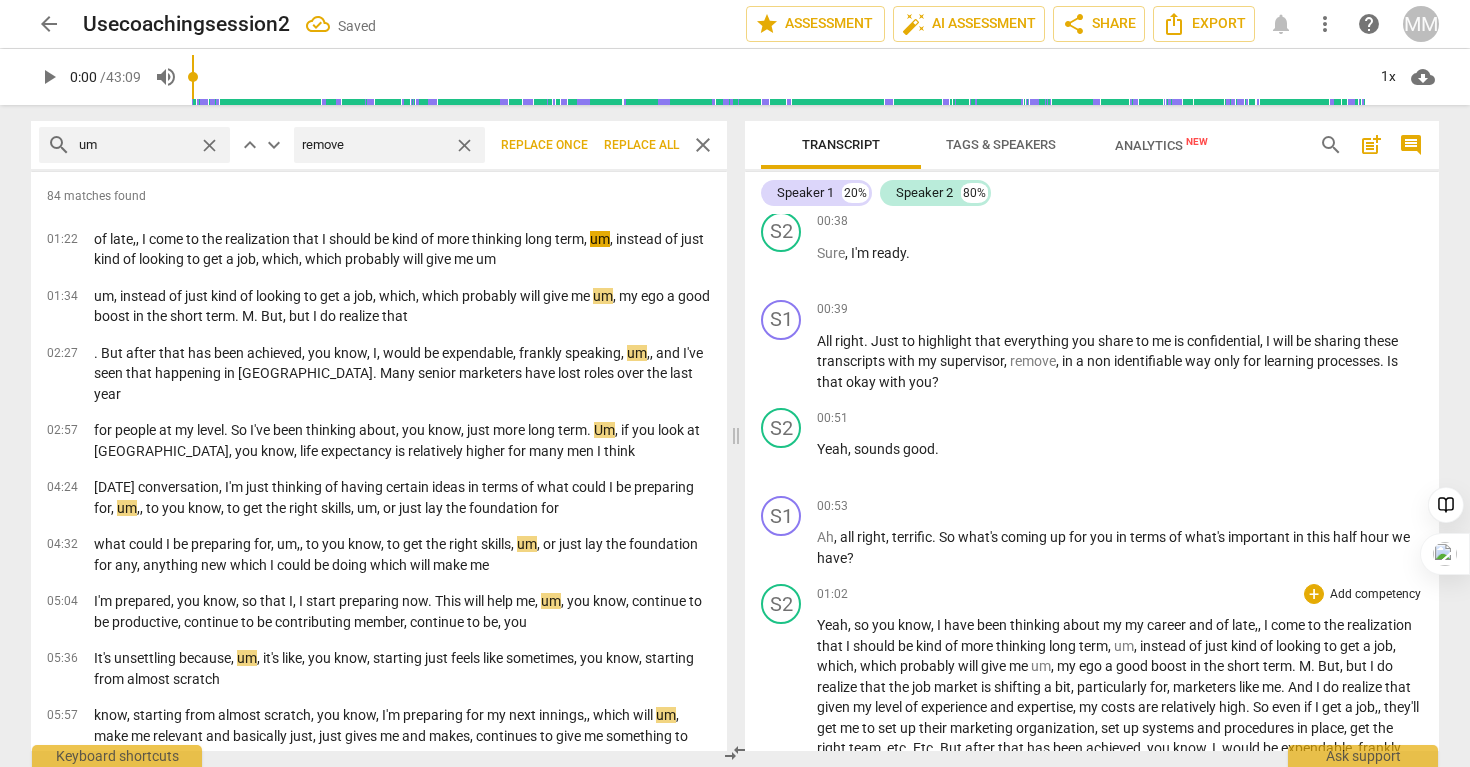 click on "search um close keyboard_arrow_up keyboard_arrow_down remove close Replace once Replace all close" at bounding box center (379, 145) 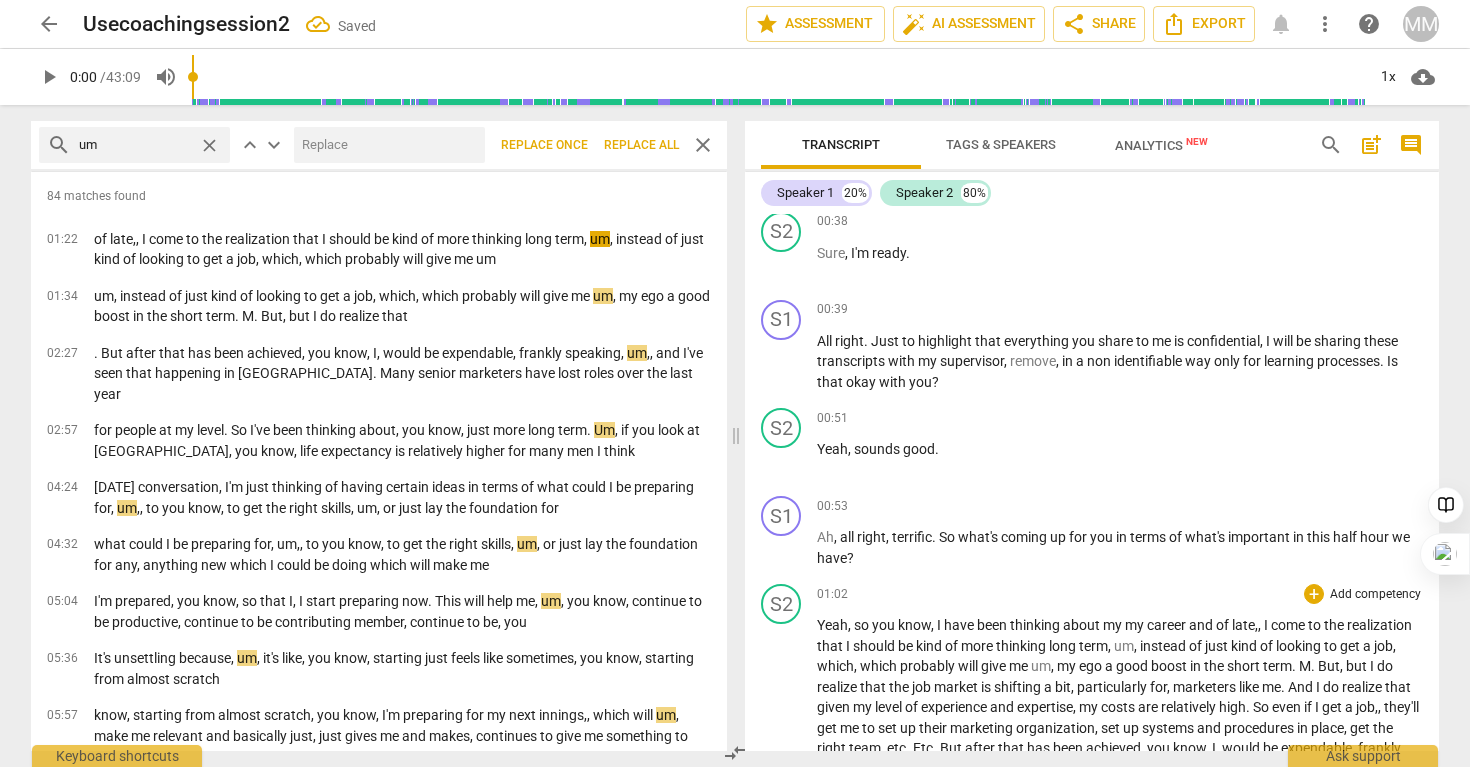type 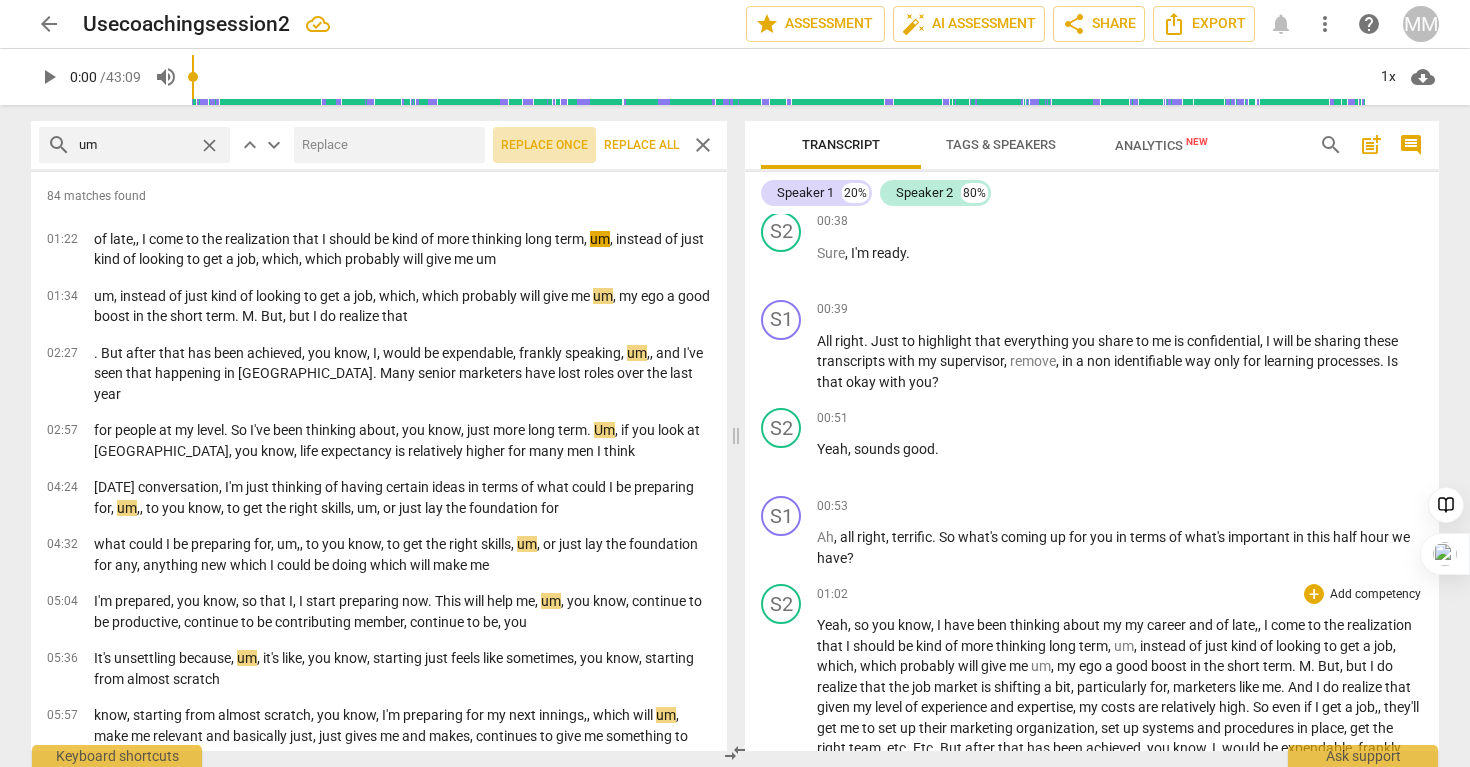 click on "Replace once" at bounding box center [544, 145] 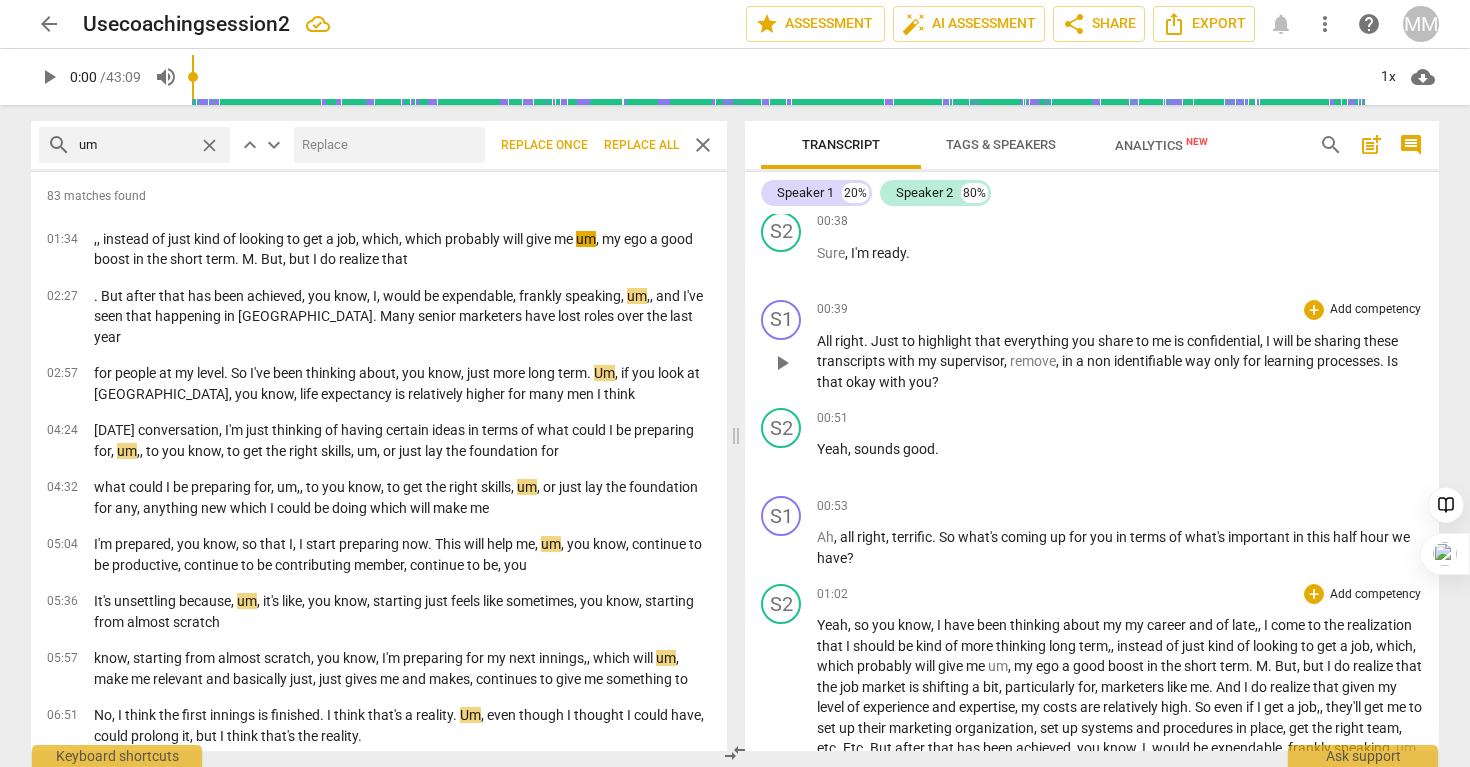 click on "All   right .   Just   to   highlight   that   everything   you   share   to   me   is   confidential ,   I   will   be   sharing   these   transcripts   with   my   supervisor ,   remove ,   in   a   non   identifiable   way   only   for   learning   processes .   Is   that   okay   with   you ?" at bounding box center (1120, 362) 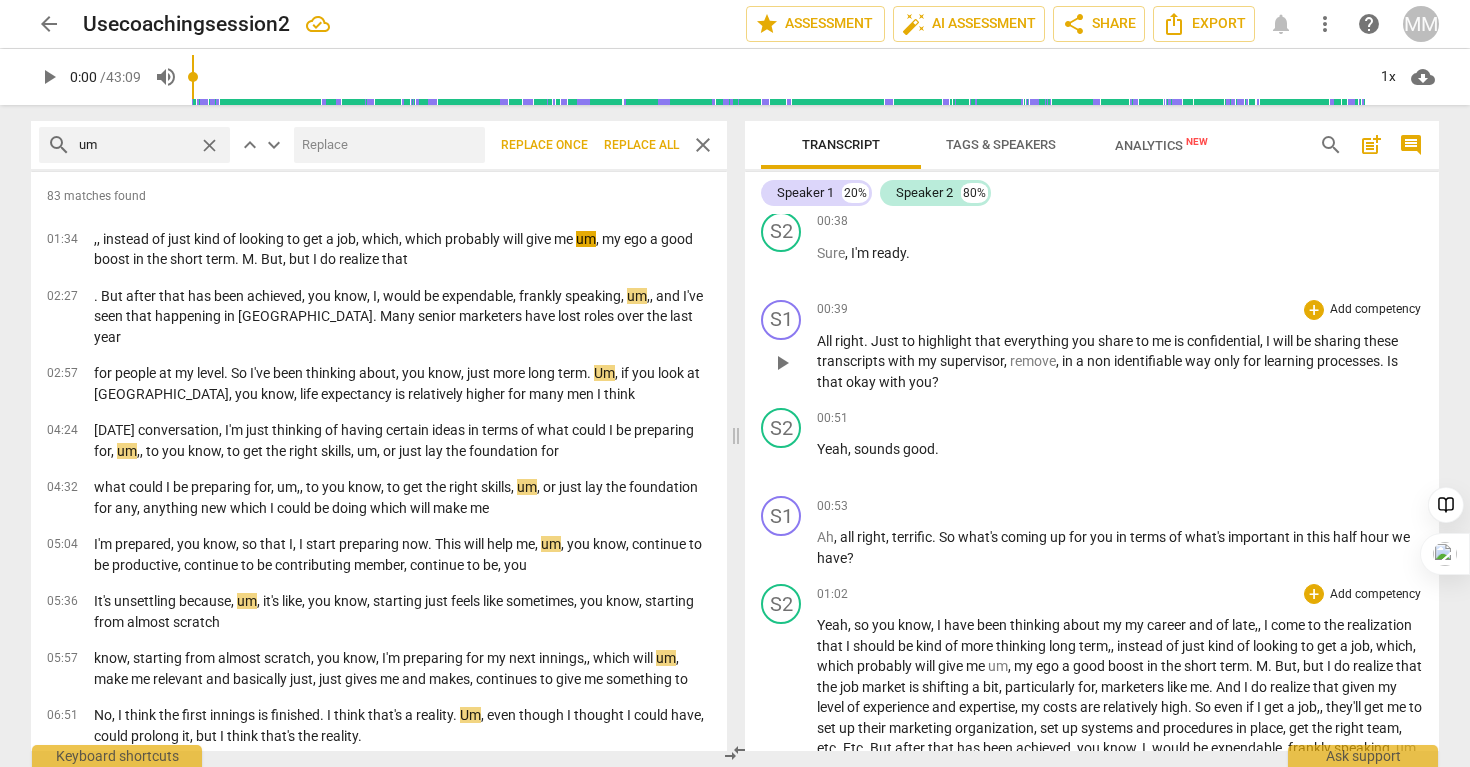 click on "remove" at bounding box center (1033, 361) 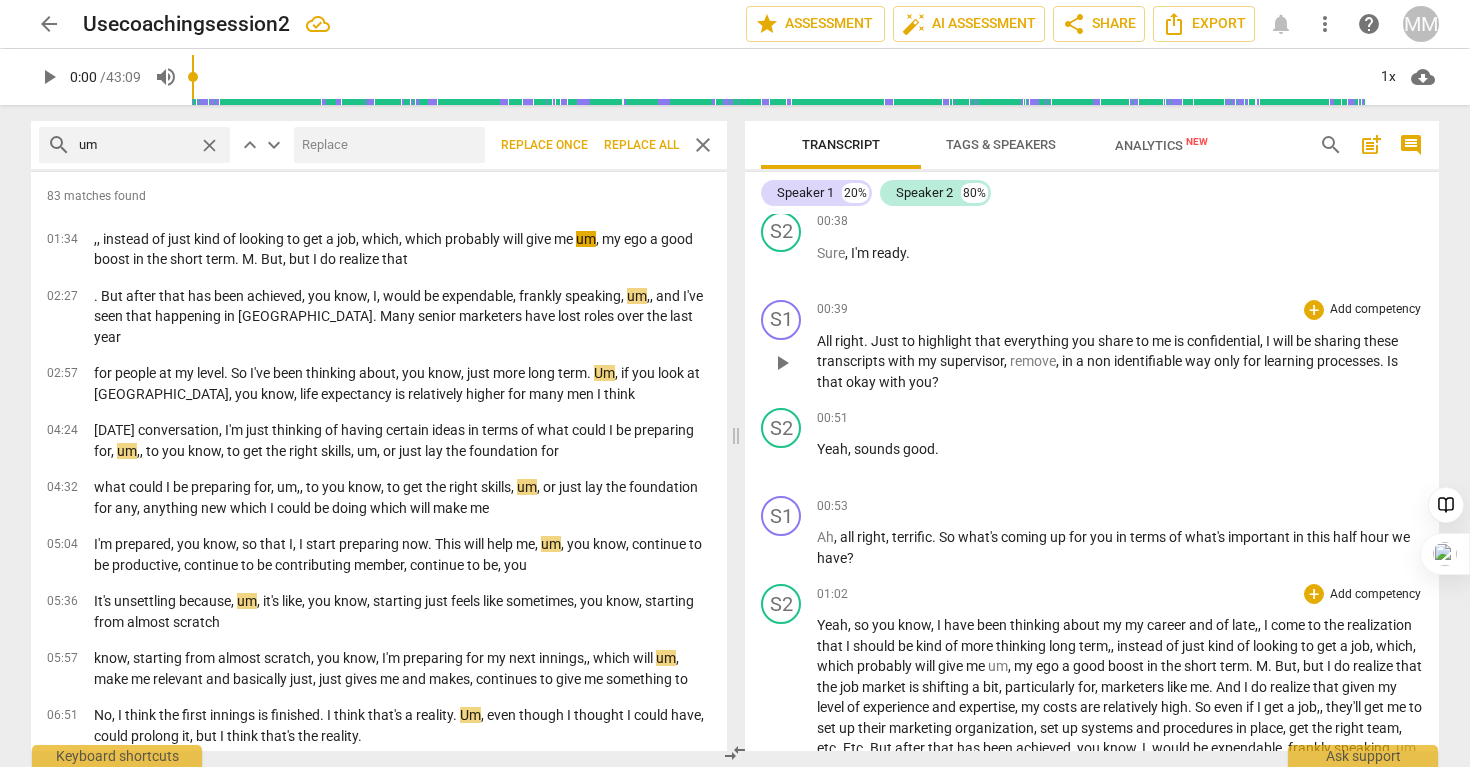 type 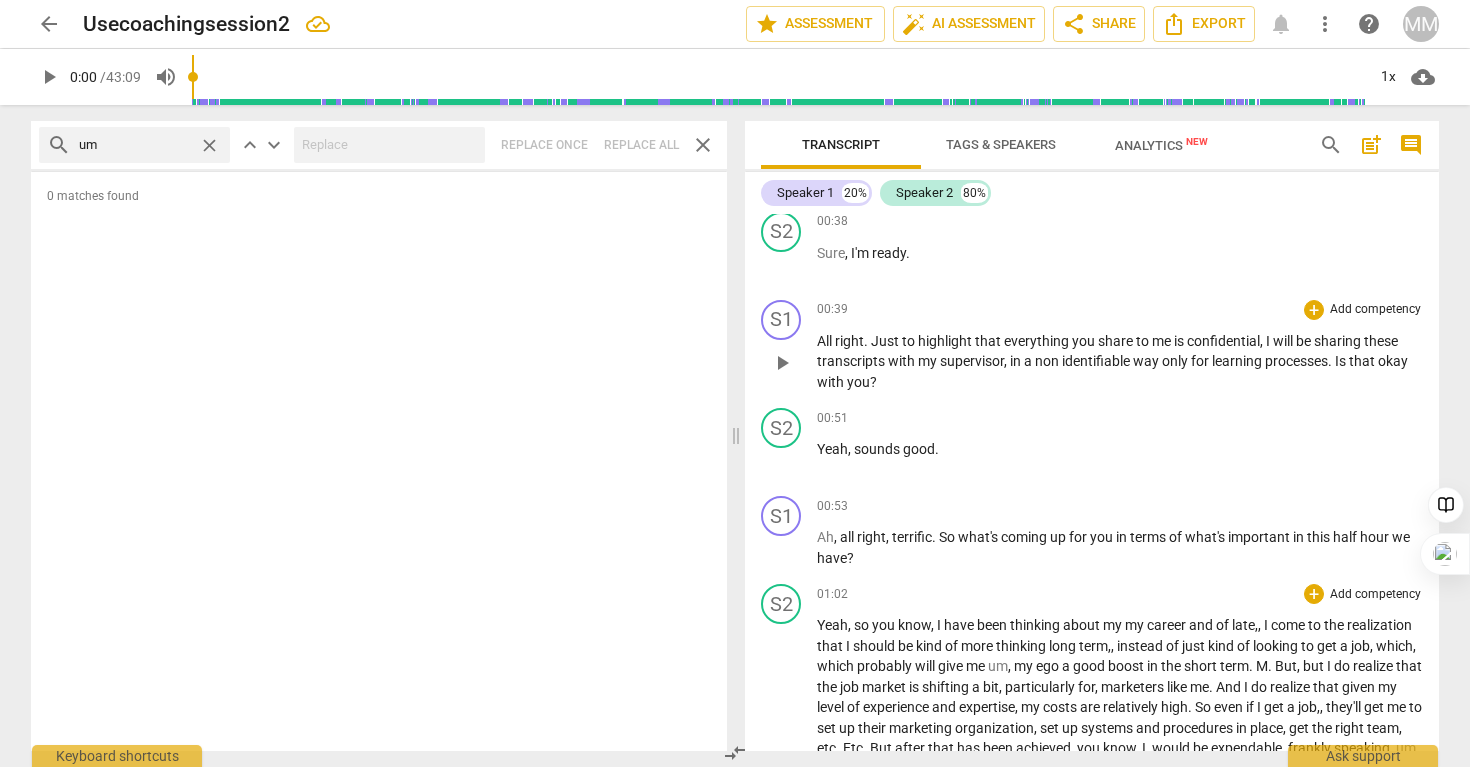 click on "search" at bounding box center [59, 145] 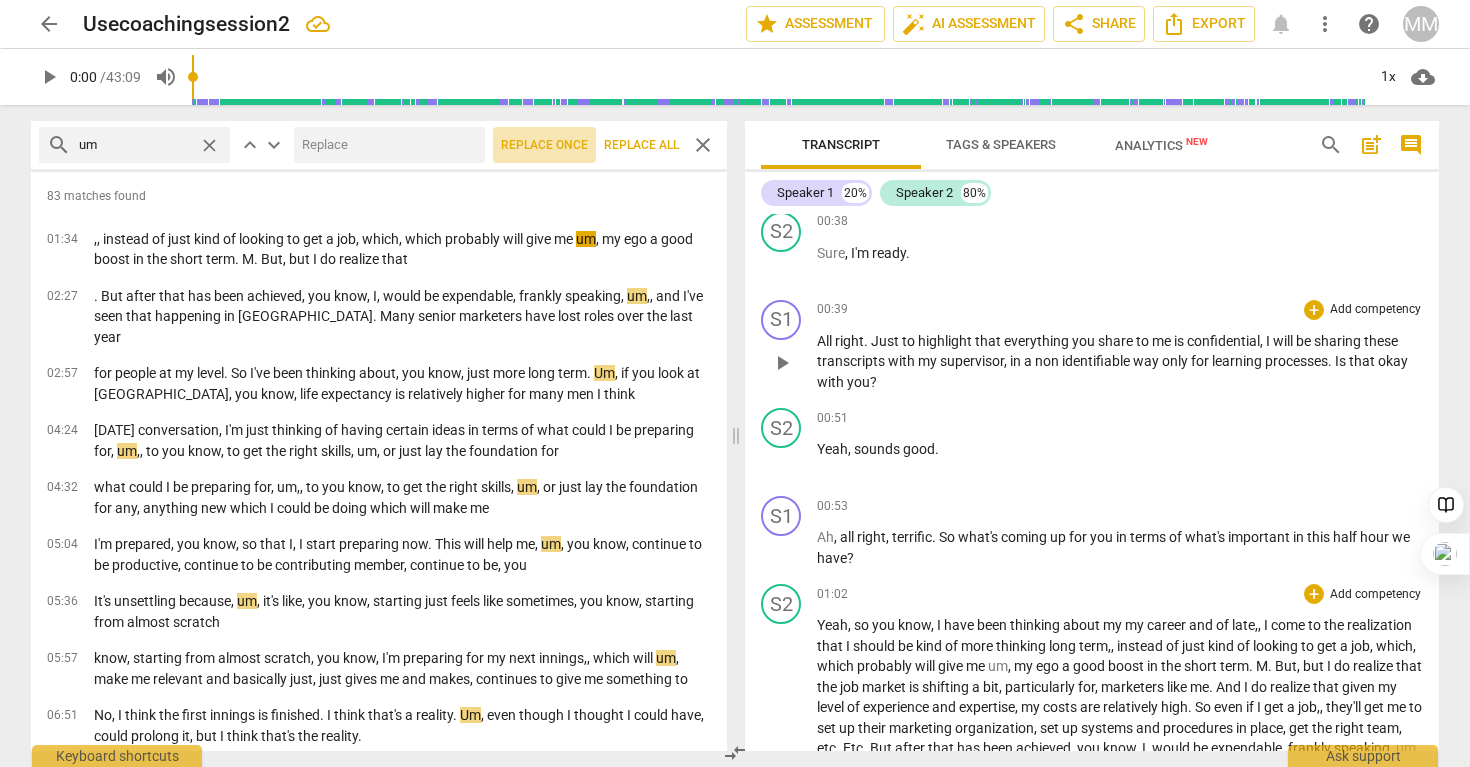 click on "Replace once" at bounding box center (544, 145) 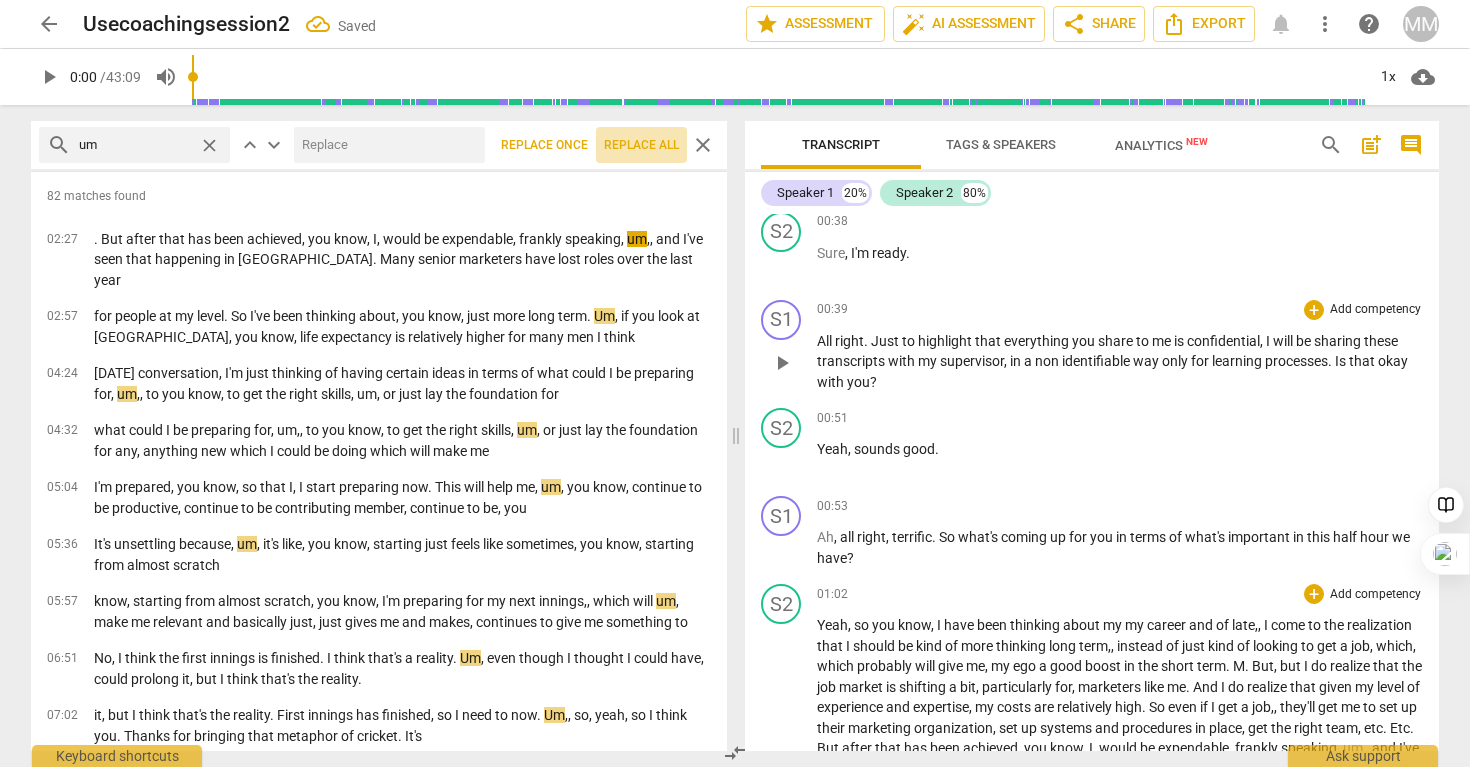 click on "Replace all" at bounding box center (641, 145) 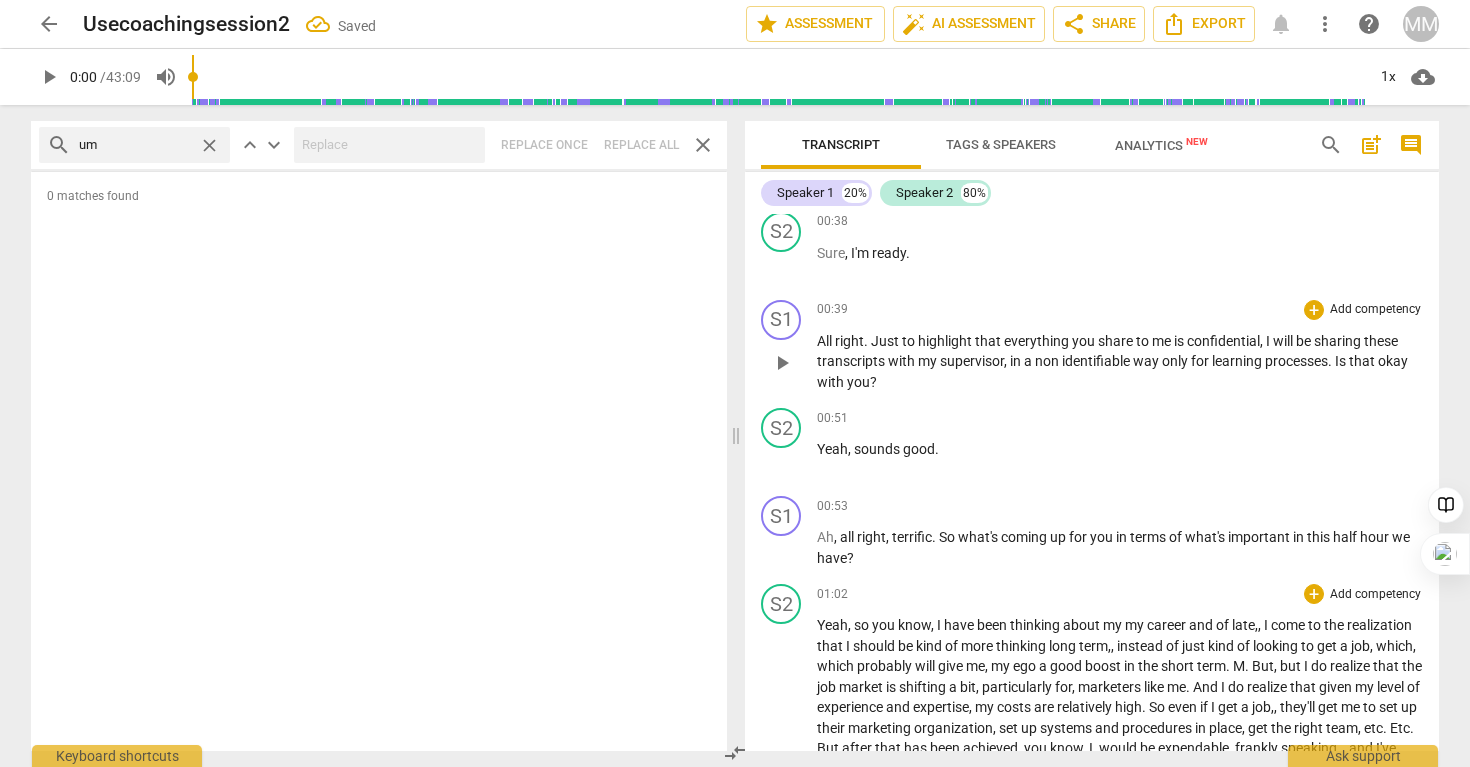 click on "um" at bounding box center [135, 145] 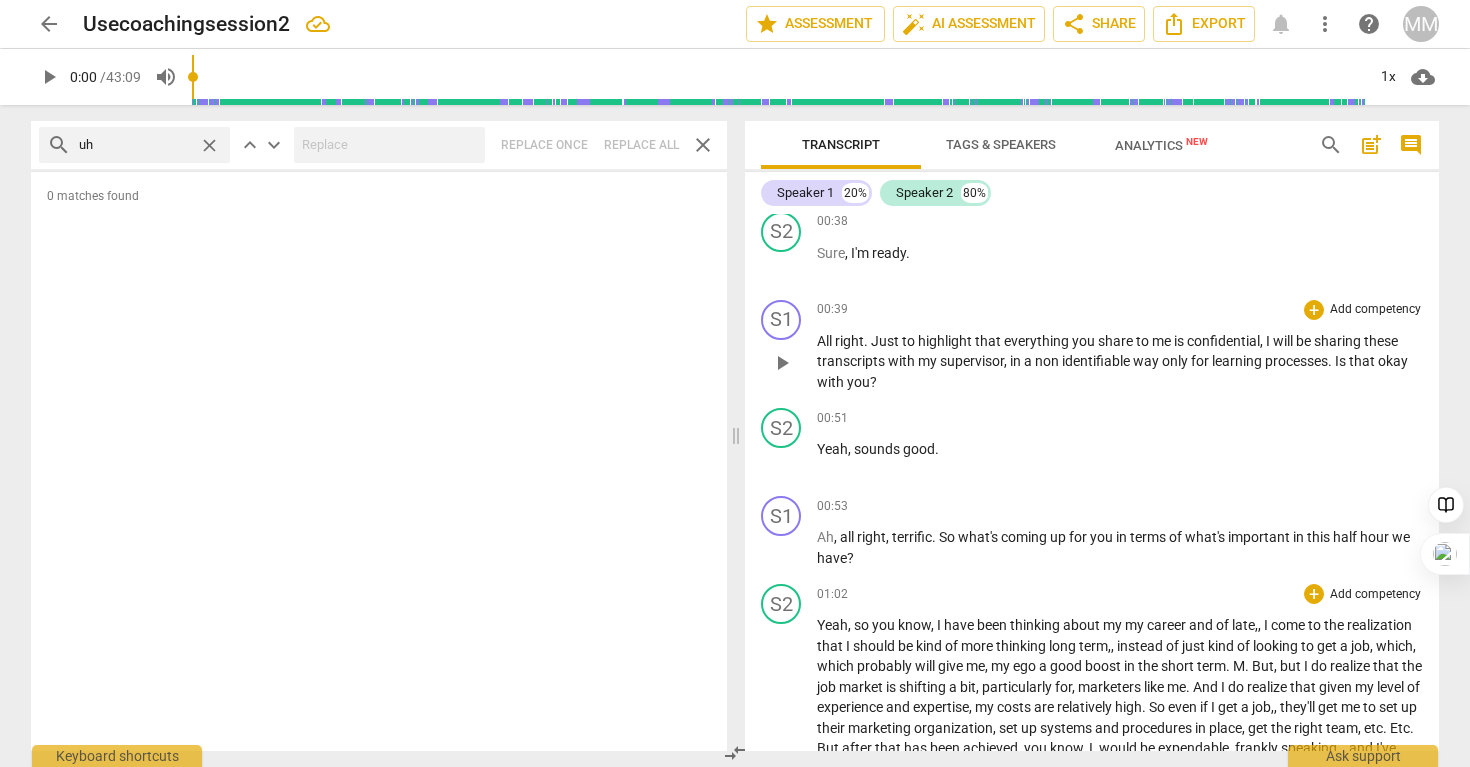 type on "uh" 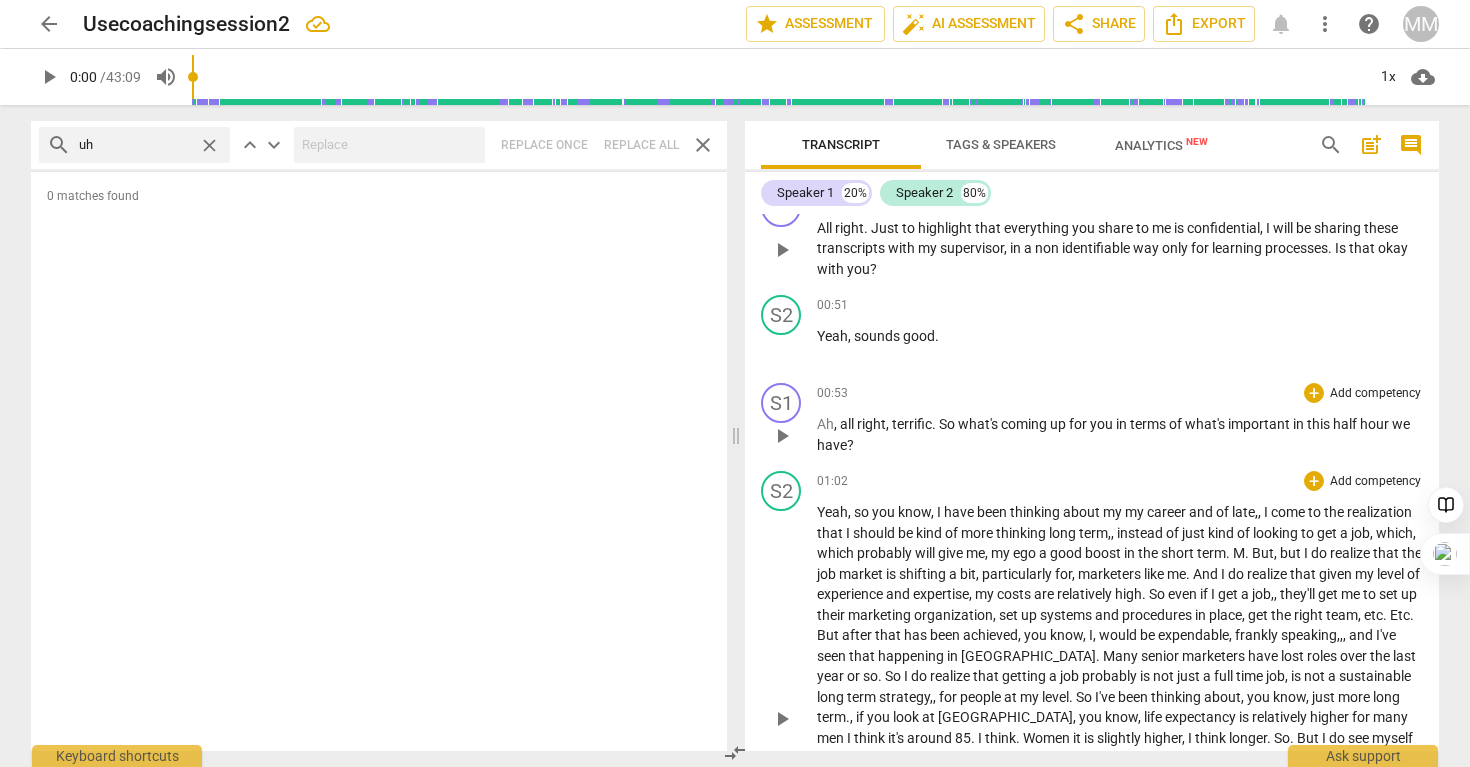 scroll, scrollTop: 591, scrollLeft: 0, axis: vertical 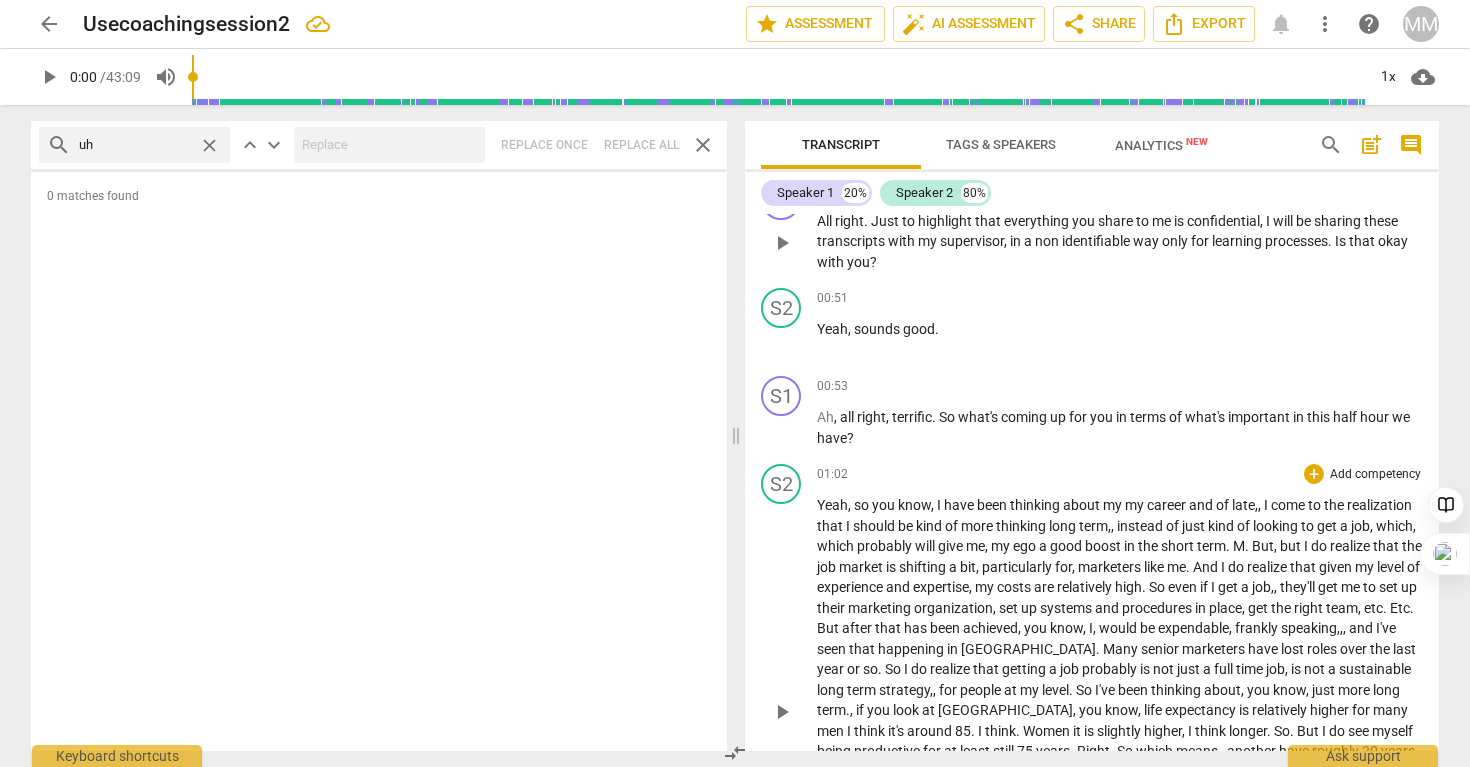 click on "M" at bounding box center (1239, 546) 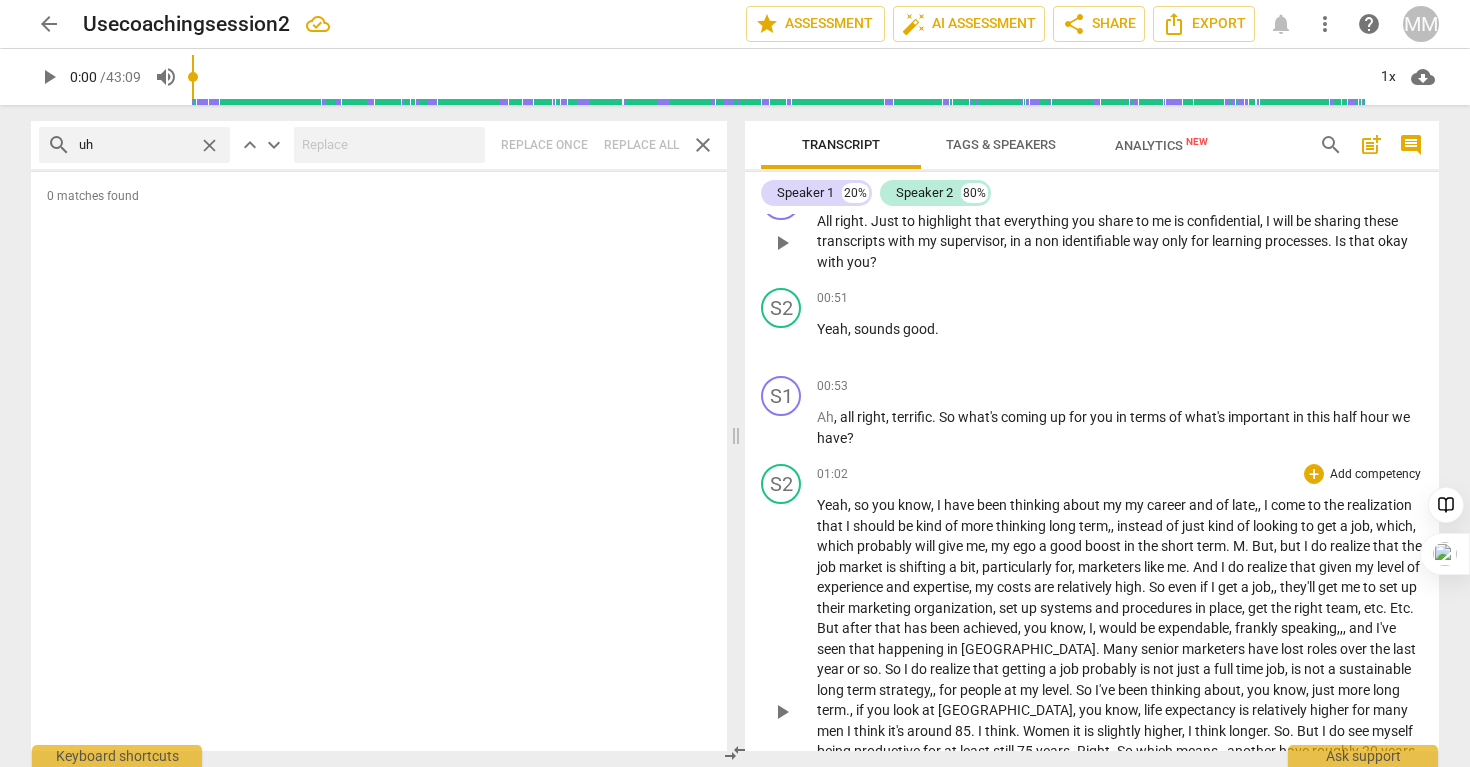 type 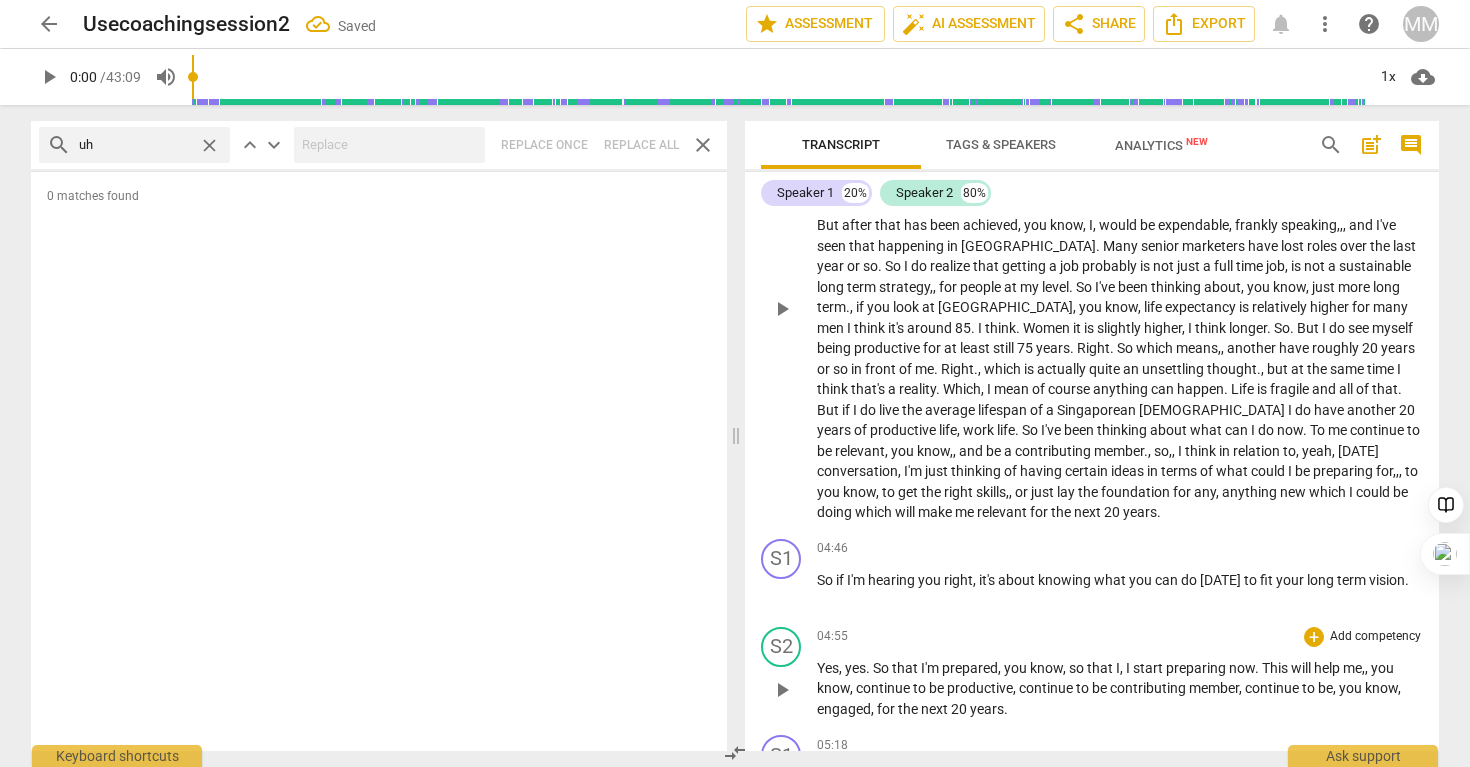 scroll, scrollTop: 996, scrollLeft: 0, axis: vertical 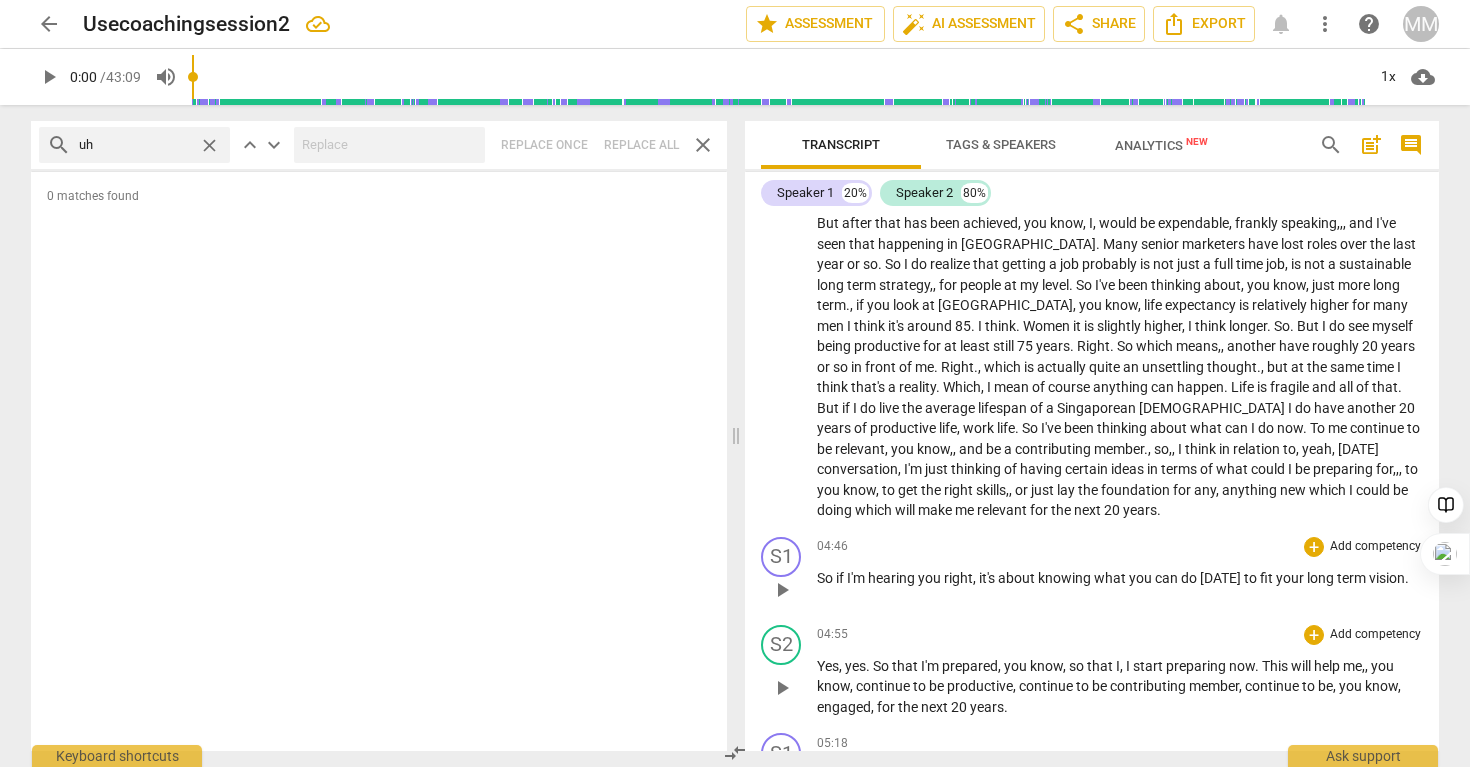 click on "term" at bounding box center (1353, 578) 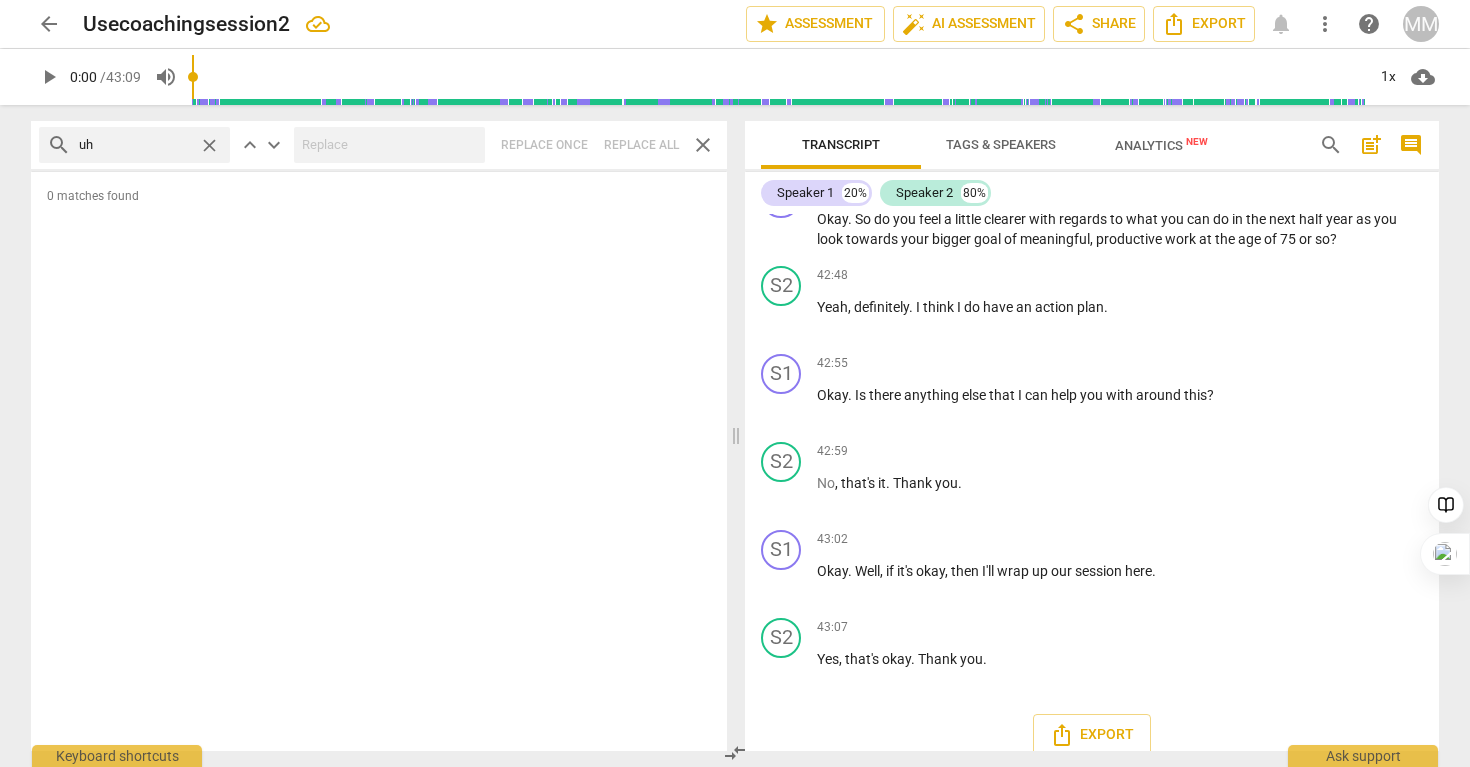scroll, scrollTop: 15198, scrollLeft: 0, axis: vertical 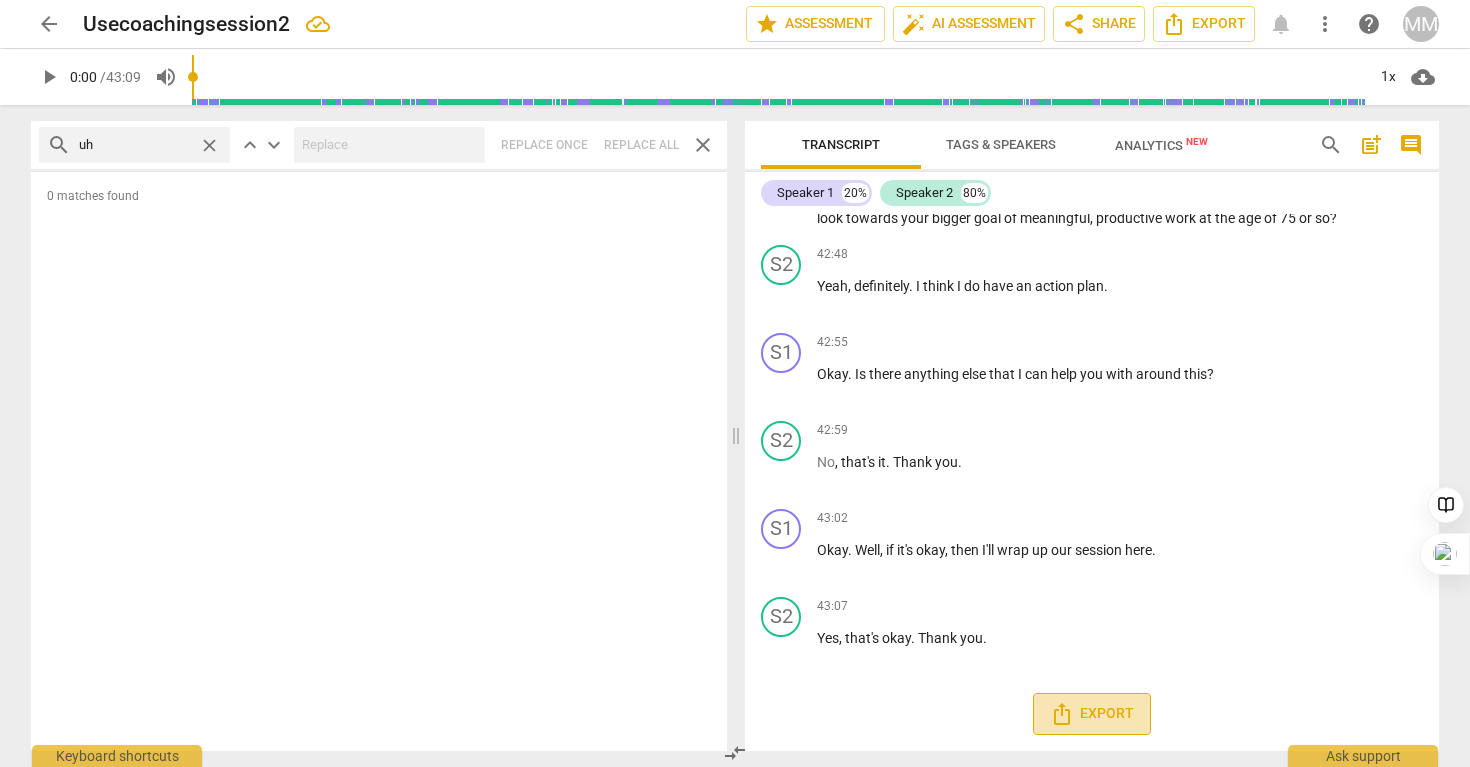 click 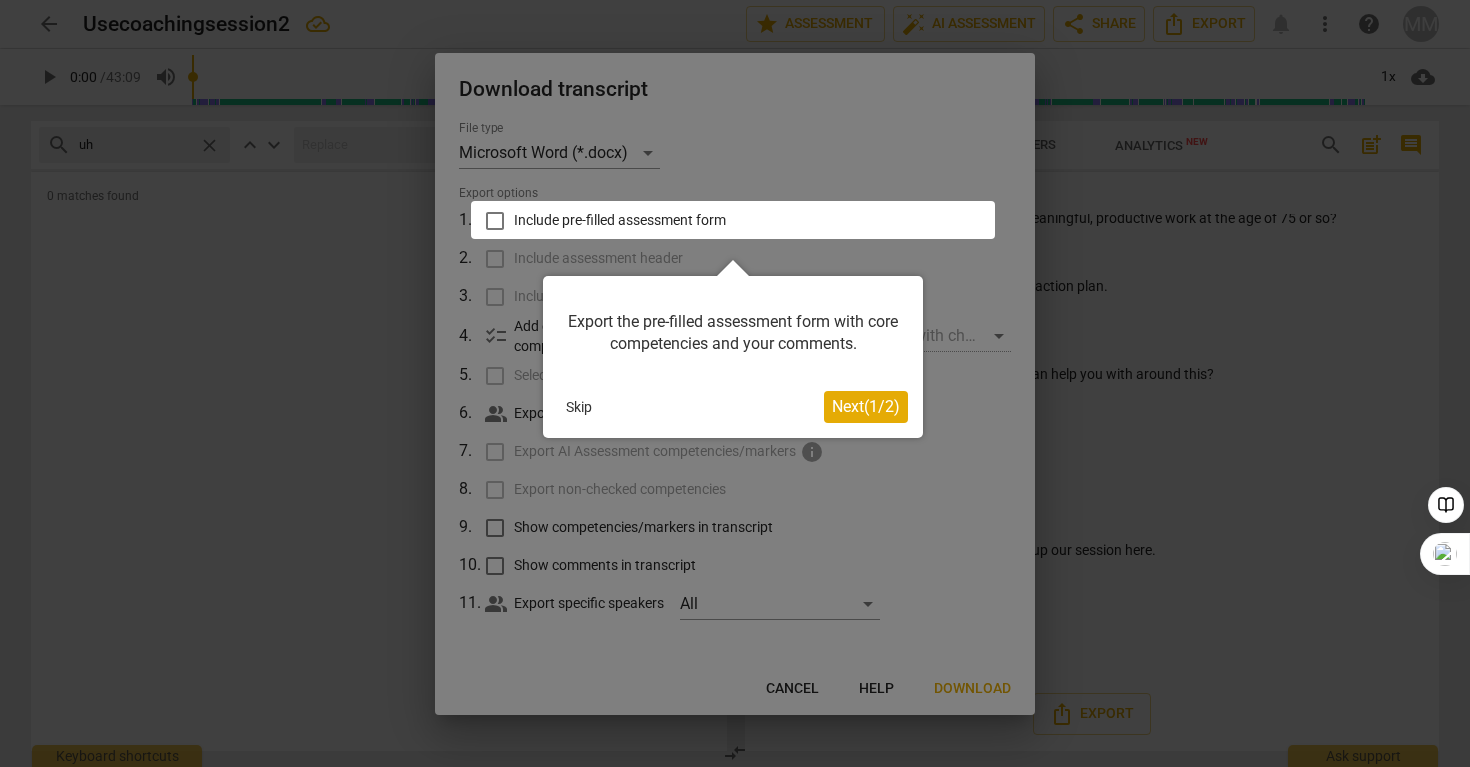 click on "Next  ( 1 / 2 )" at bounding box center (866, 406) 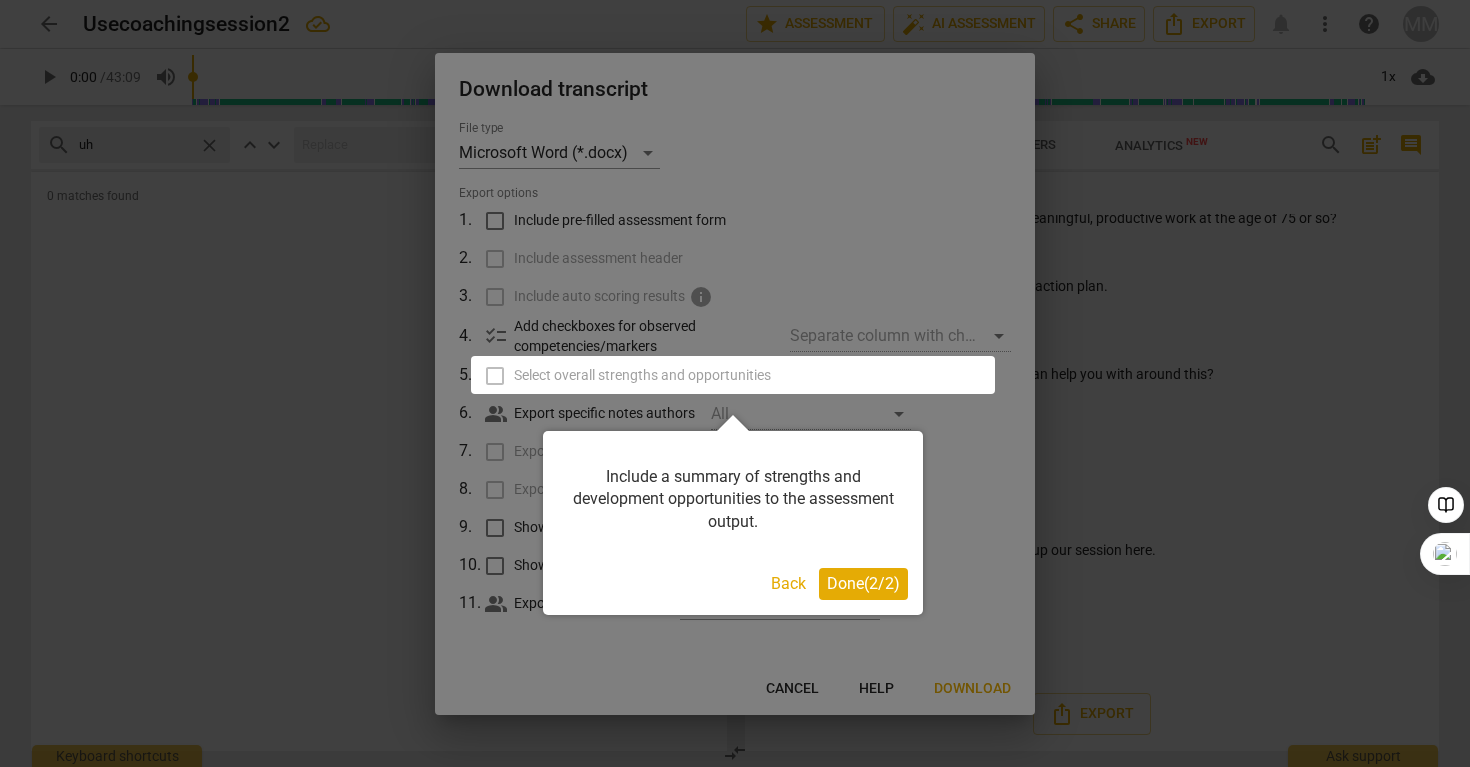 click on "Done  ( 2 / 2 )" at bounding box center [863, 584] 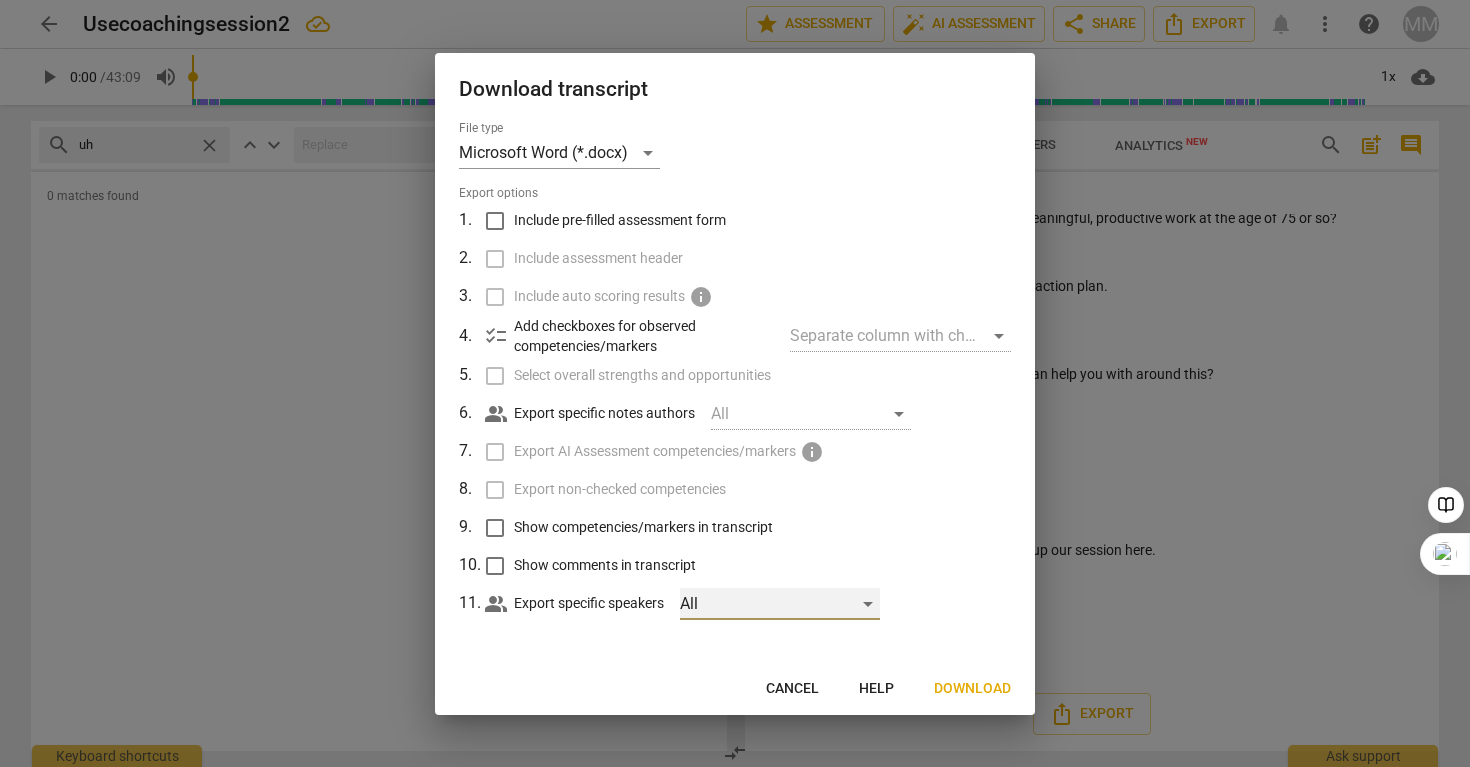 click on "All" at bounding box center [780, 604] 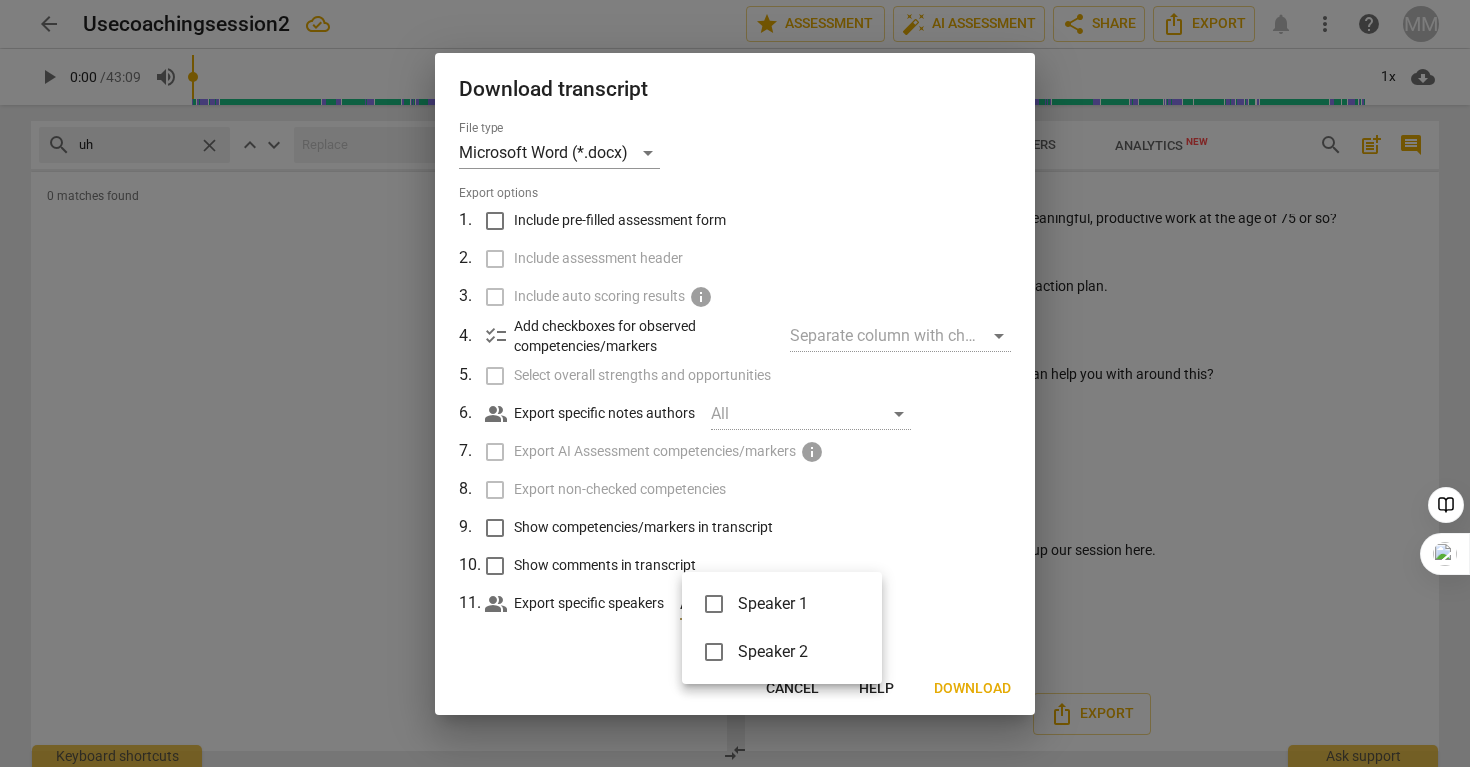 click at bounding box center (735, 383) 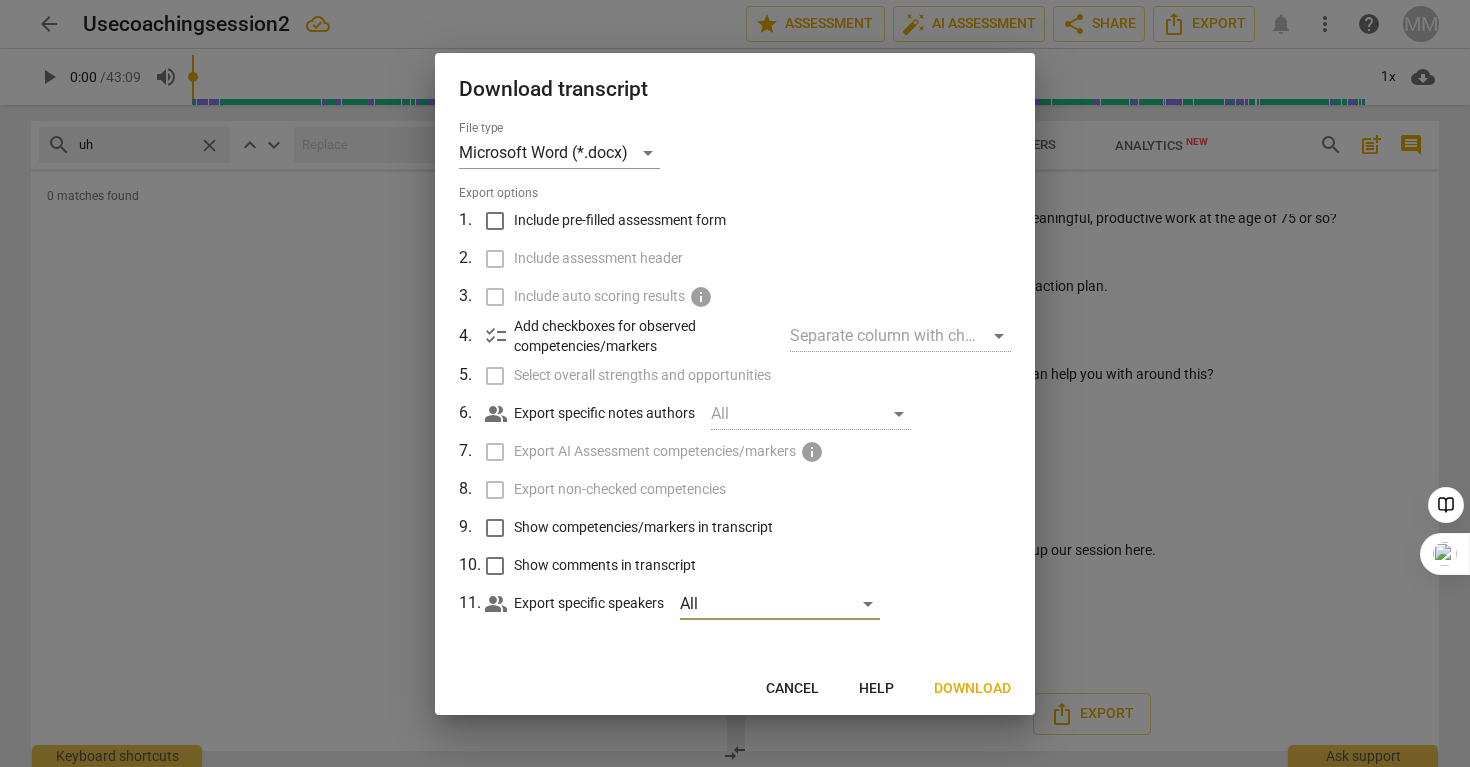 click on "Download" at bounding box center (972, 689) 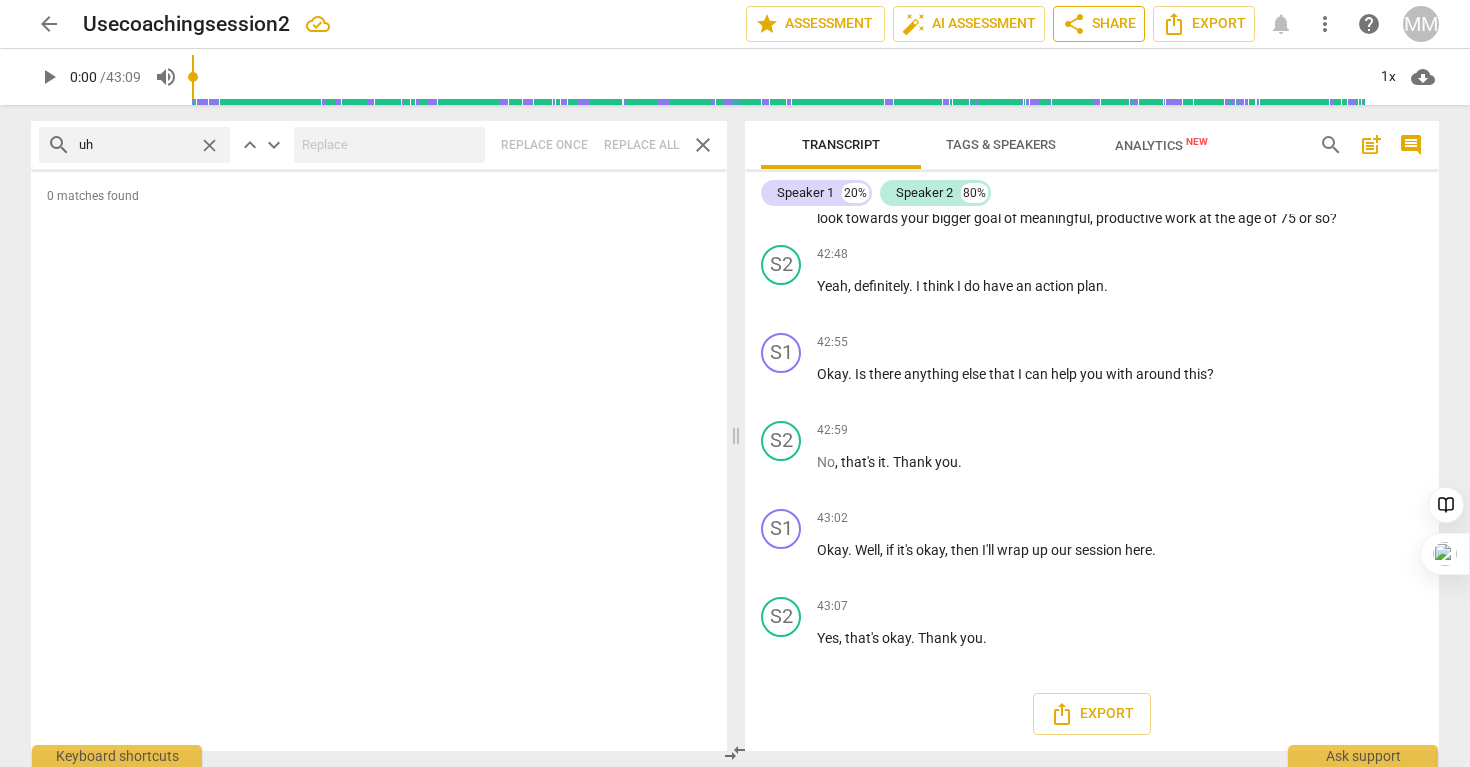 click on "share    Share" at bounding box center (1099, 24) 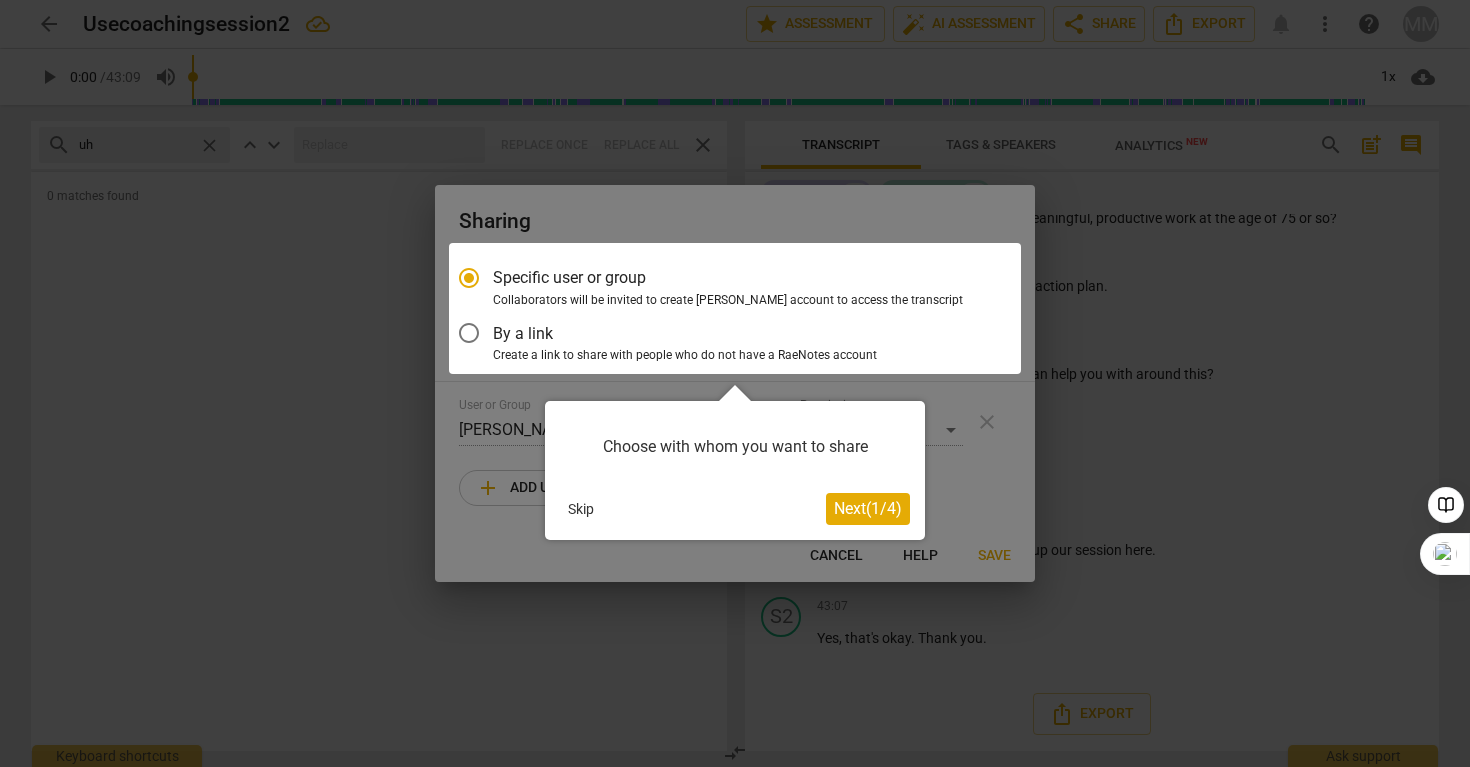 click on "Skip" at bounding box center (581, 509) 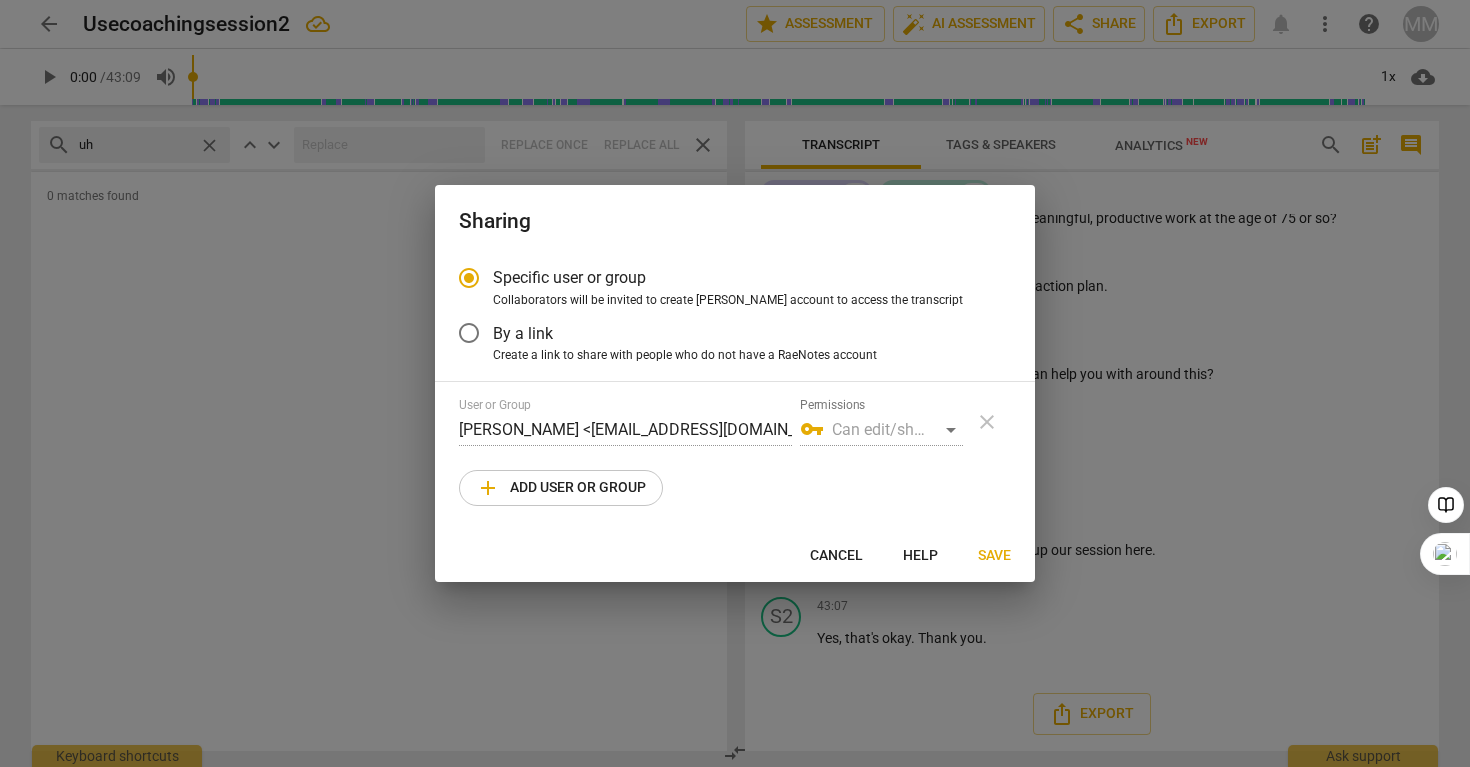 click on "Cancel" at bounding box center (836, 556) 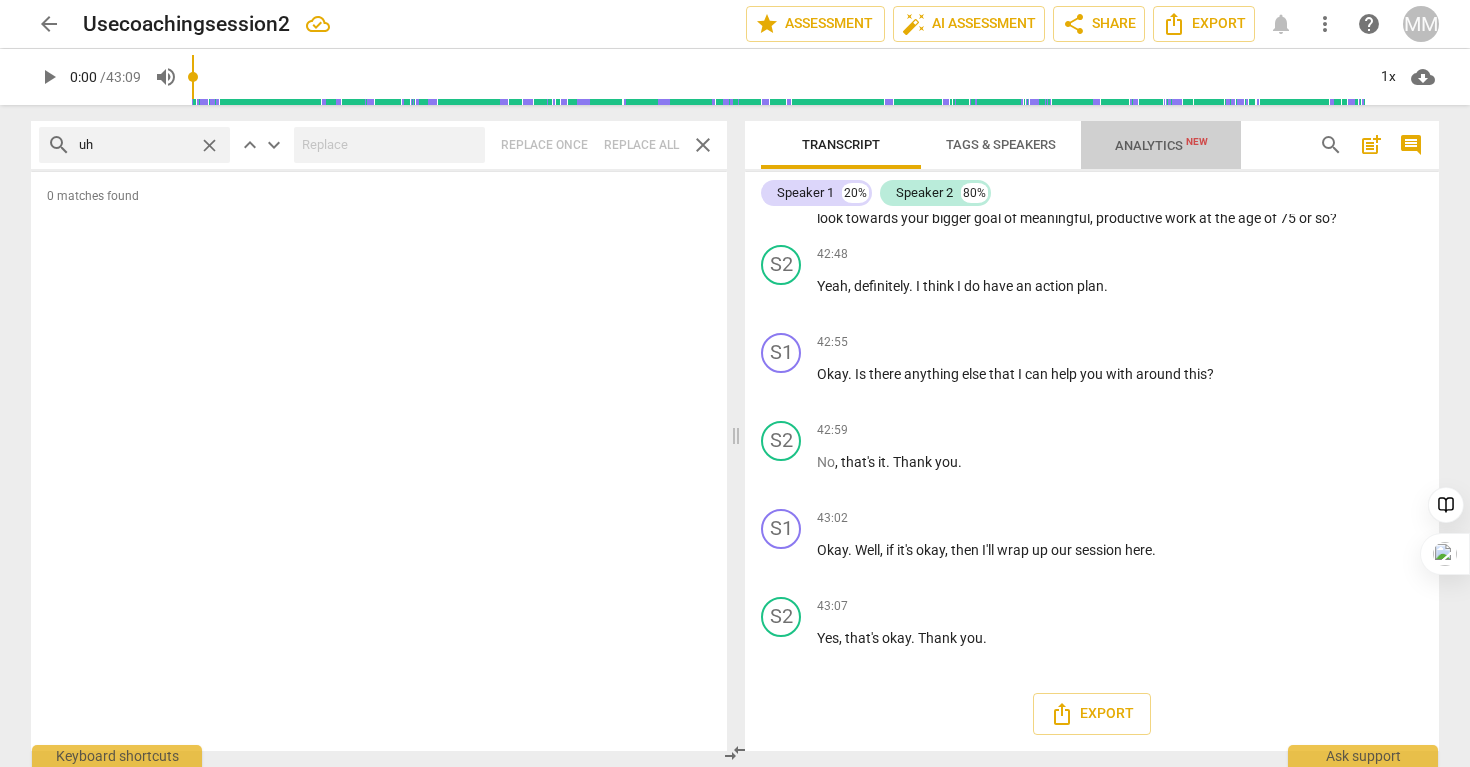 click on "Analytics   New" at bounding box center [1161, 145] 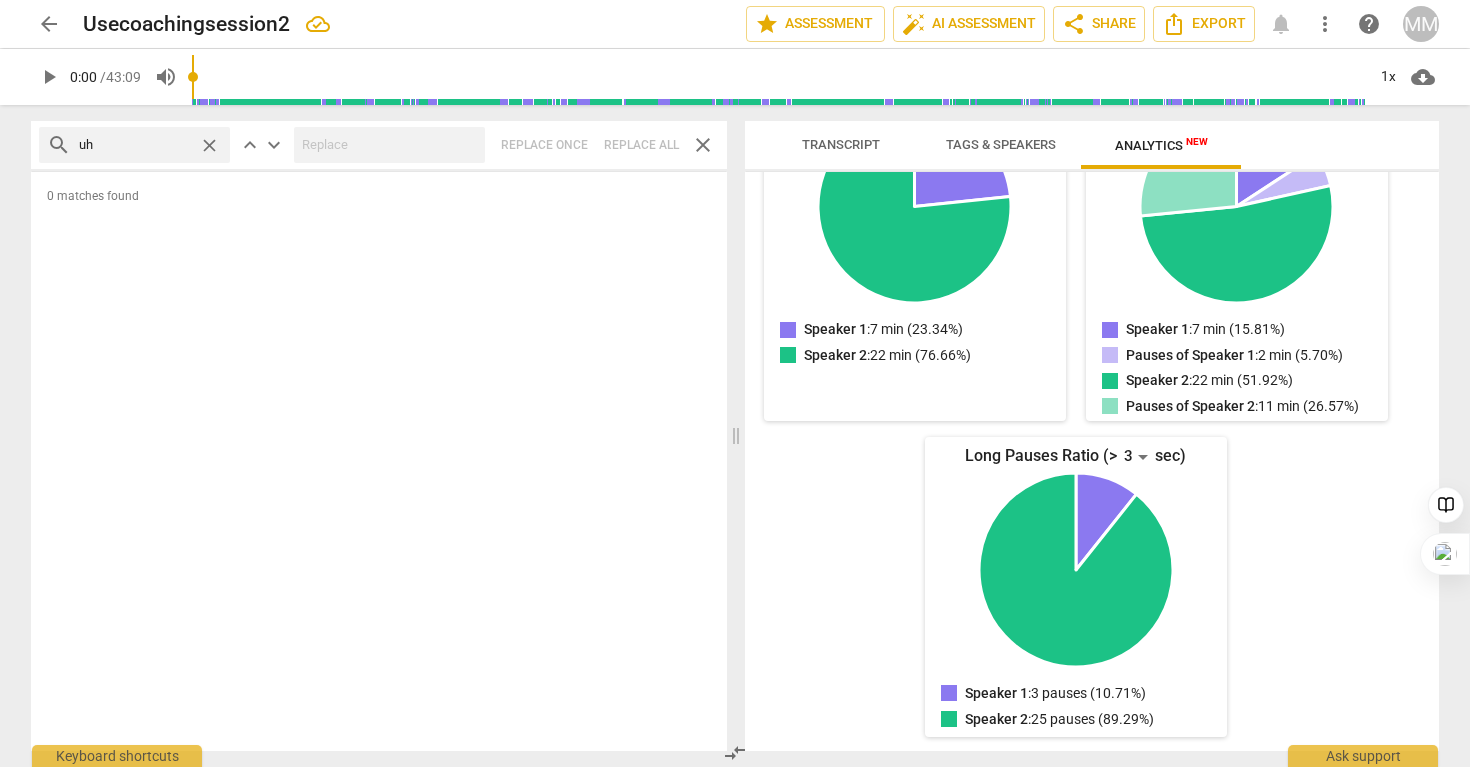scroll, scrollTop: 0, scrollLeft: 0, axis: both 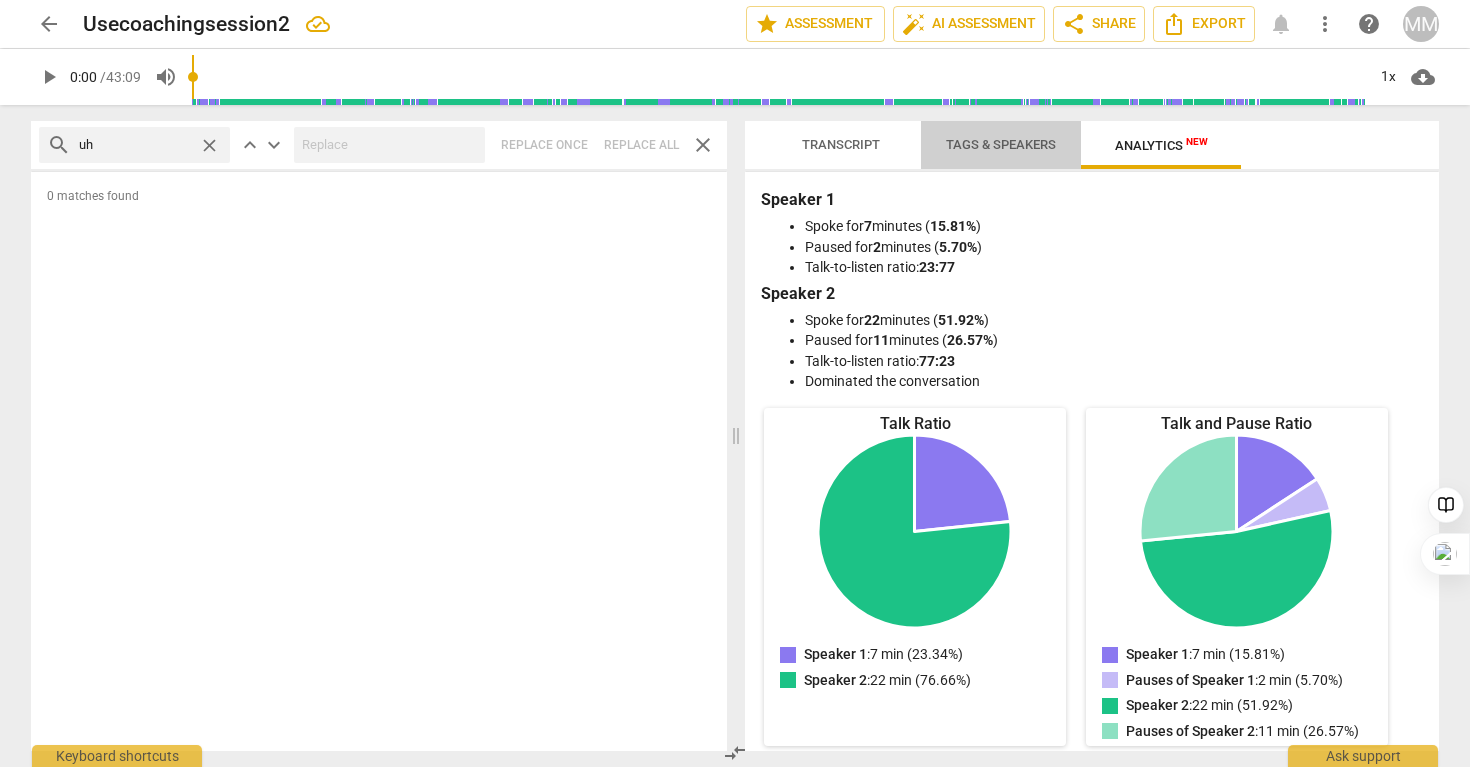click on "Tags & Speakers" at bounding box center [1001, 144] 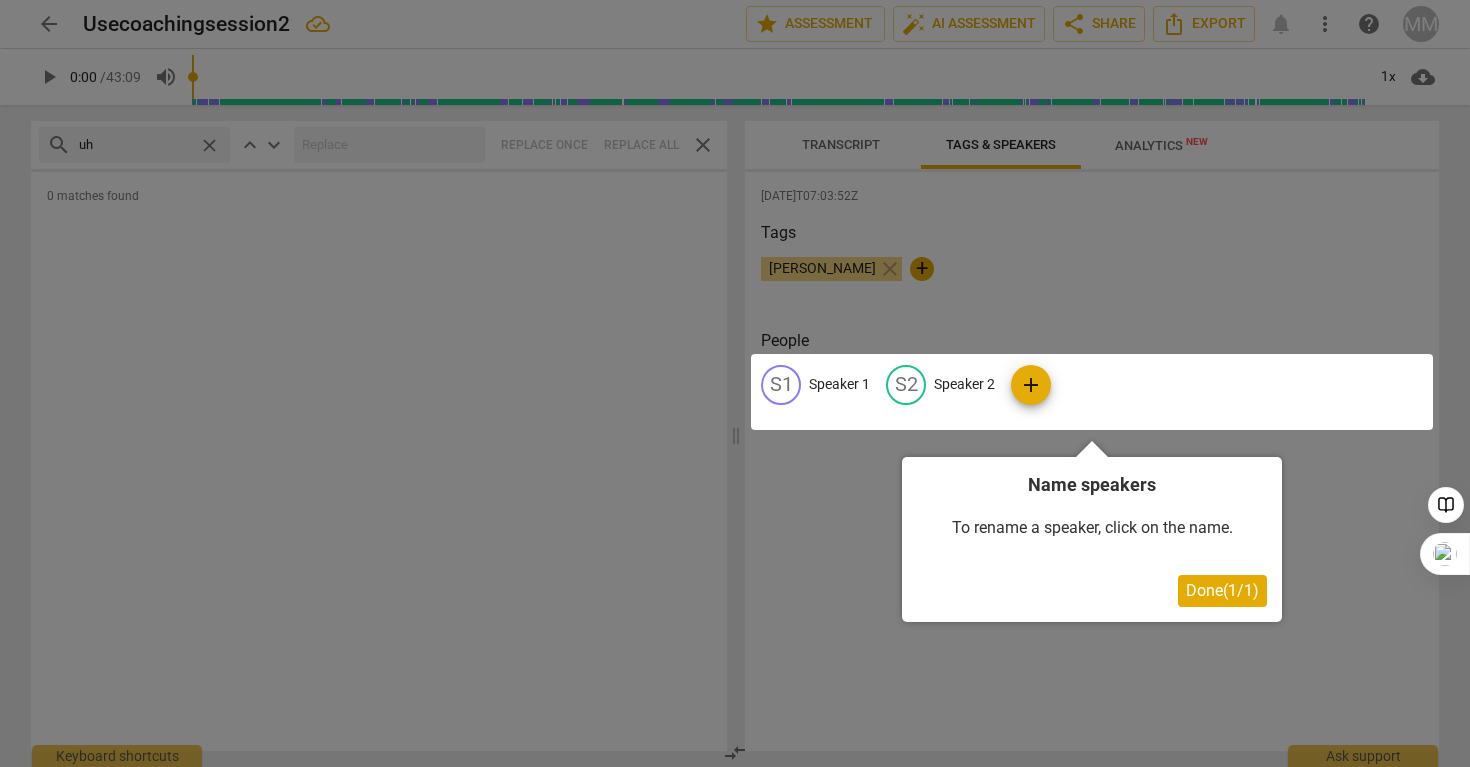 click at bounding box center (735, 383) 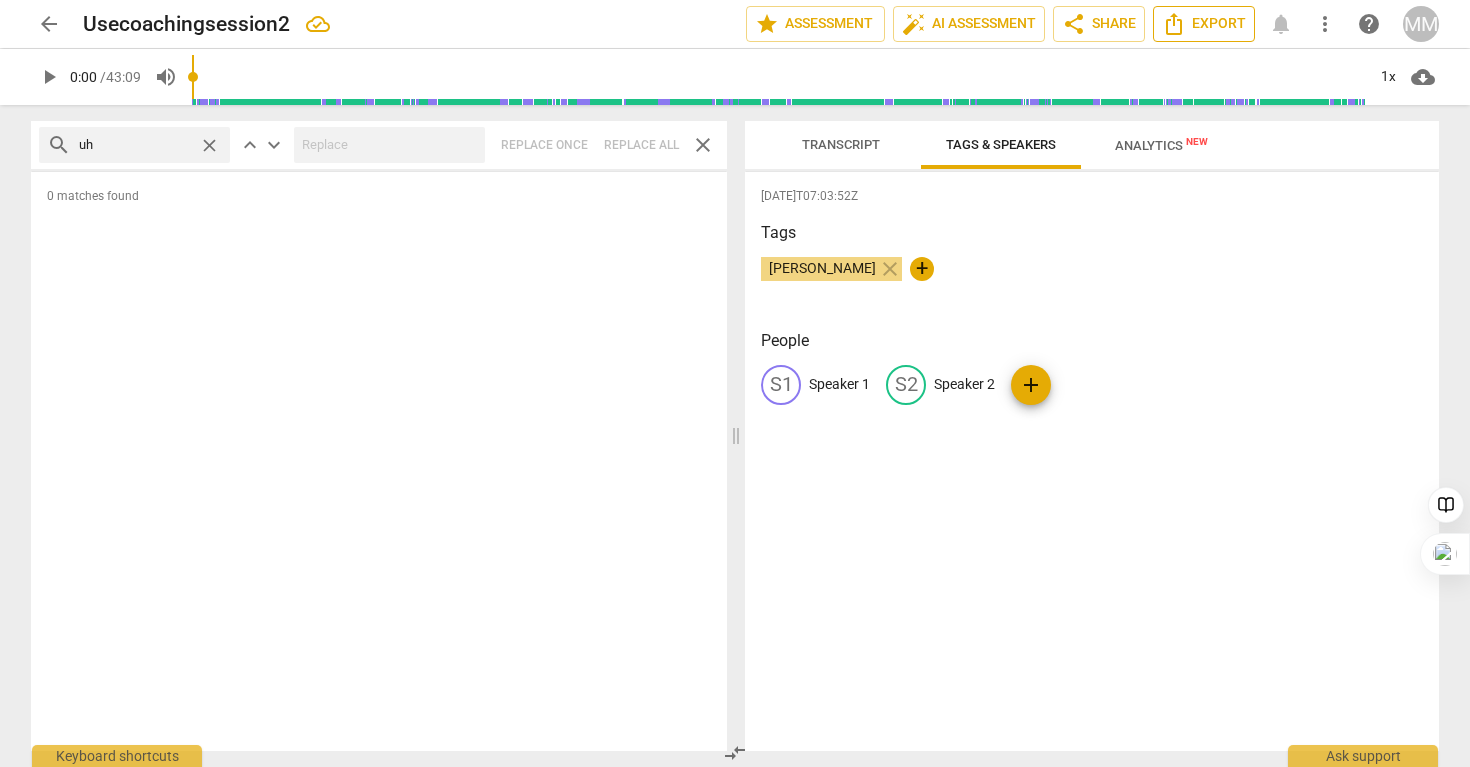 click on "Export" at bounding box center (1204, 24) 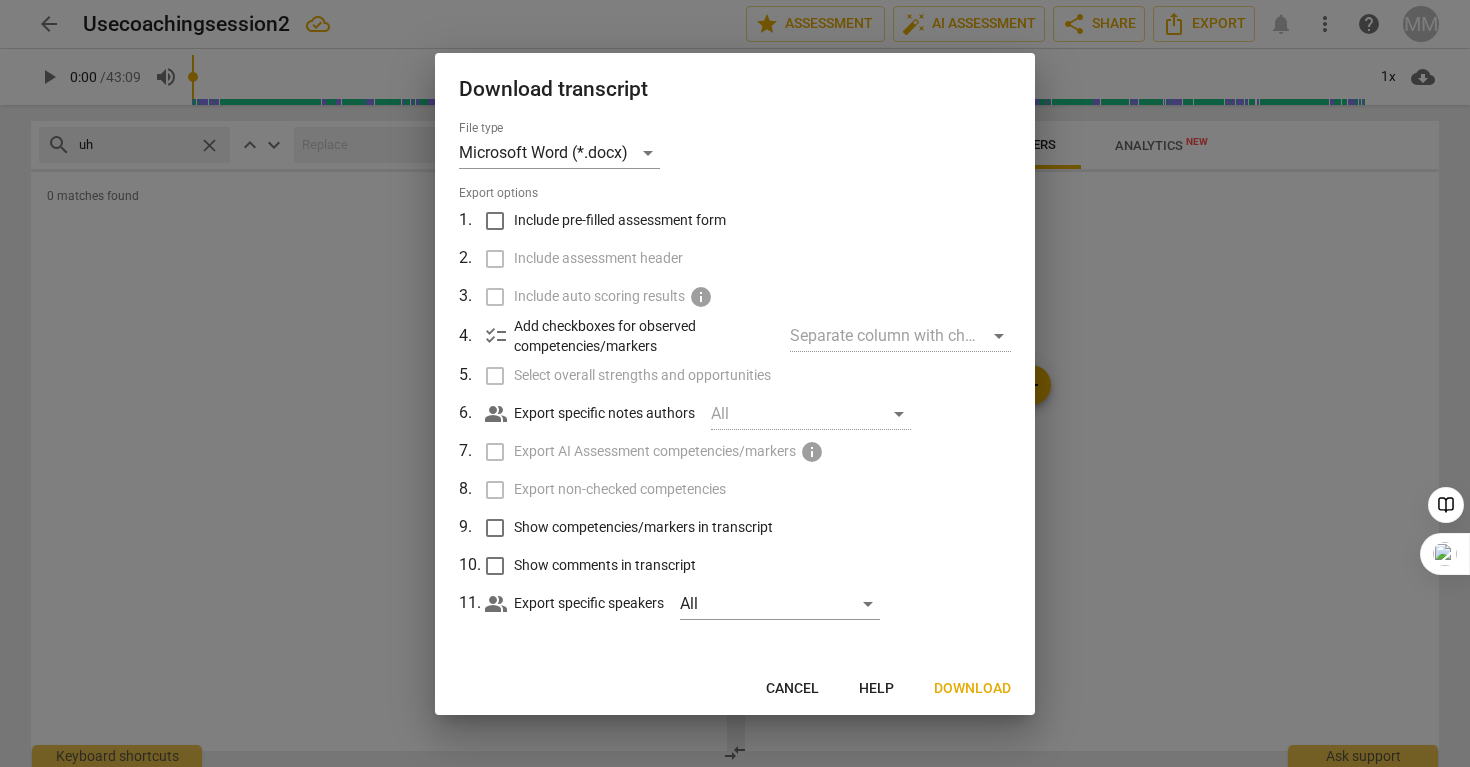 click at bounding box center [735, 383] 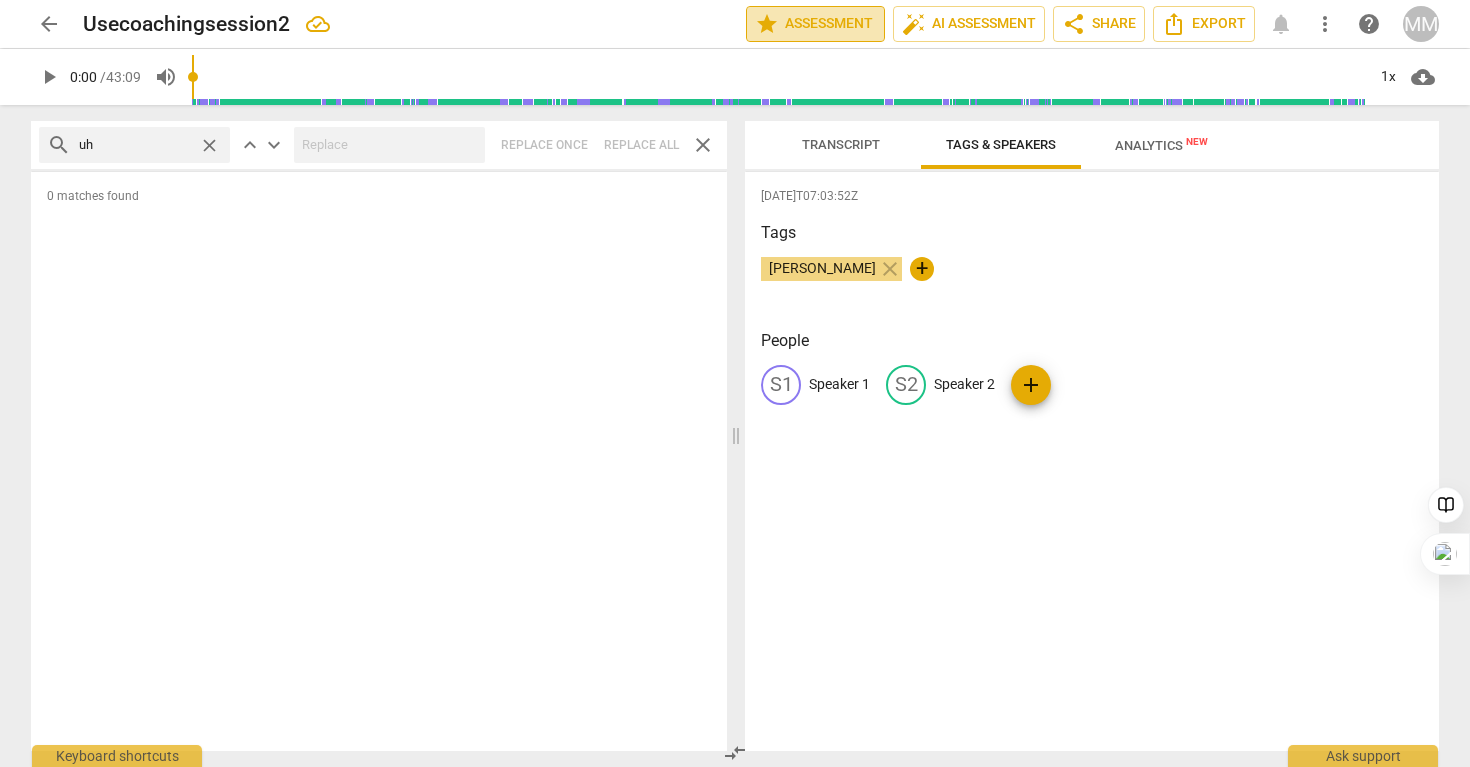 click on "star    Assessment" at bounding box center (815, 24) 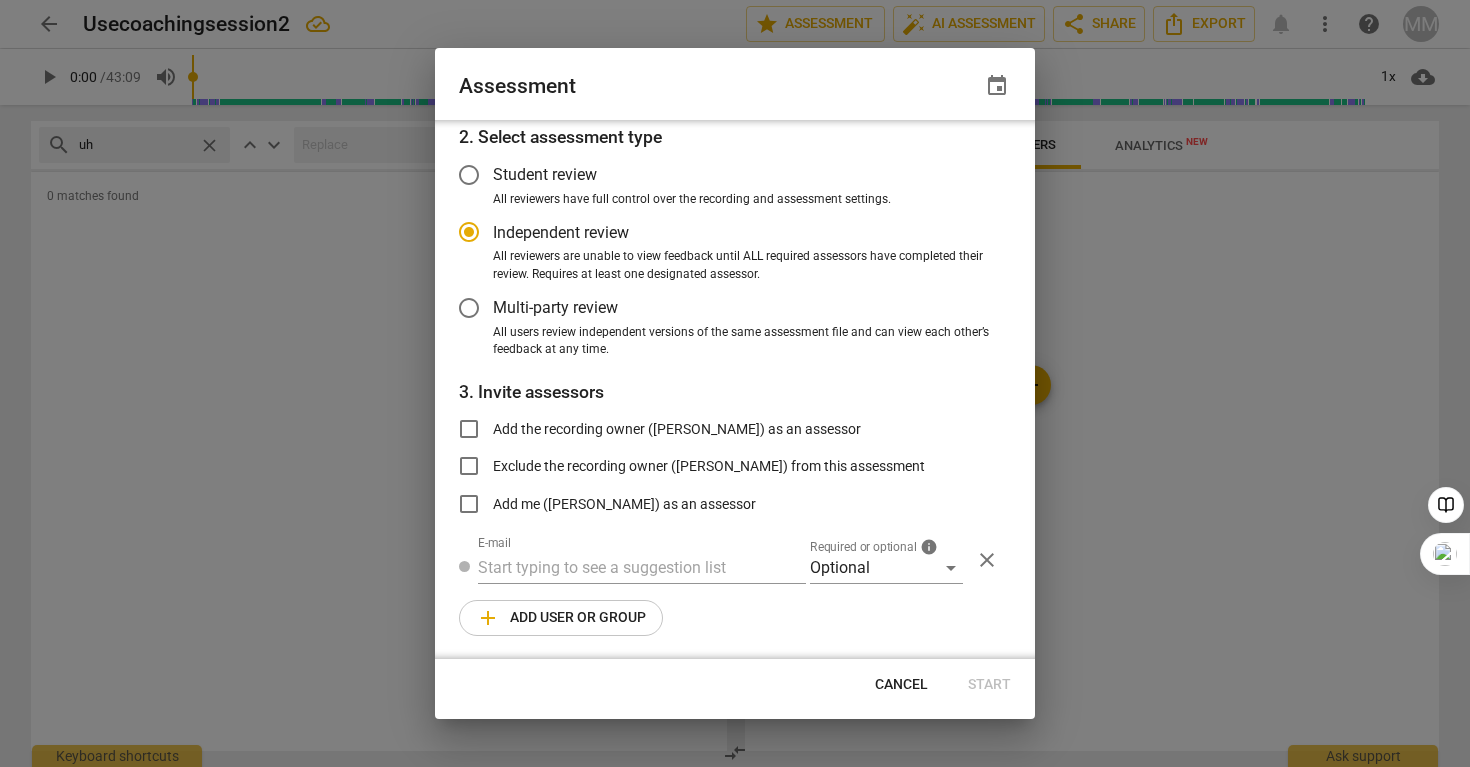 scroll, scrollTop: 0, scrollLeft: 0, axis: both 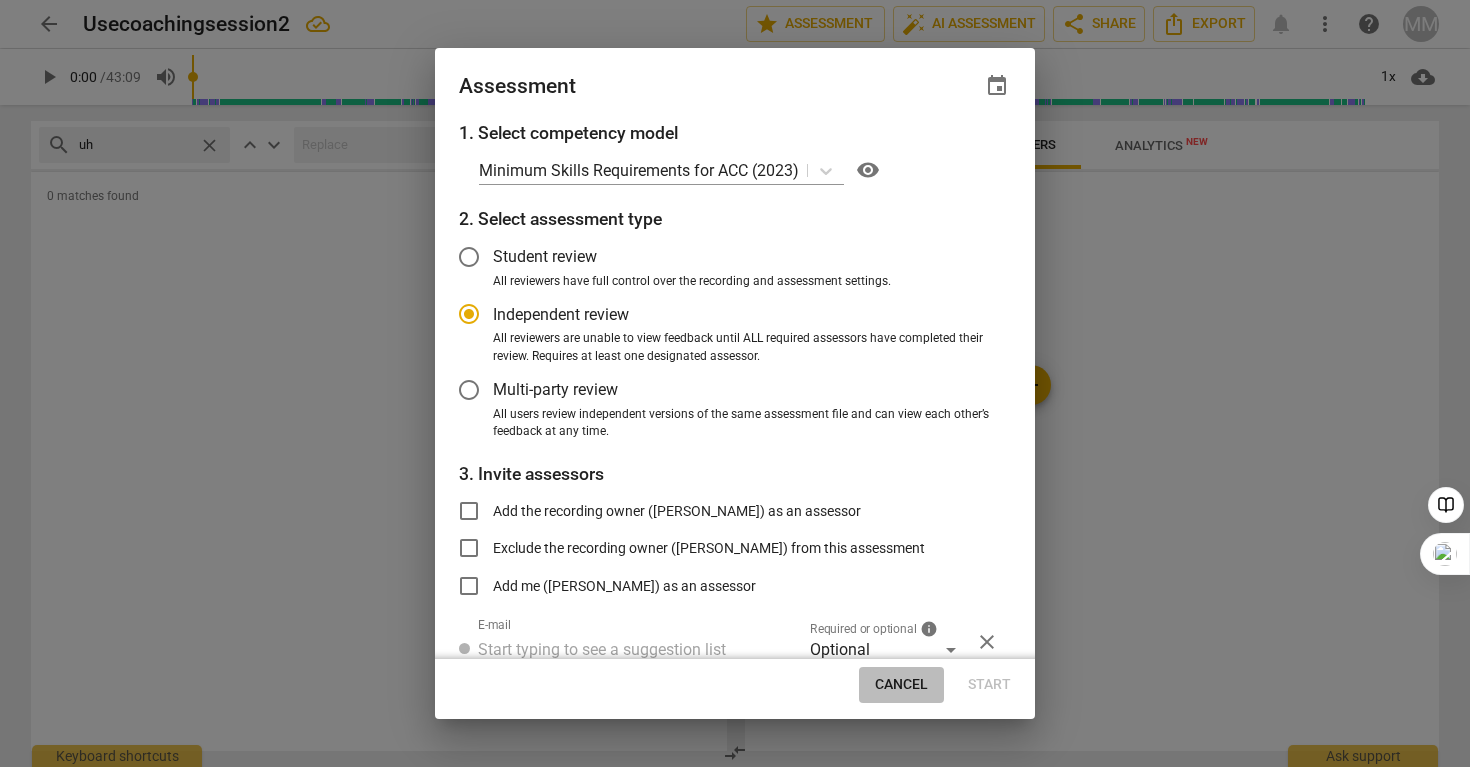click on "Cancel" at bounding box center (901, 685) 